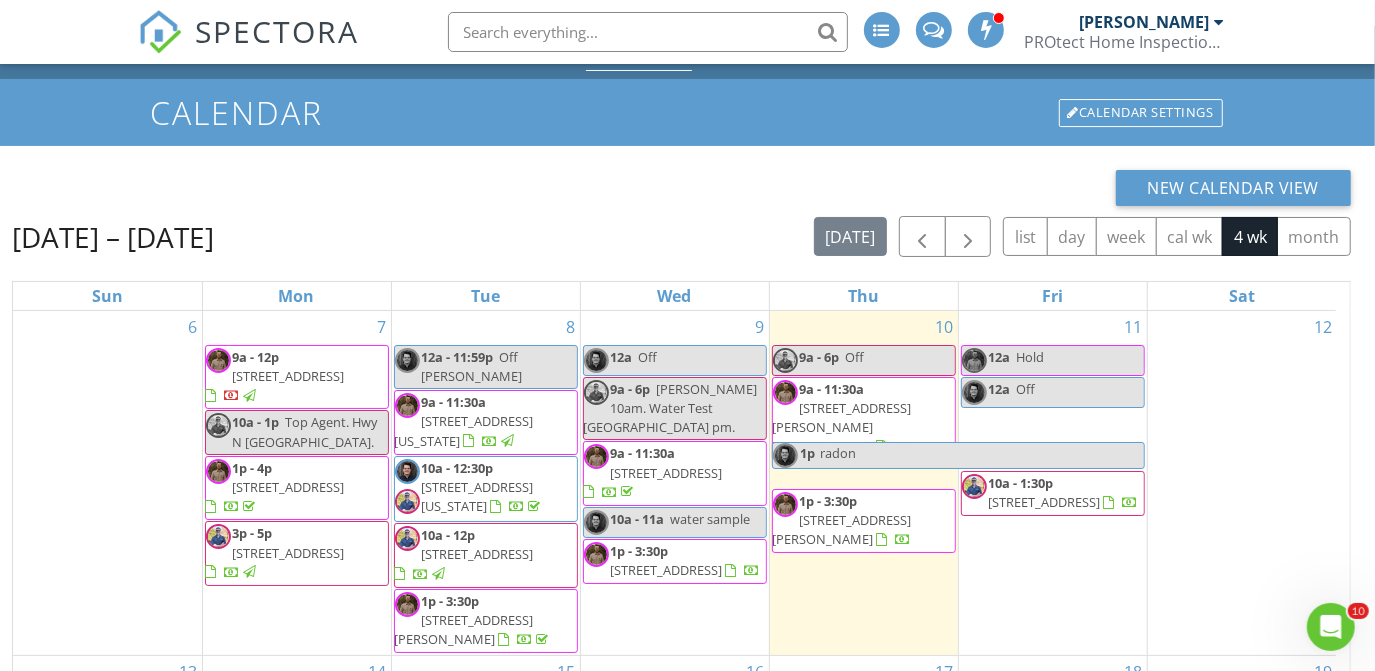 scroll, scrollTop: 0, scrollLeft: 0, axis: both 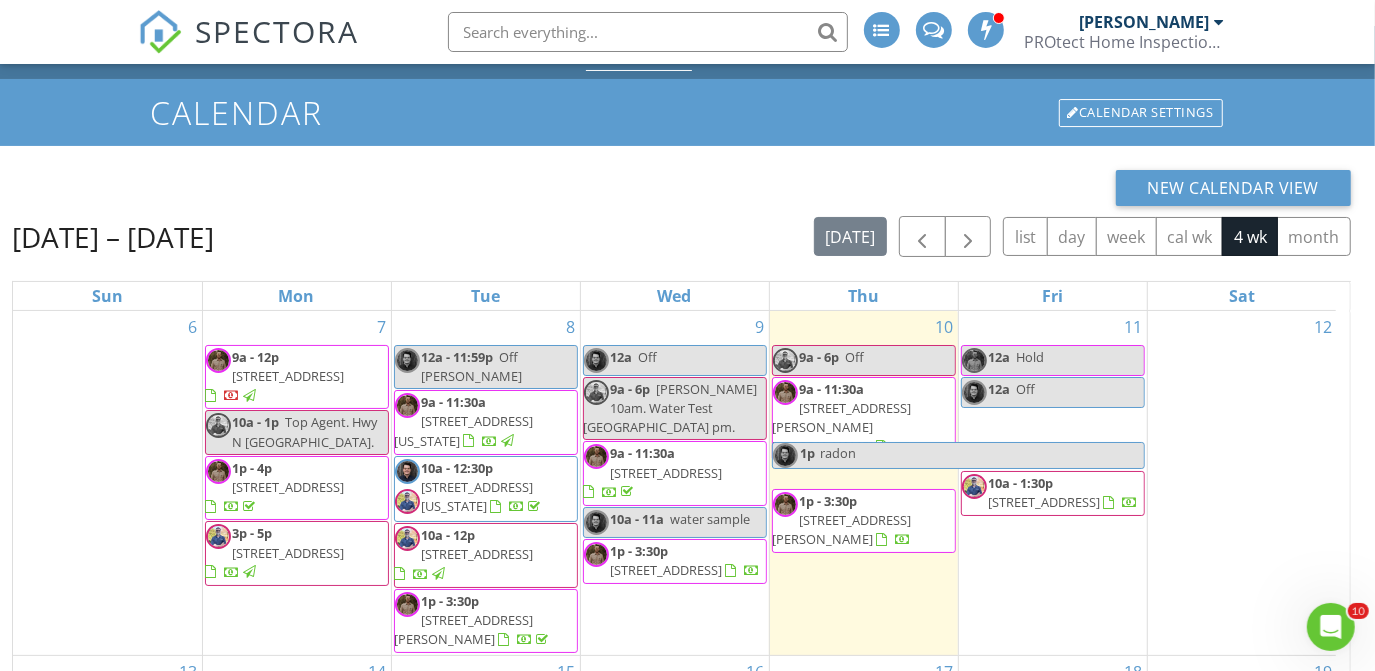 click on "238 Skyway Dr, New Haven 63068" at bounding box center [667, 473] 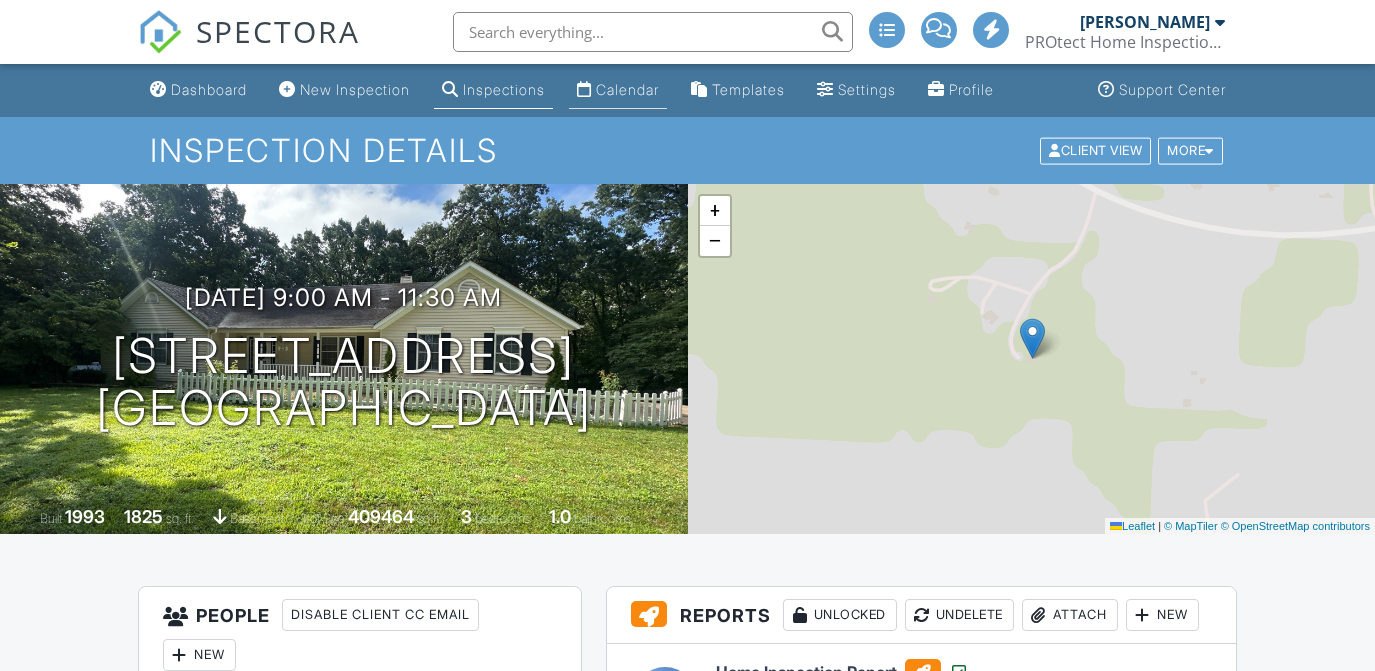 click on "Calendar" at bounding box center [627, 89] 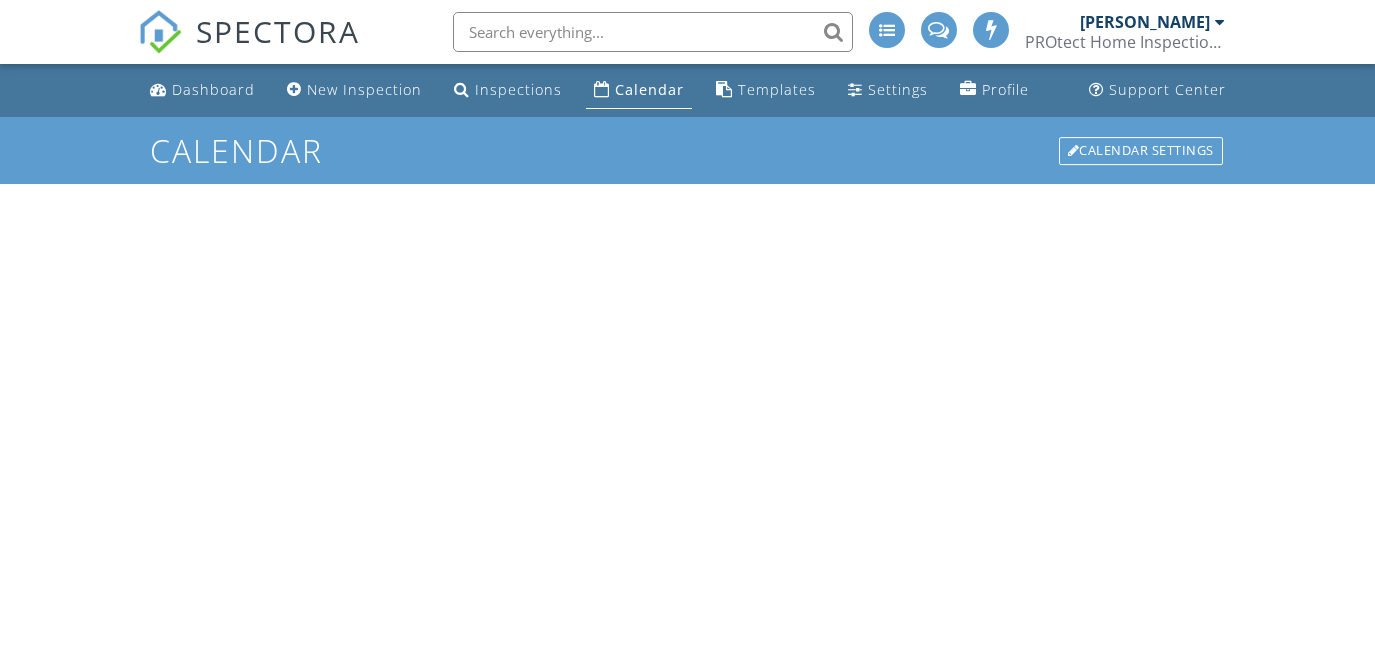 scroll, scrollTop: 0, scrollLeft: 0, axis: both 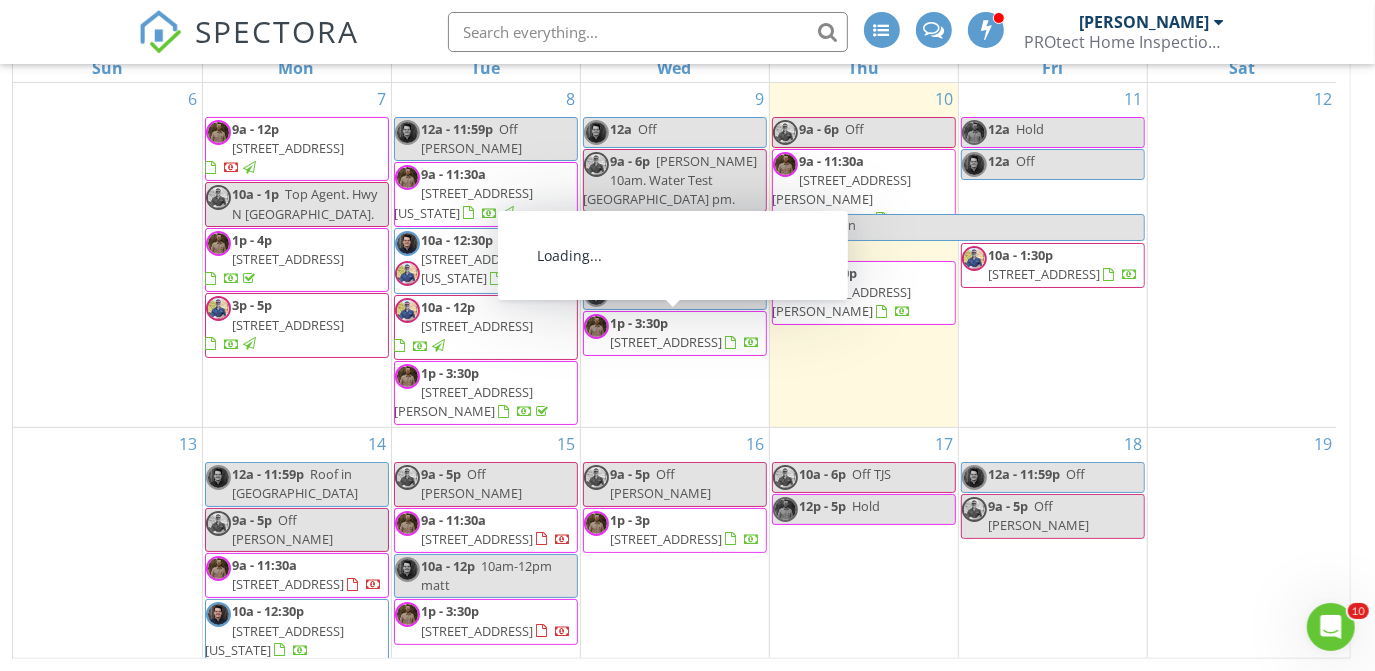 click on "1p - 3:30p
1020 White Hawk Dr, Cuba 65453" at bounding box center (675, 333) 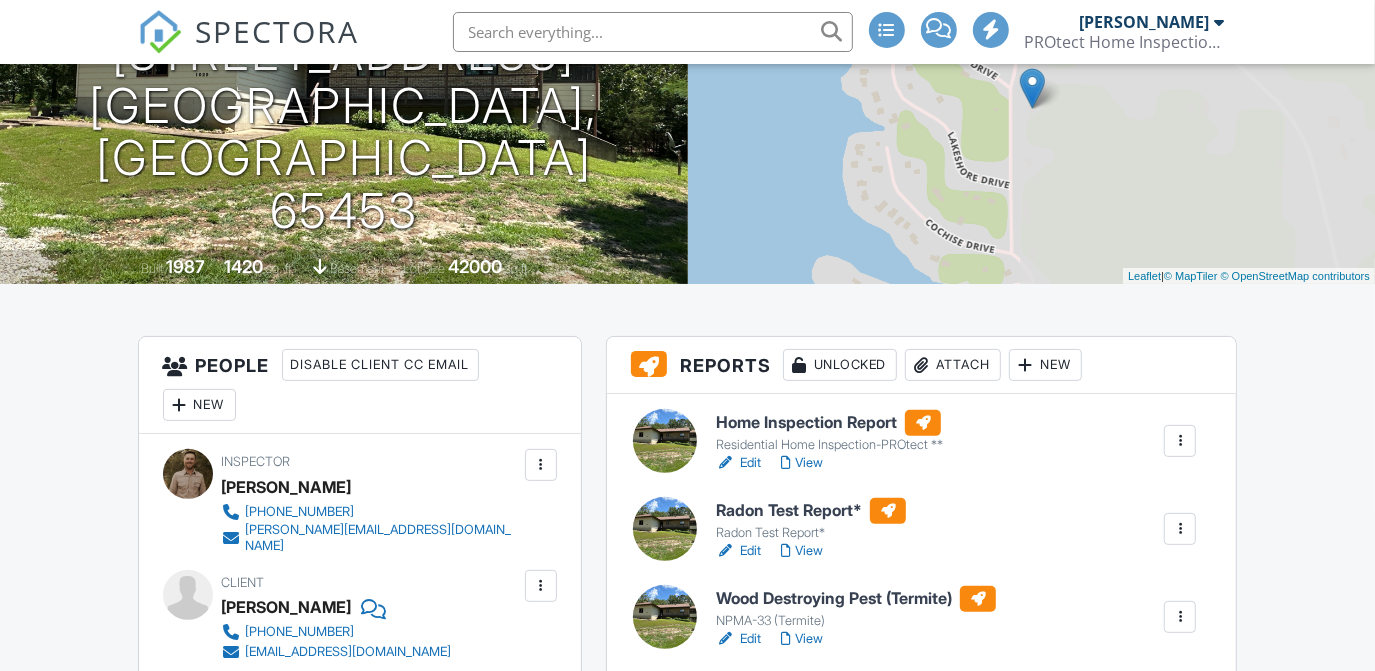 scroll, scrollTop: 250, scrollLeft: 0, axis: vertical 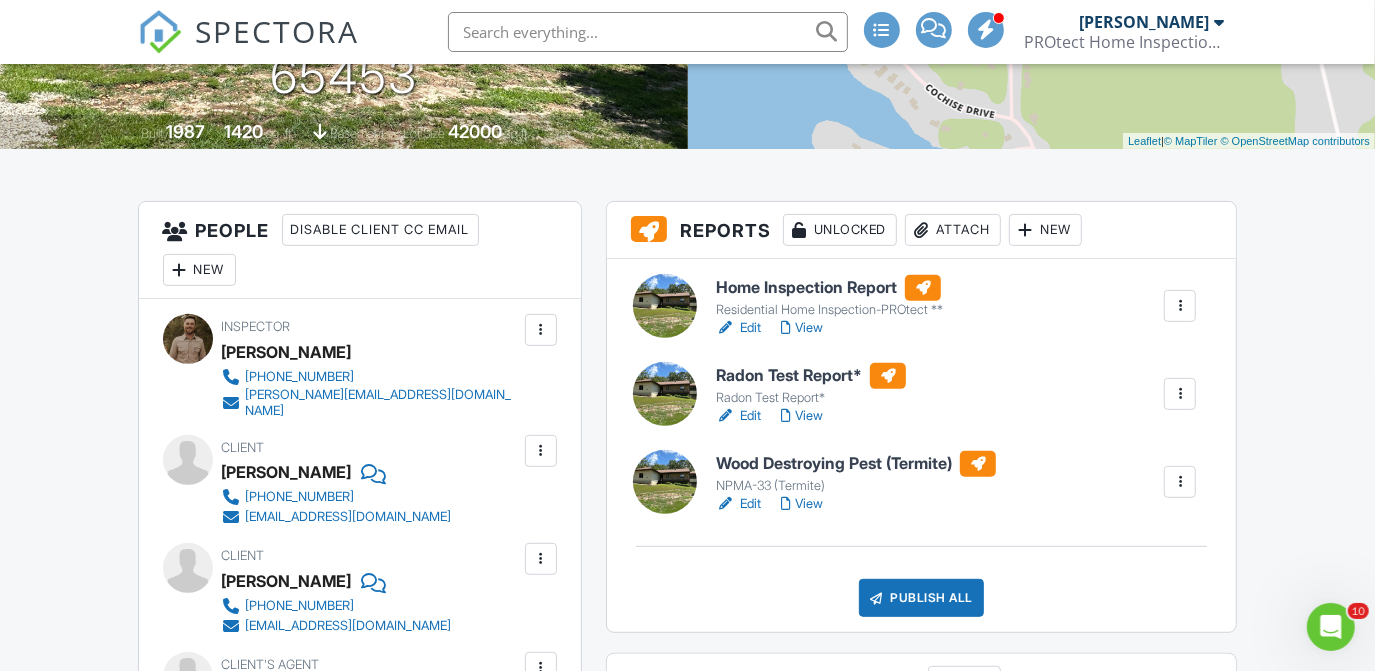 click on "Attach" at bounding box center [953, 230] 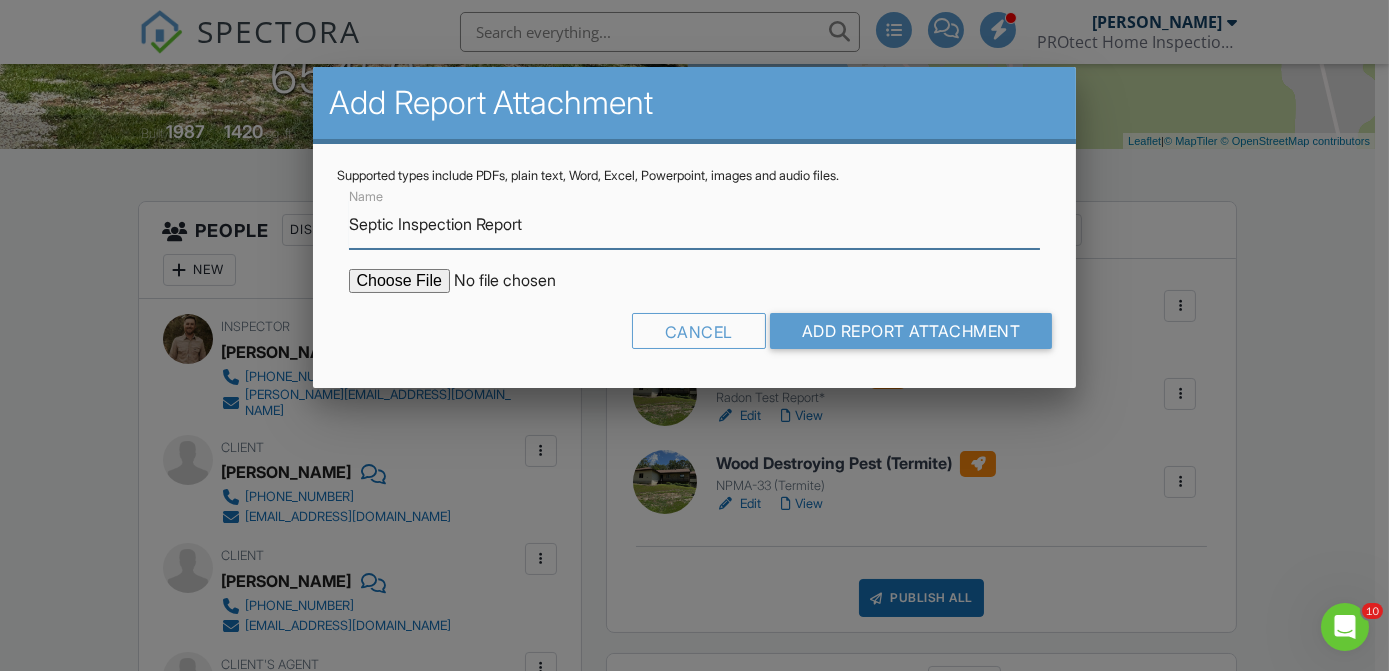 type on "Septic Inspection Report" 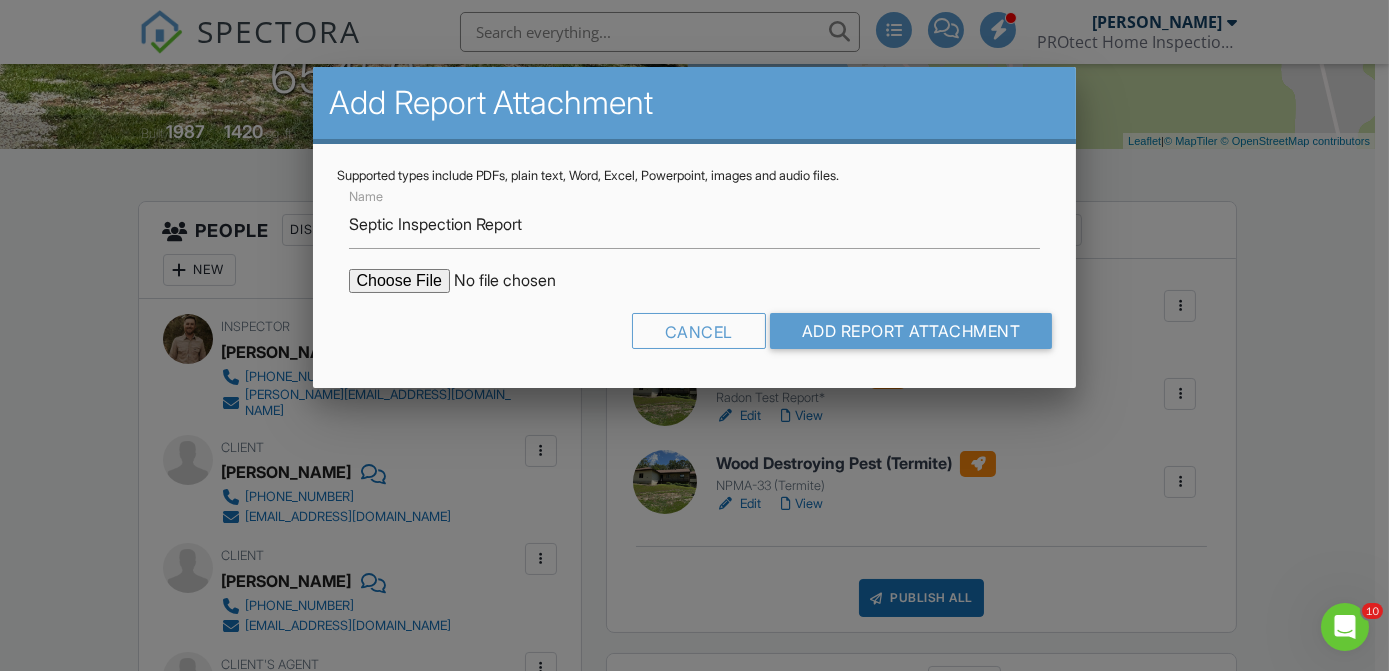 click at bounding box center [519, 281] 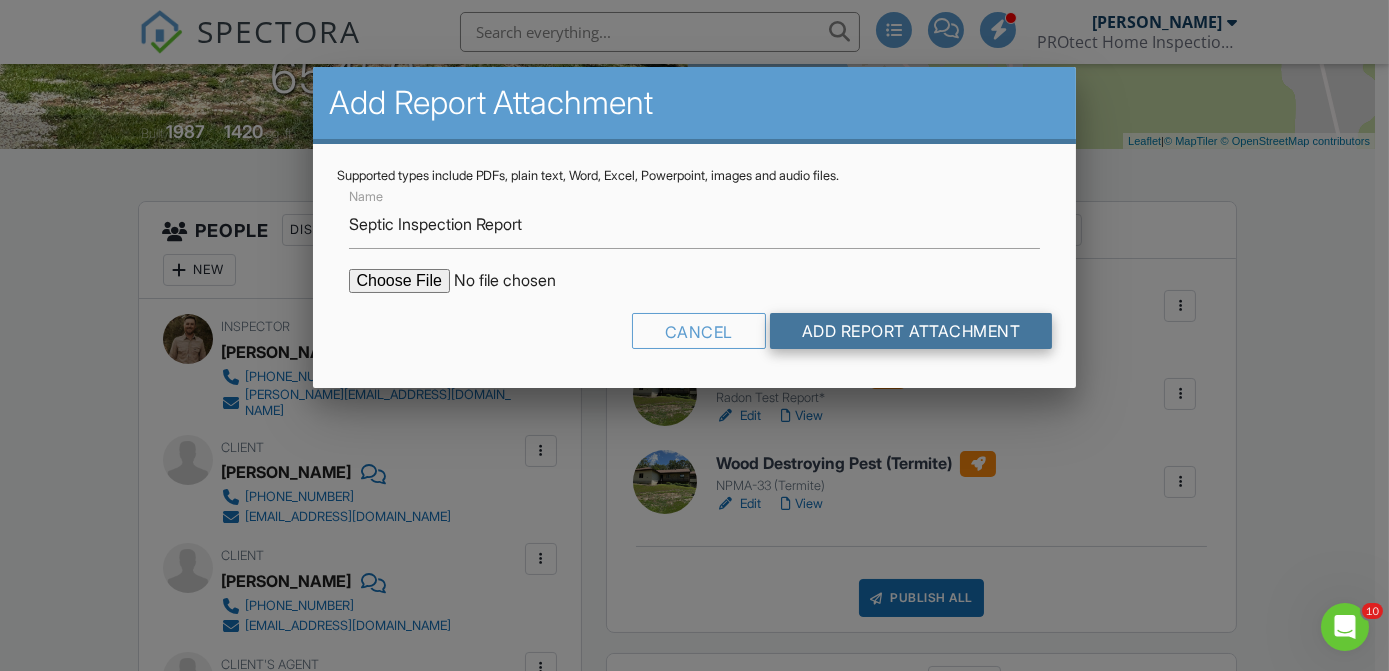 click on "Add Report Attachment" at bounding box center [911, 331] 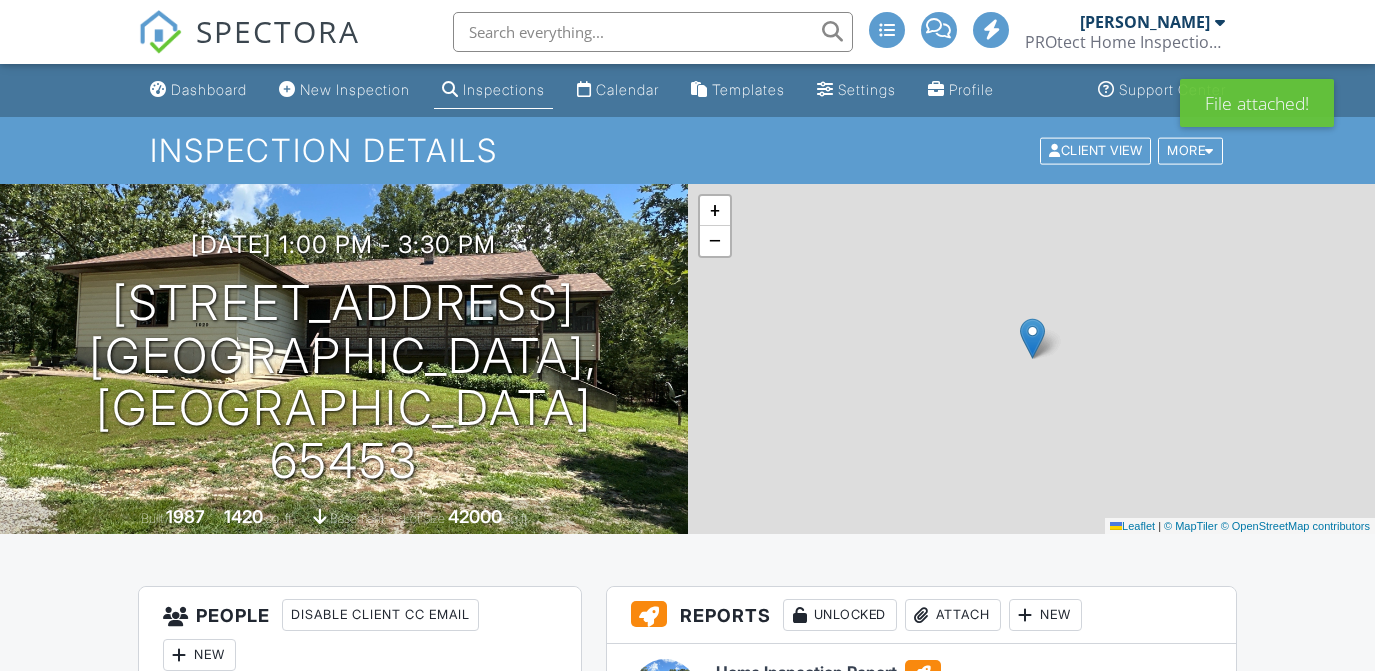 scroll, scrollTop: 377, scrollLeft: 0, axis: vertical 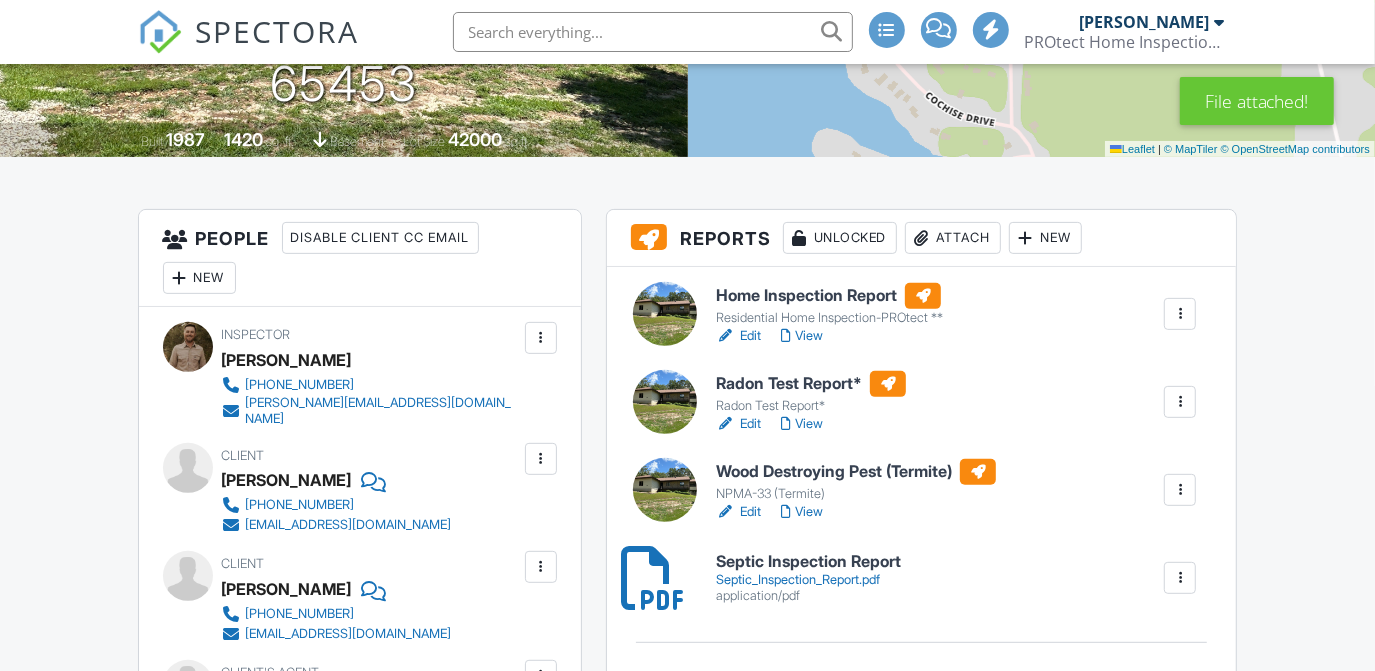 click on "Attach" at bounding box center [953, 238] 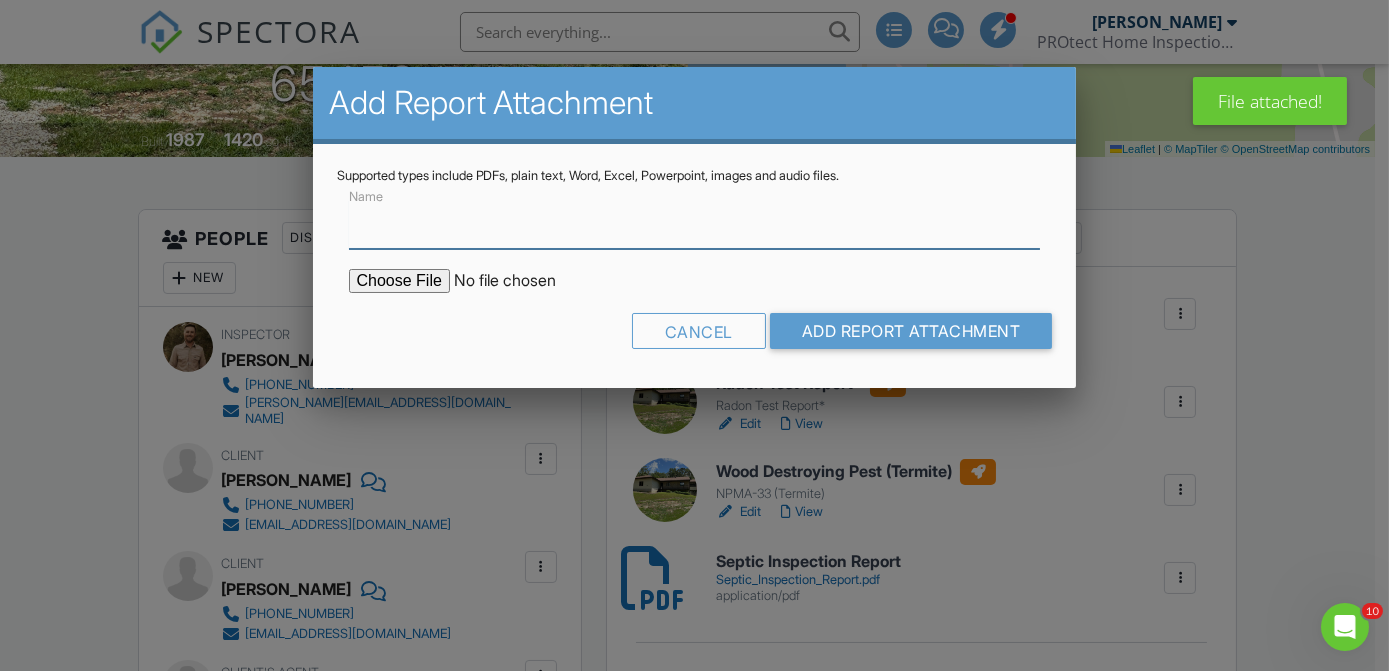 scroll, scrollTop: 0, scrollLeft: 0, axis: both 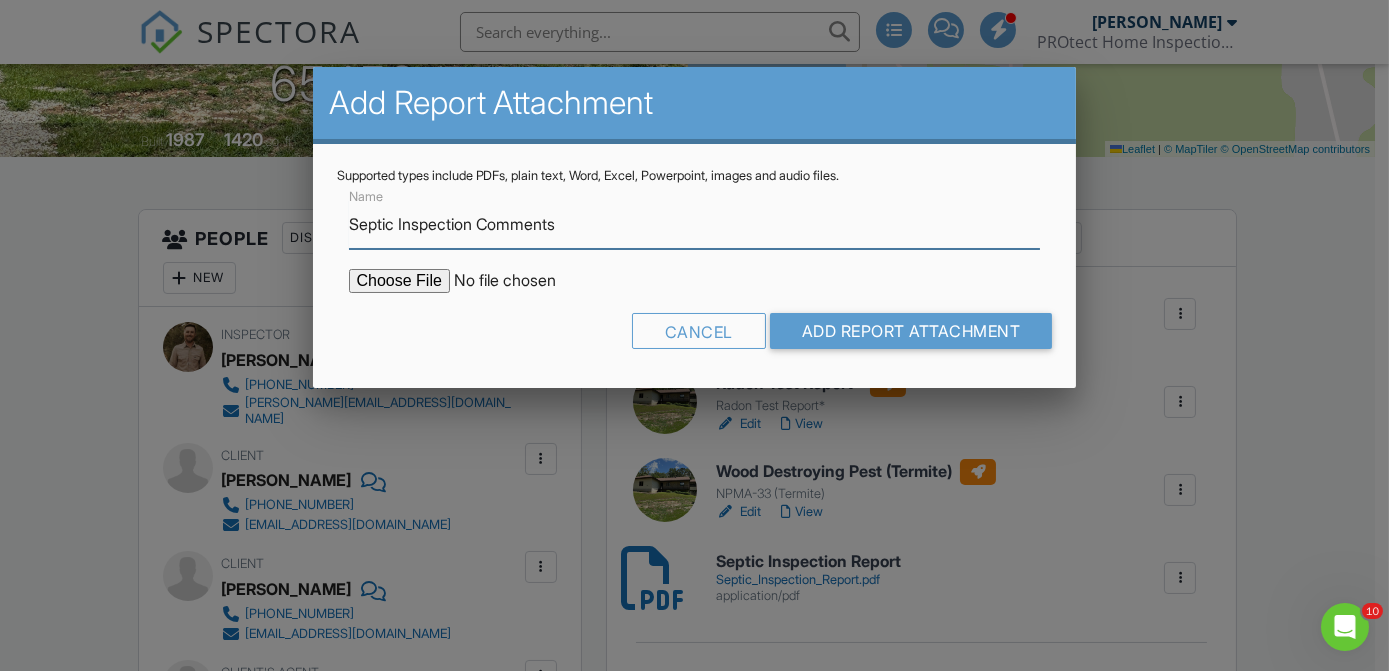 type on "Septic Inspection Comments" 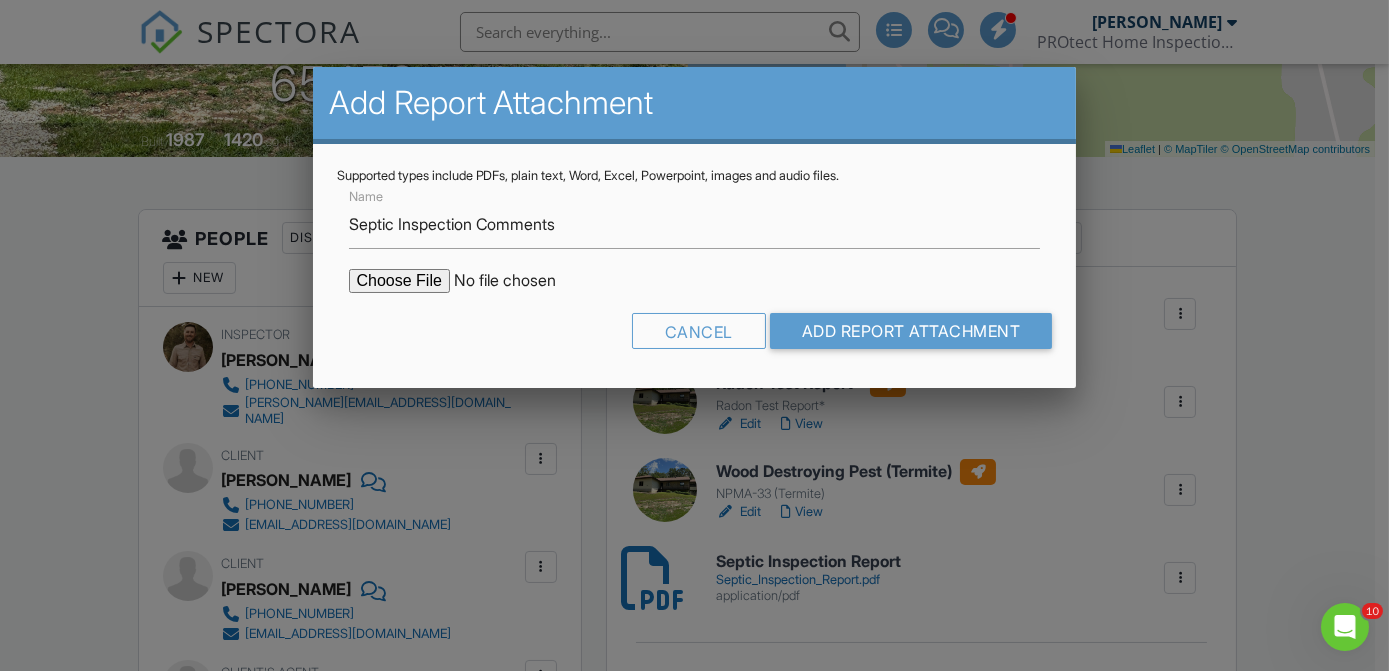 click on "Name
Septic Inspection Comments
Cancel
Add Report Attachment" at bounding box center (695, 274) 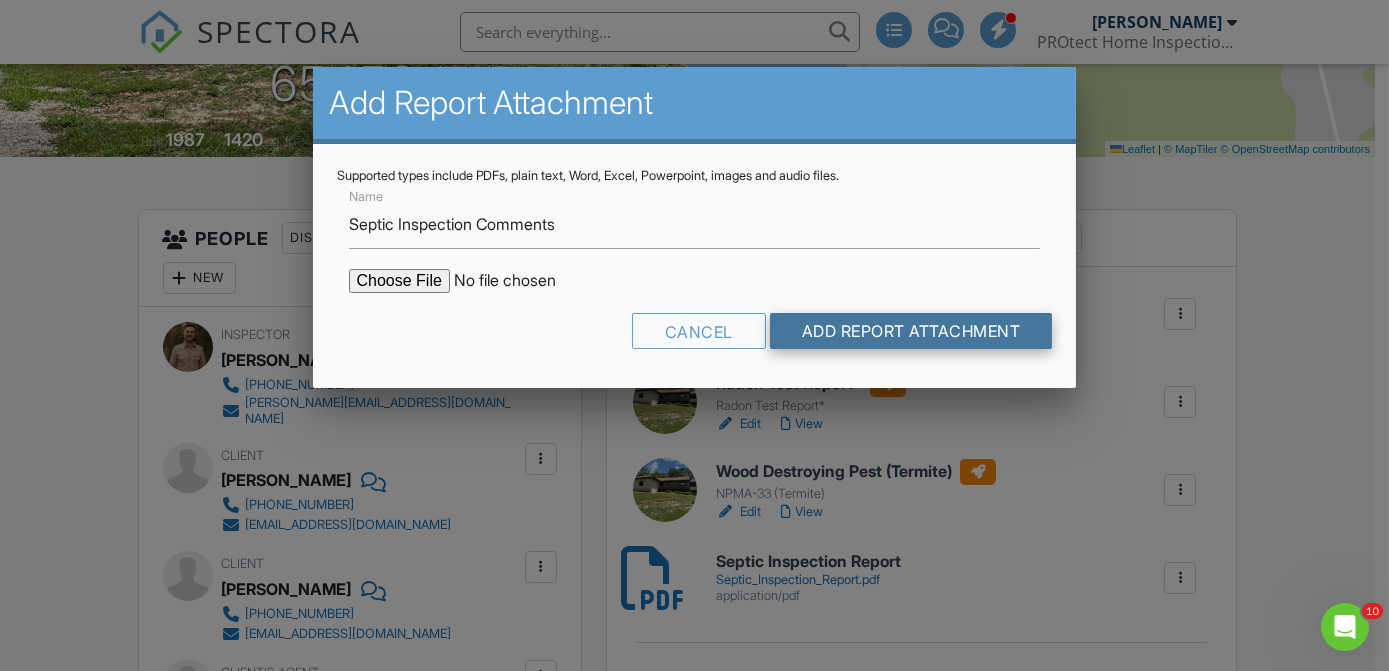 click on "Add Report Attachment" at bounding box center (911, 331) 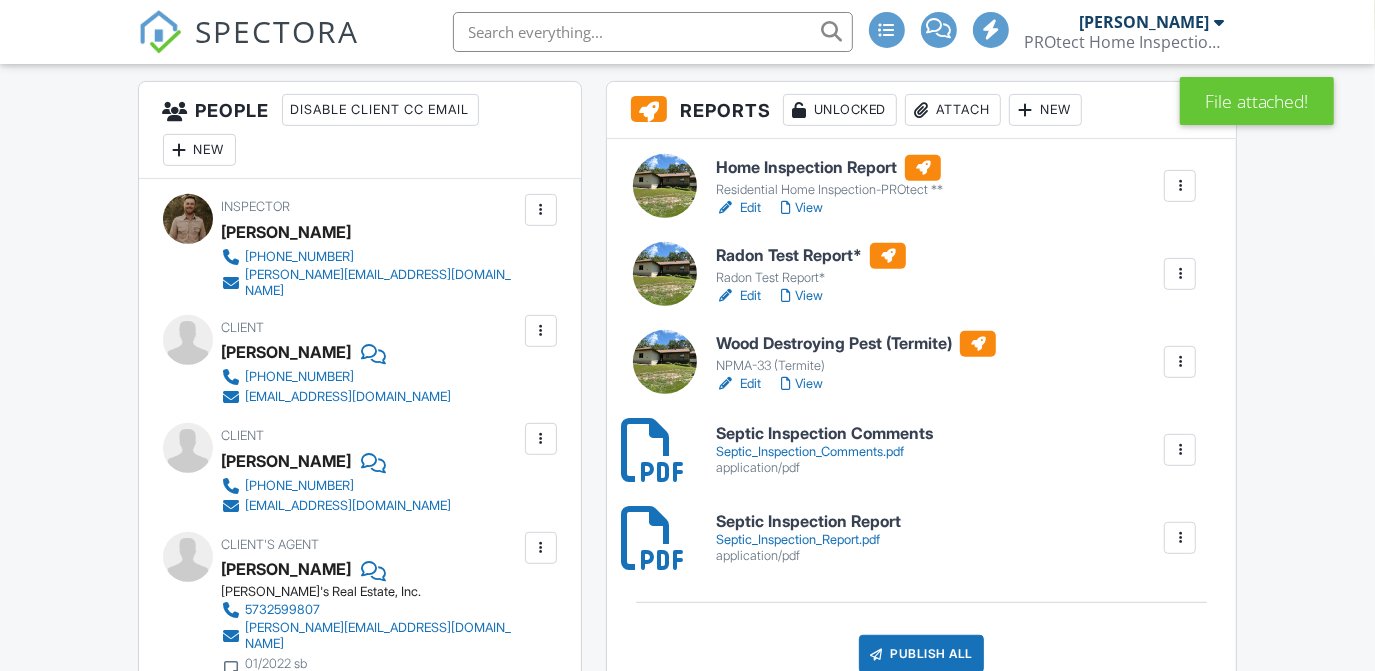 scroll, scrollTop: 577, scrollLeft: 0, axis: vertical 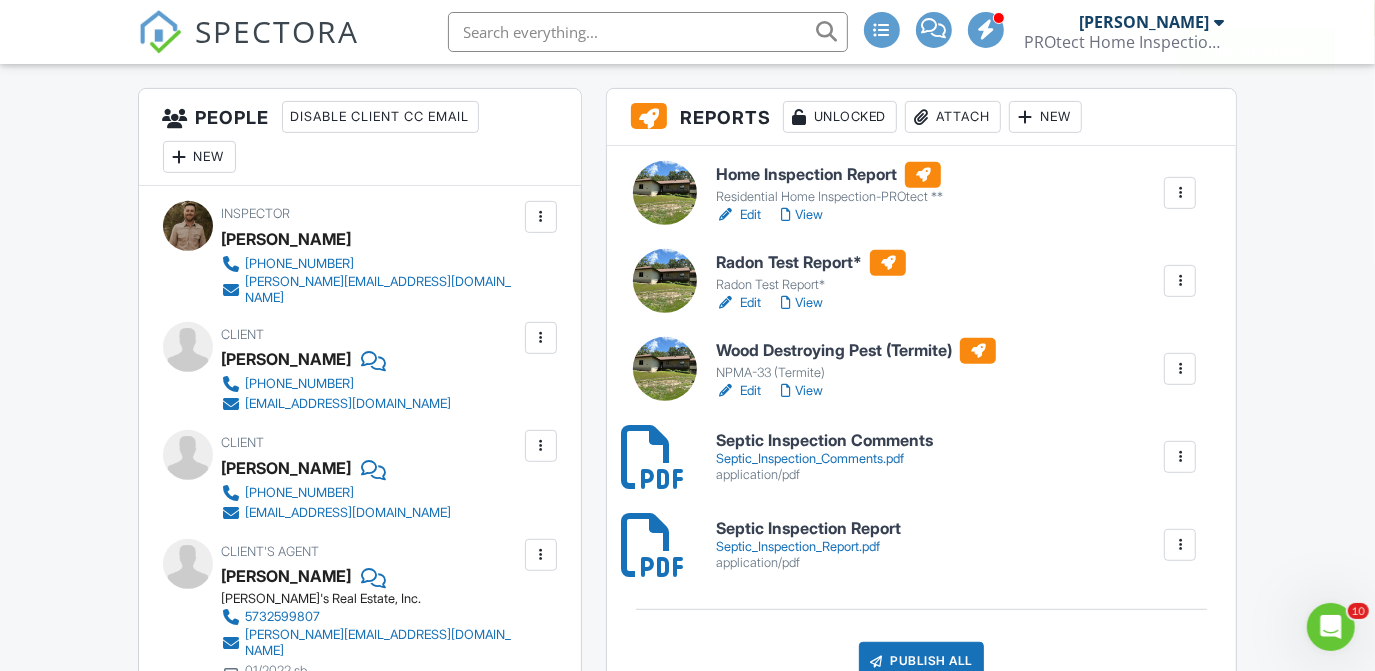 click on "View" at bounding box center (802, 215) 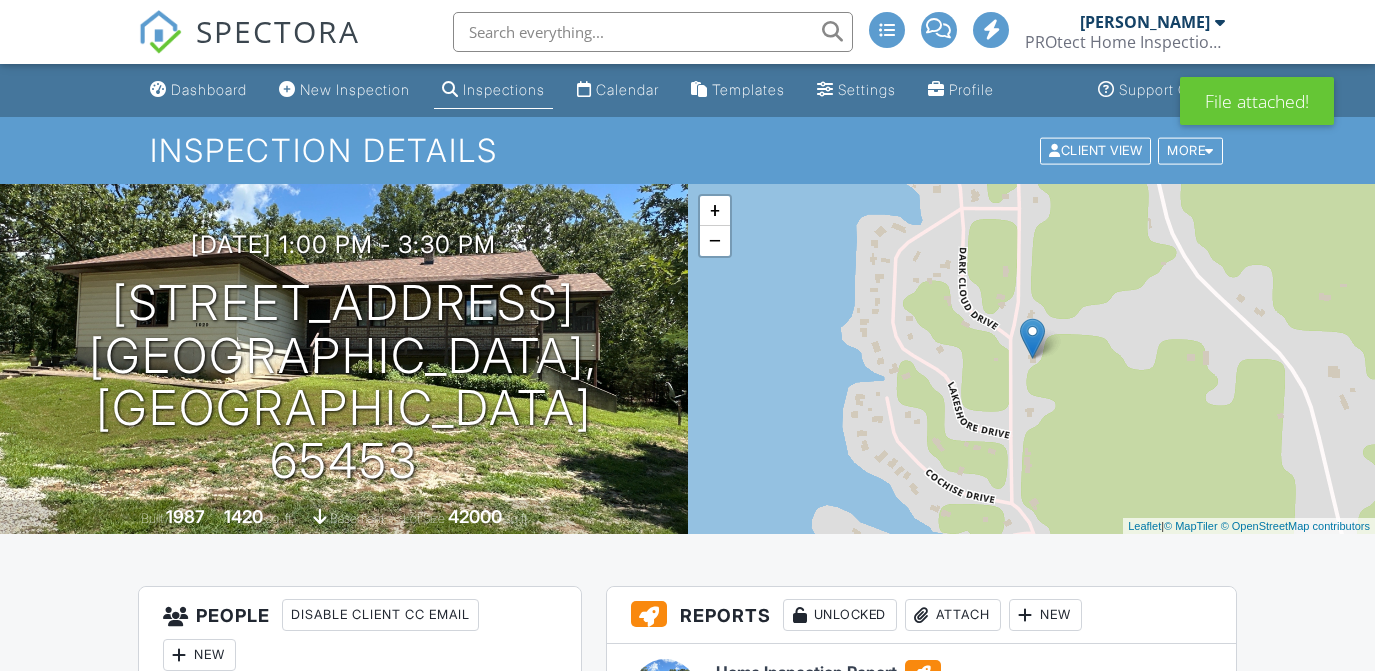 scroll, scrollTop: 498, scrollLeft: 0, axis: vertical 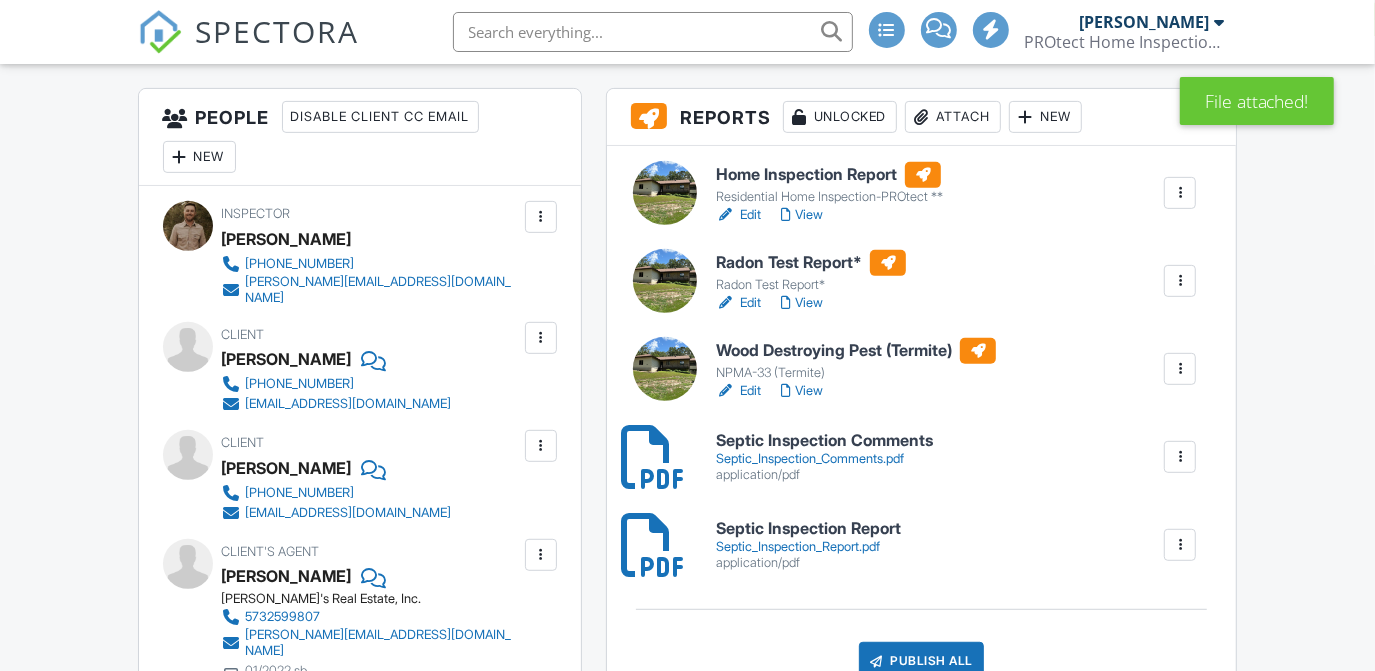 click on "Publish All" at bounding box center (921, 661) 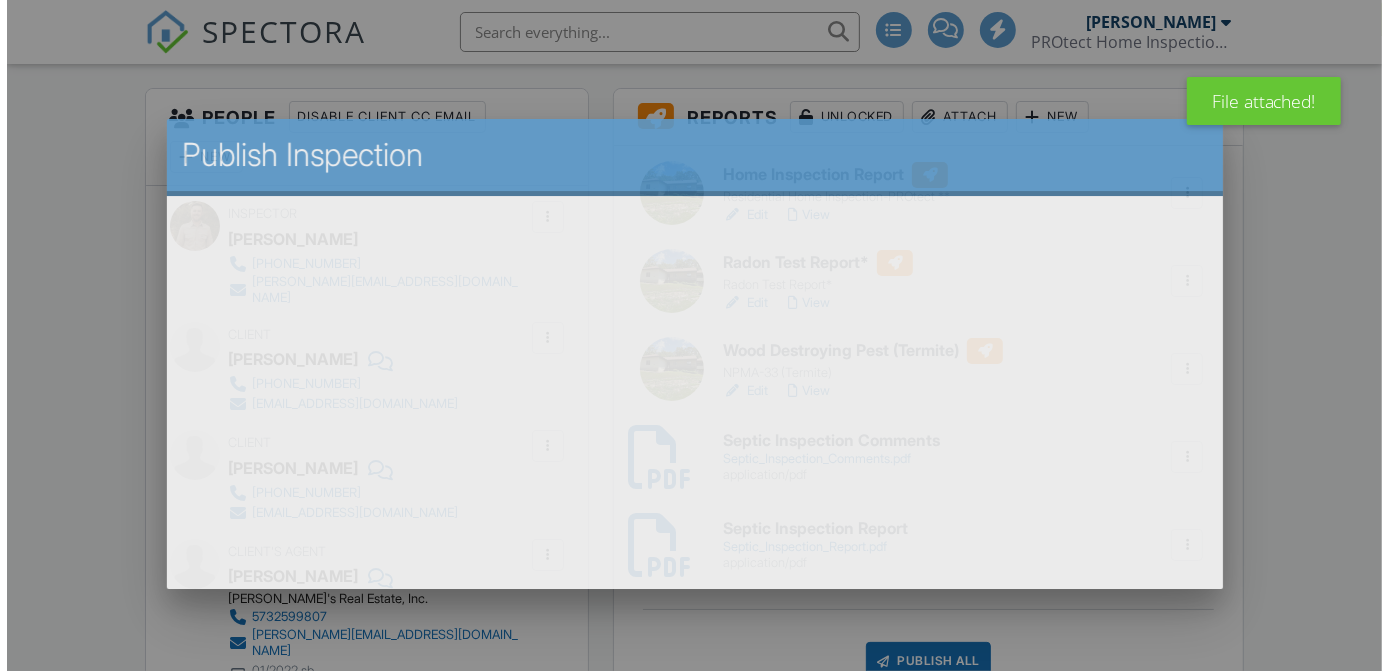 scroll, scrollTop: 610, scrollLeft: 0, axis: vertical 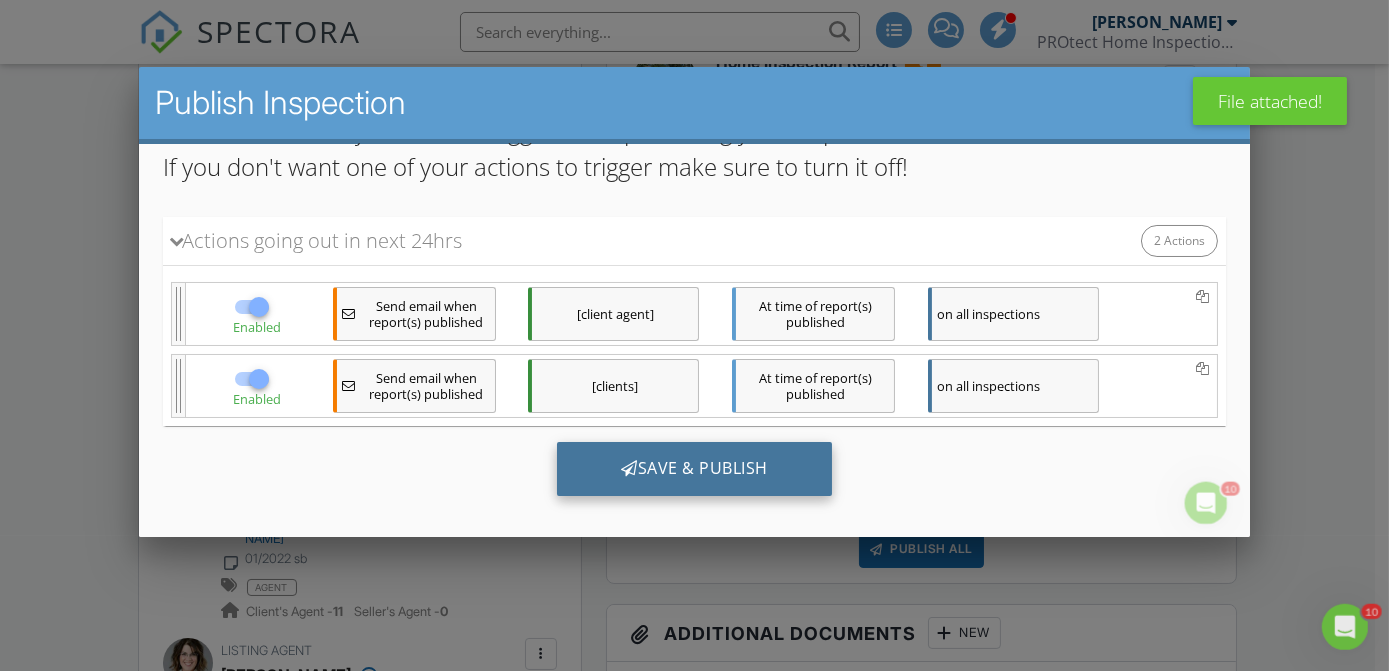 click on "Save & Publish" at bounding box center (693, 469) 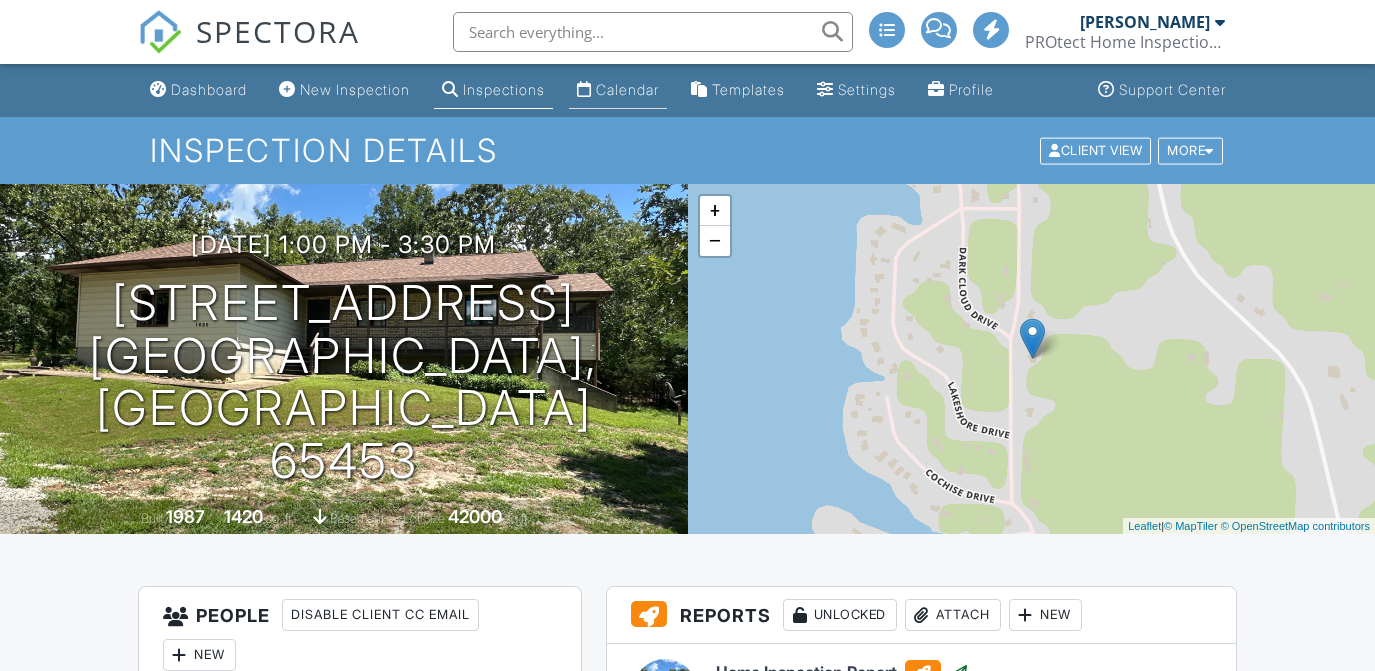 scroll, scrollTop: 0, scrollLeft: 0, axis: both 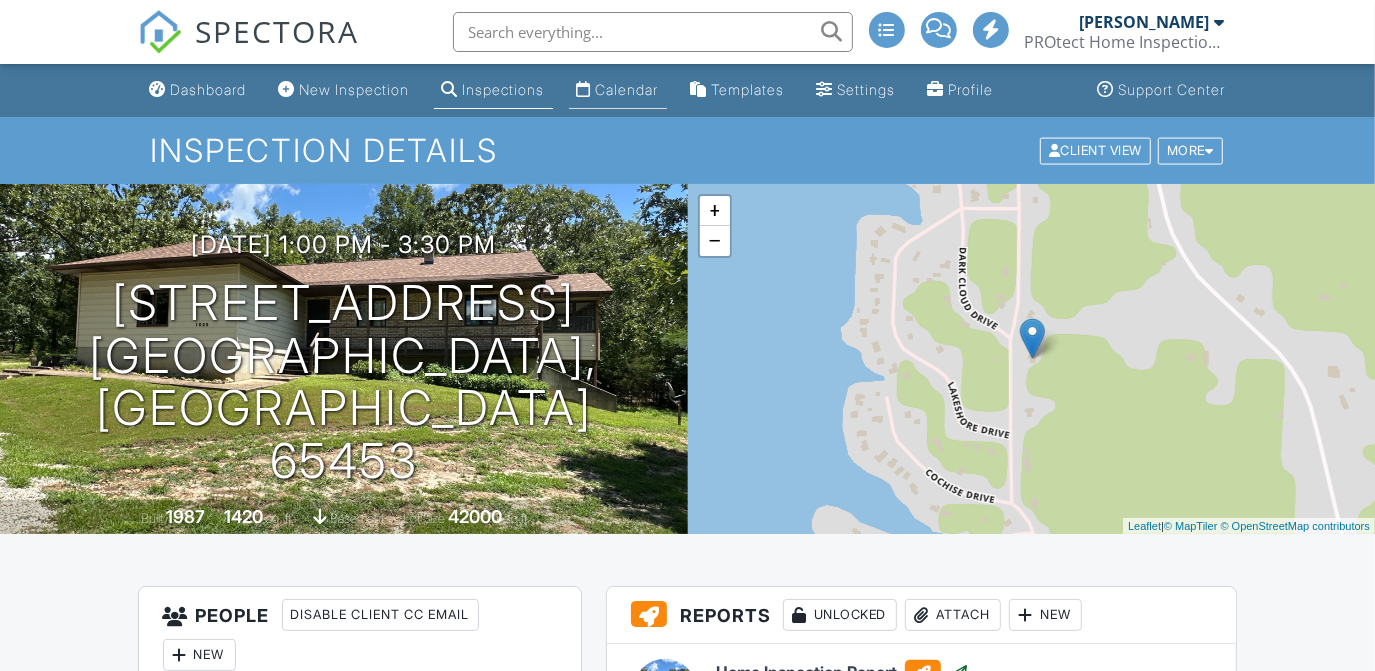 click on "Calendar" at bounding box center (627, 89) 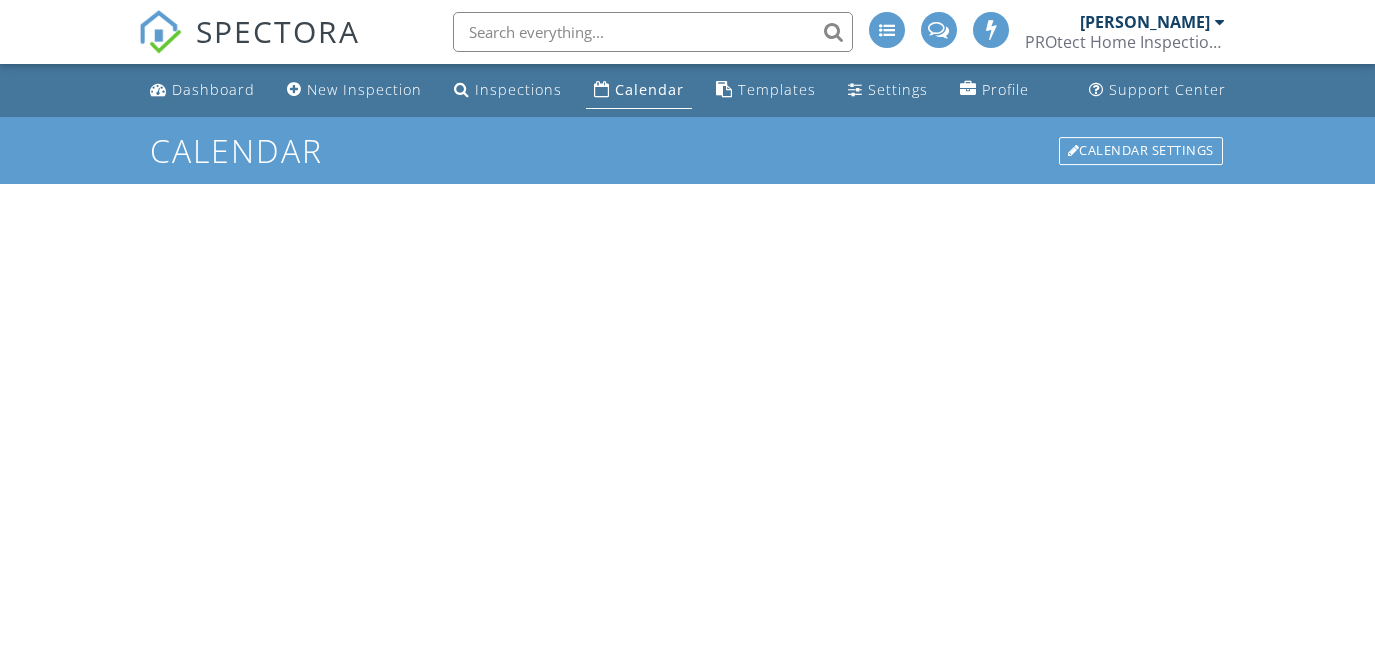 scroll, scrollTop: 0, scrollLeft: 0, axis: both 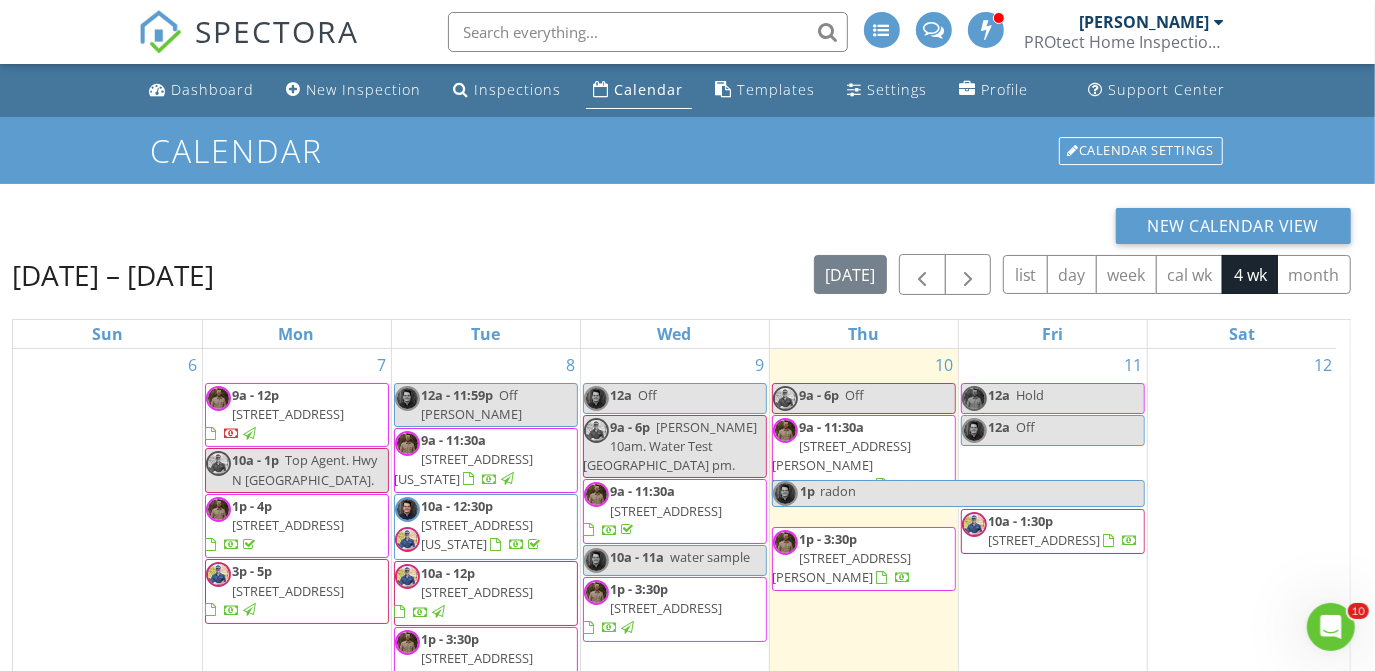 click on "9a - 11:30a
[STREET_ADDRESS]" at bounding box center (675, 511) 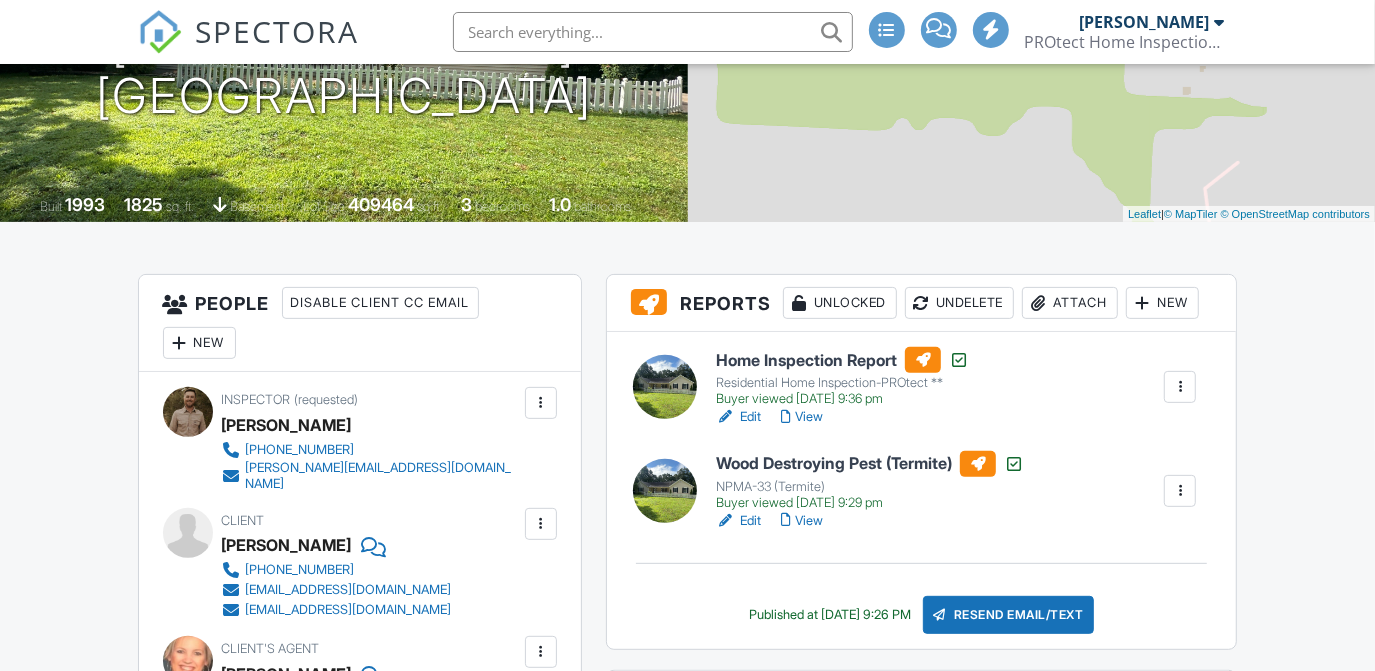 scroll, scrollTop: 120, scrollLeft: 0, axis: vertical 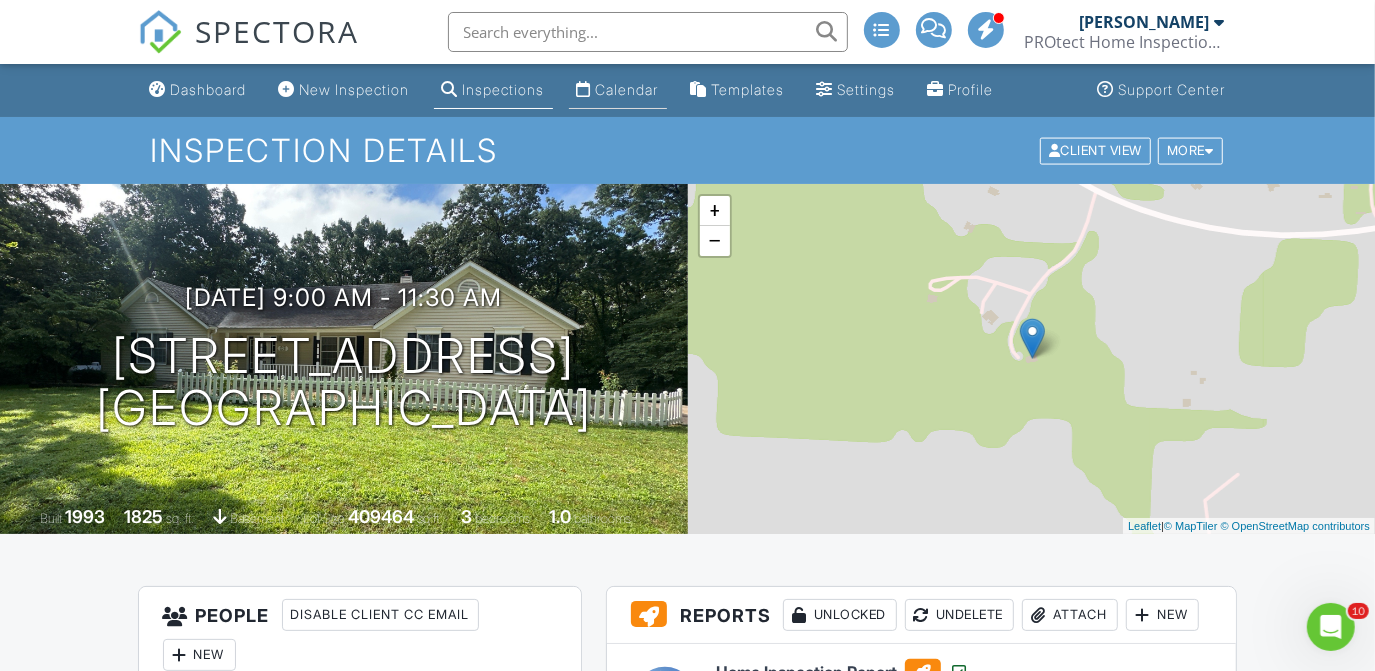 click on "Calendar" at bounding box center (627, 89) 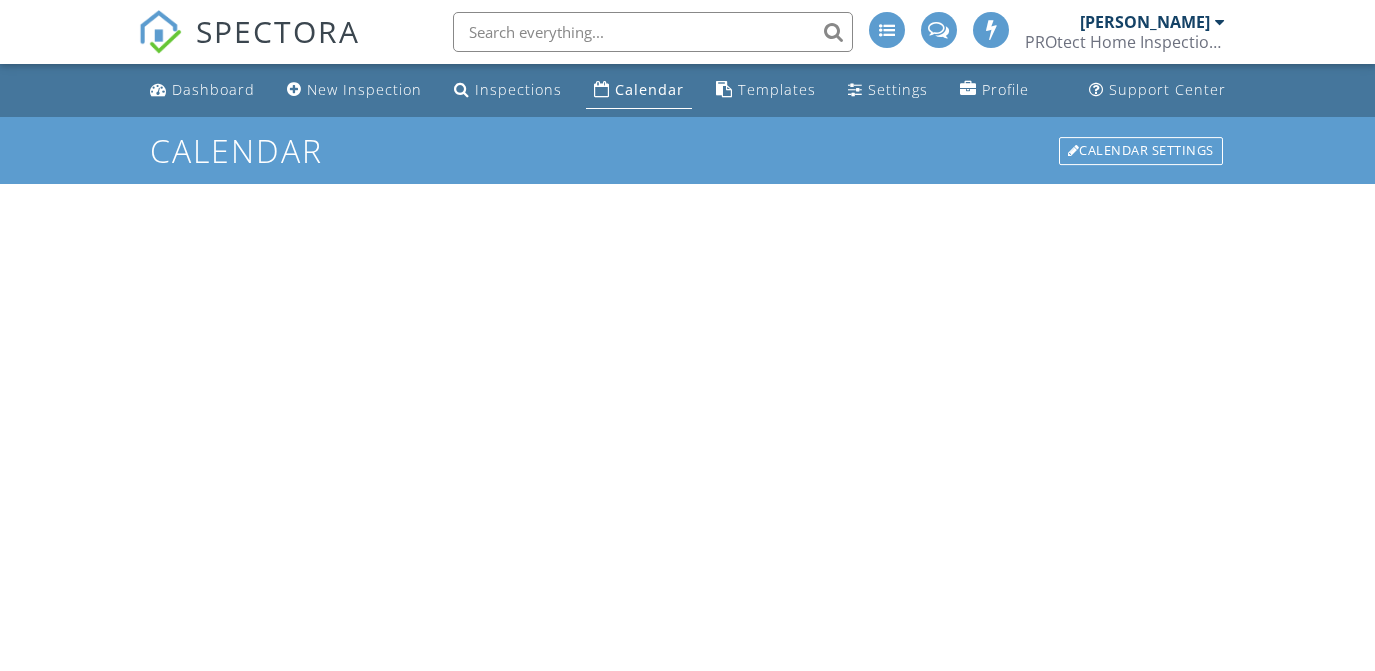 scroll, scrollTop: 0, scrollLeft: 0, axis: both 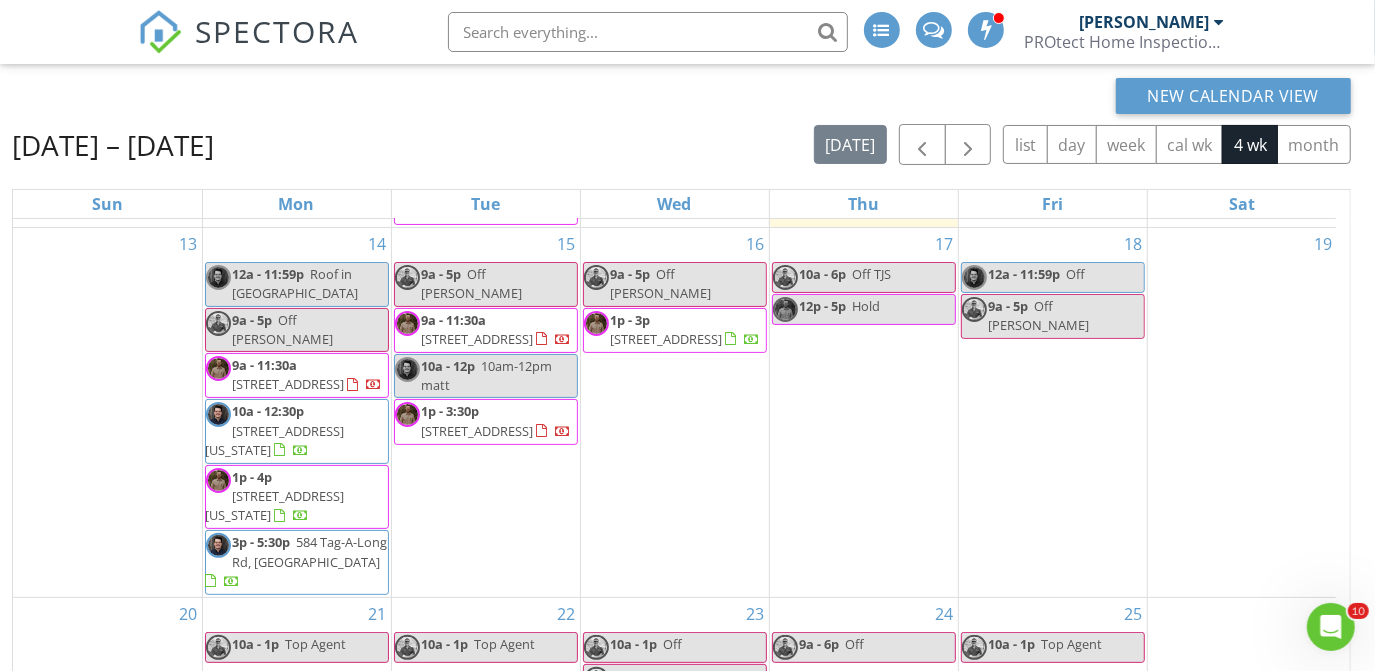 click on "[STREET_ADDRESS]" at bounding box center (289, 384) 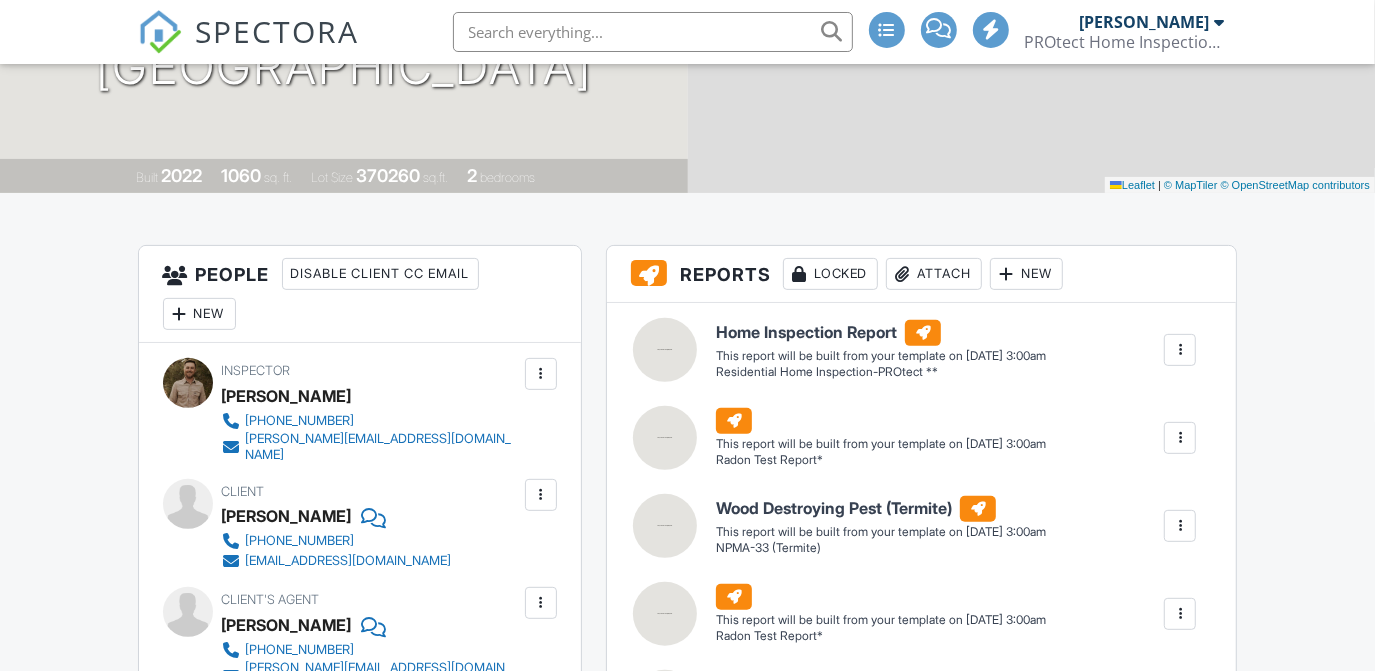 scroll, scrollTop: 341, scrollLeft: 0, axis: vertical 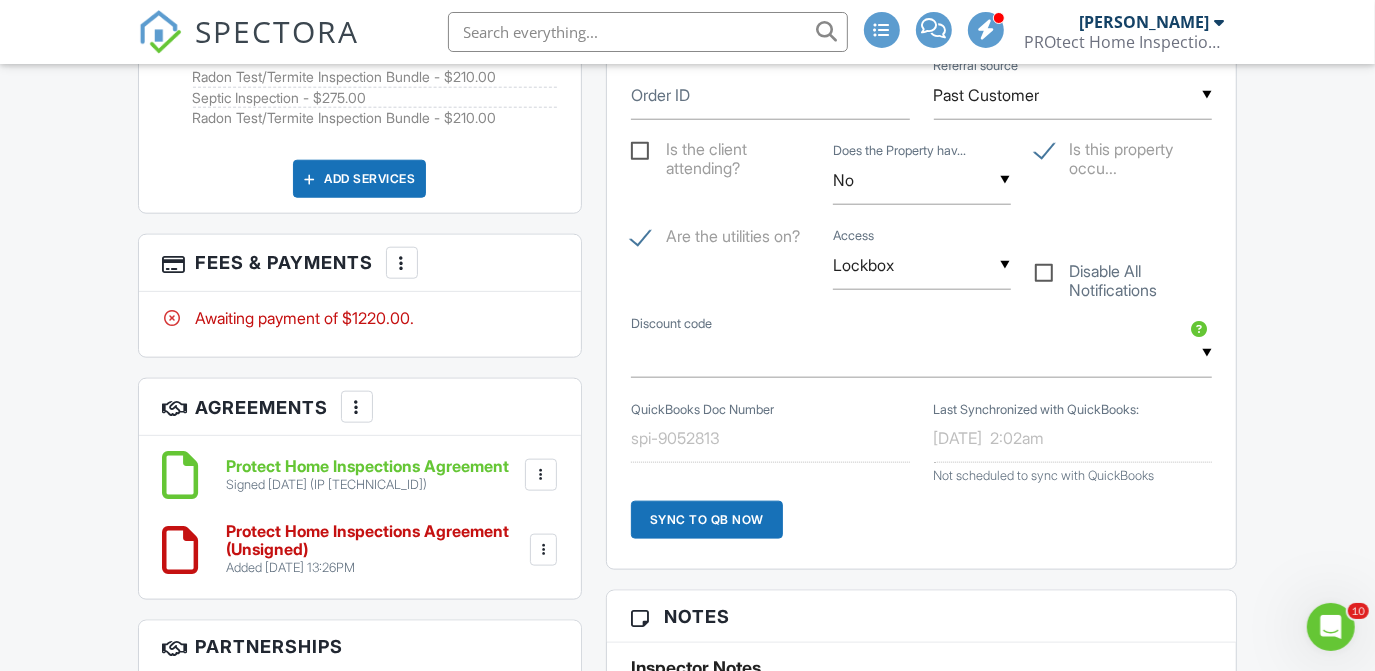 click at bounding box center (402, 263) 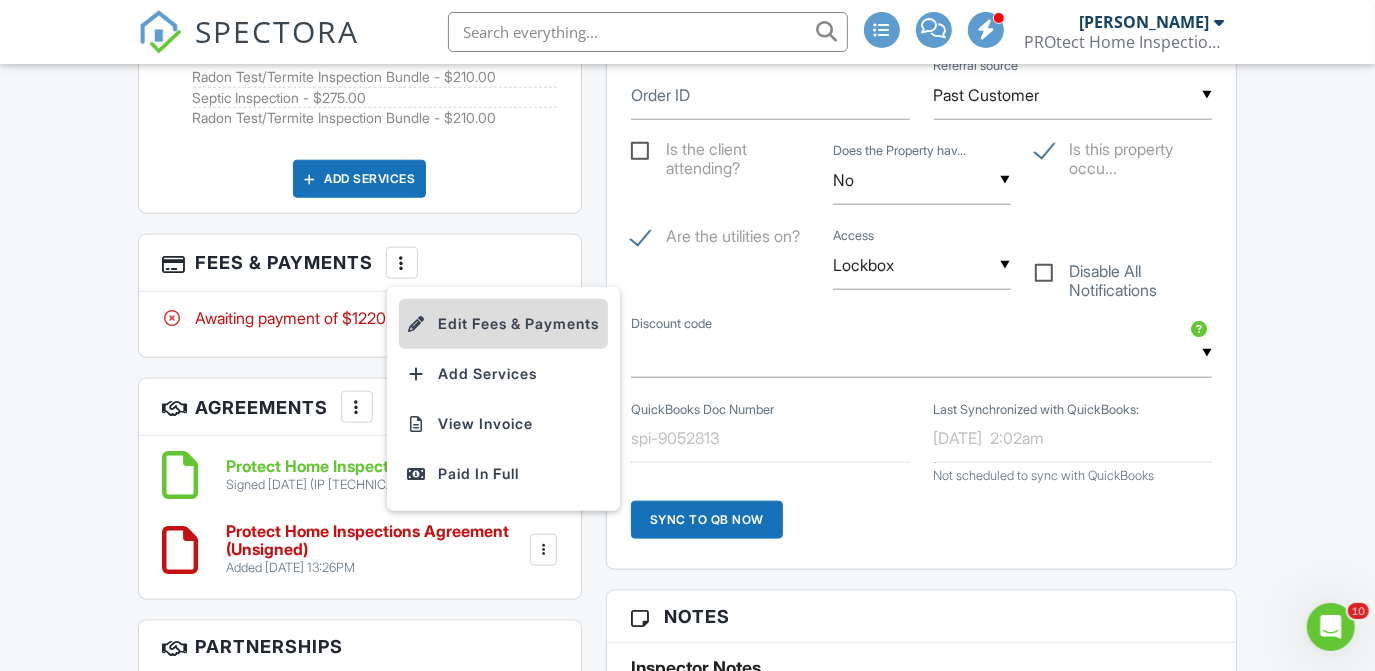 click on "Edit Fees & Payments" at bounding box center (503, 324) 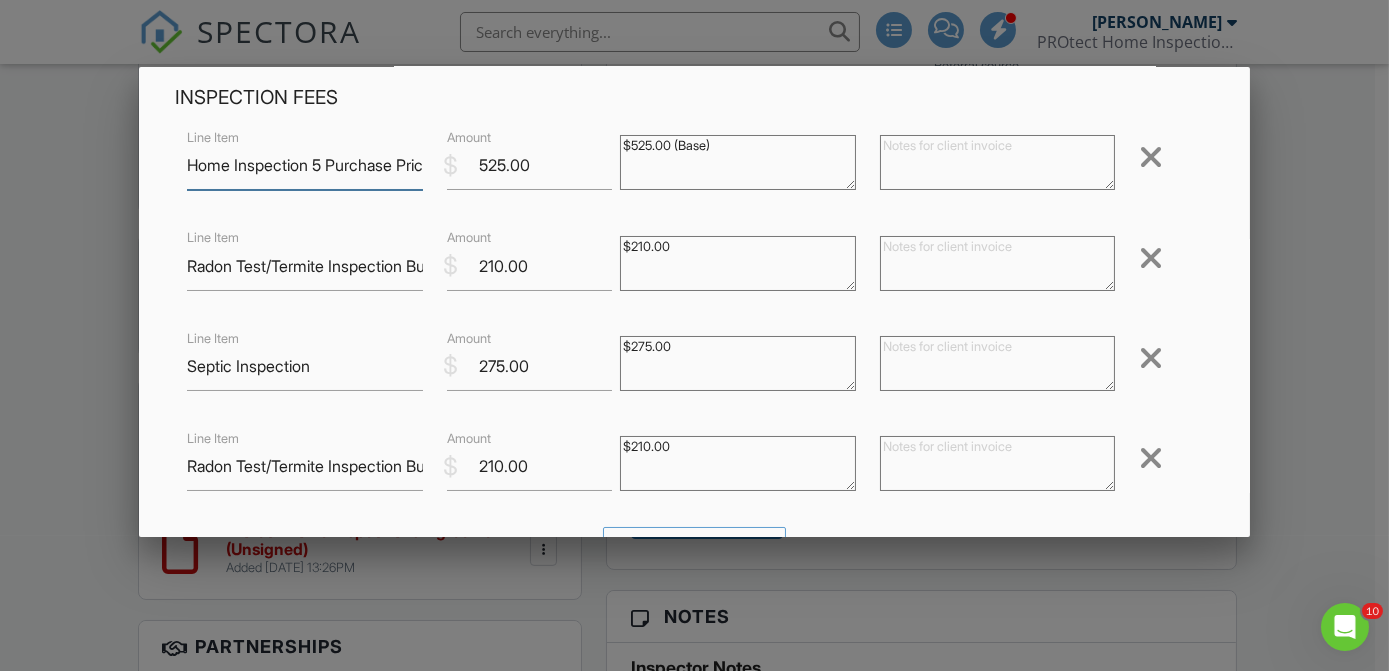 scroll, scrollTop: 82, scrollLeft: 0, axis: vertical 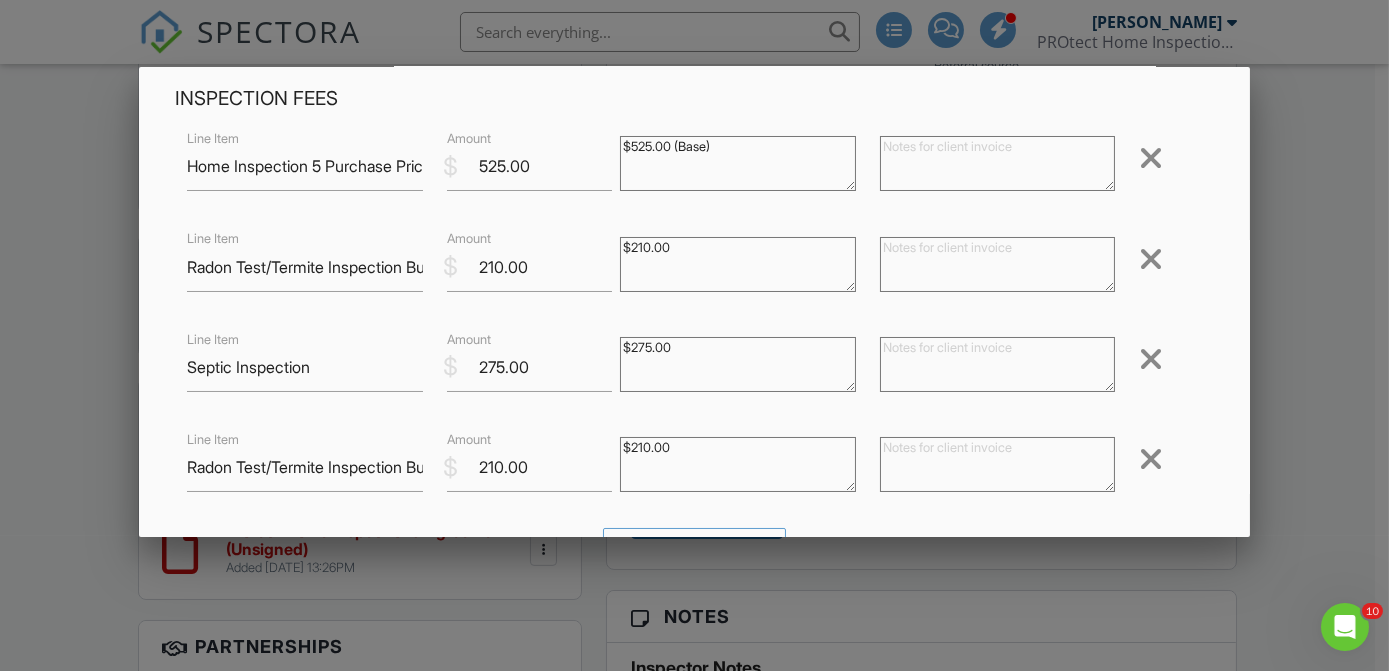 click at bounding box center [1151, 459] 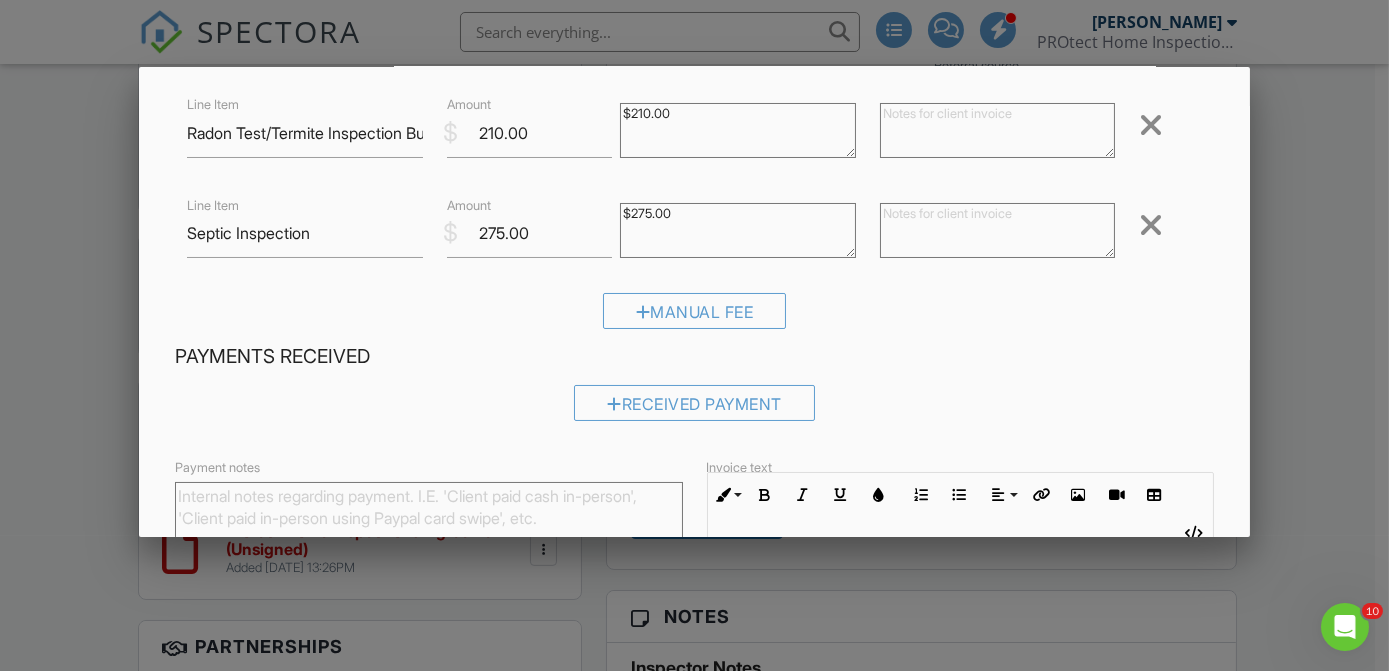 scroll, scrollTop: 485, scrollLeft: 0, axis: vertical 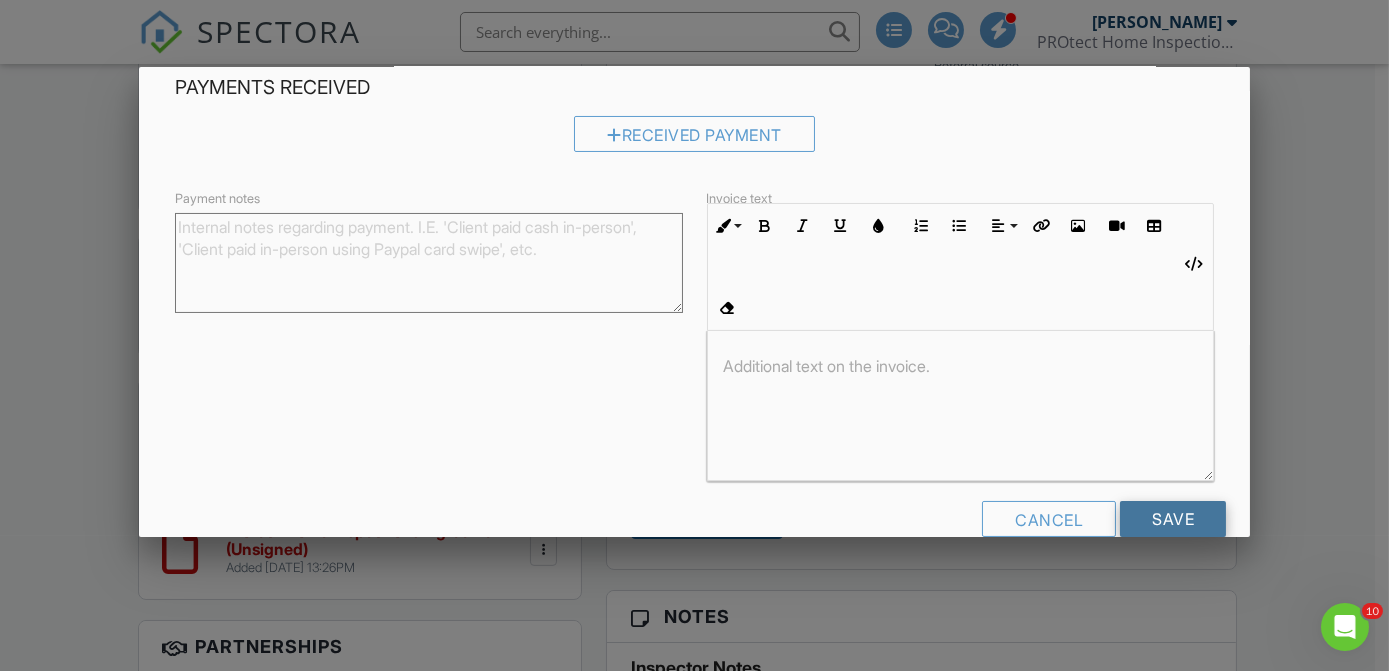 click on "Save" at bounding box center [1173, 519] 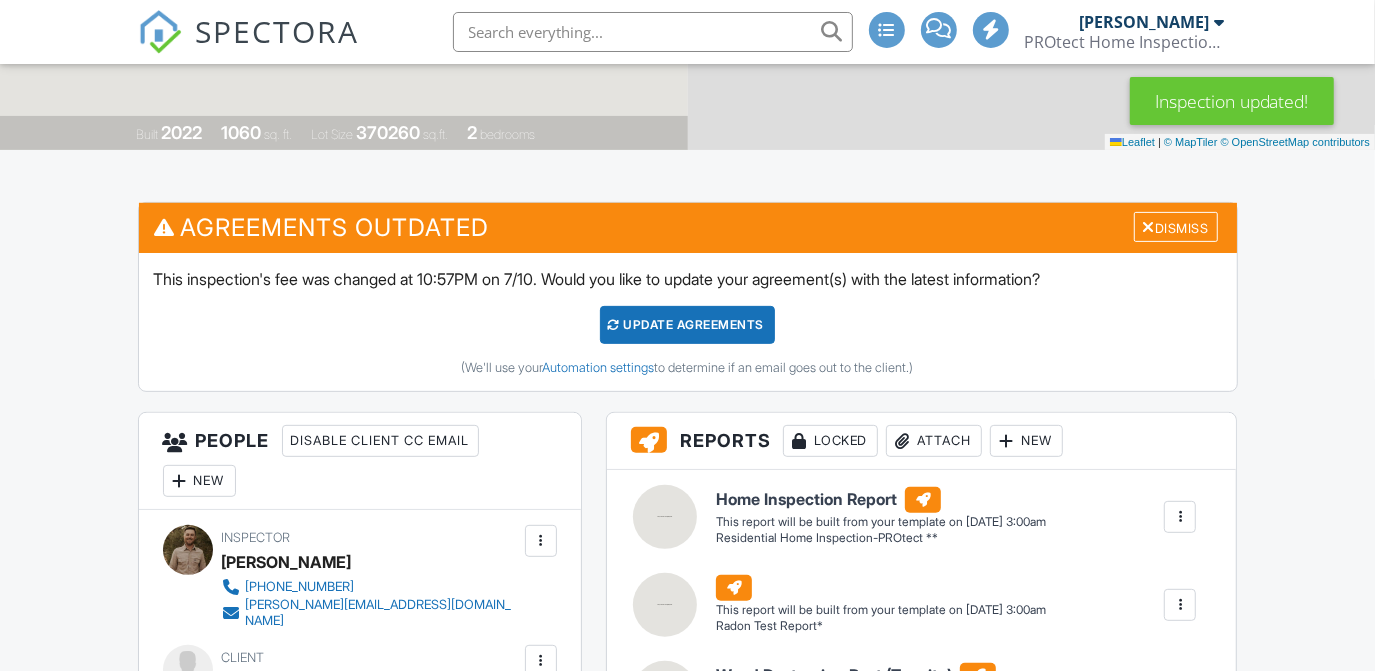 scroll, scrollTop: 384, scrollLeft: 0, axis: vertical 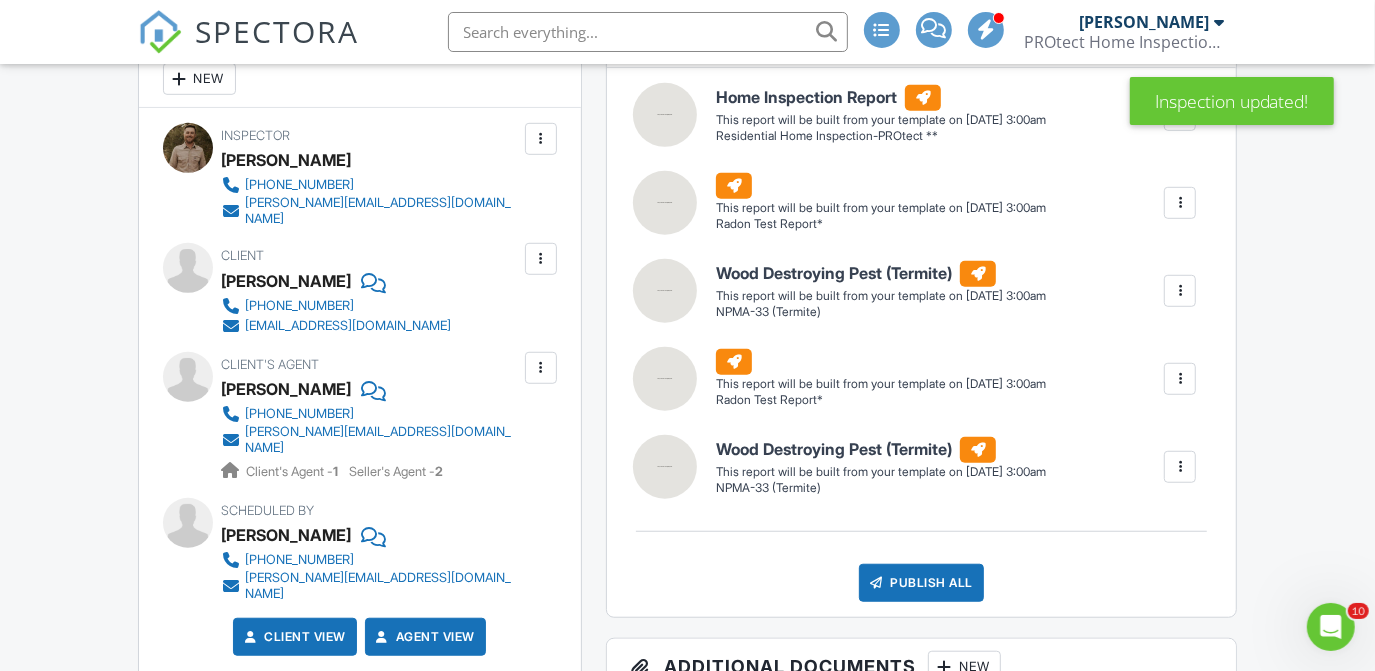 click at bounding box center (1180, 467) 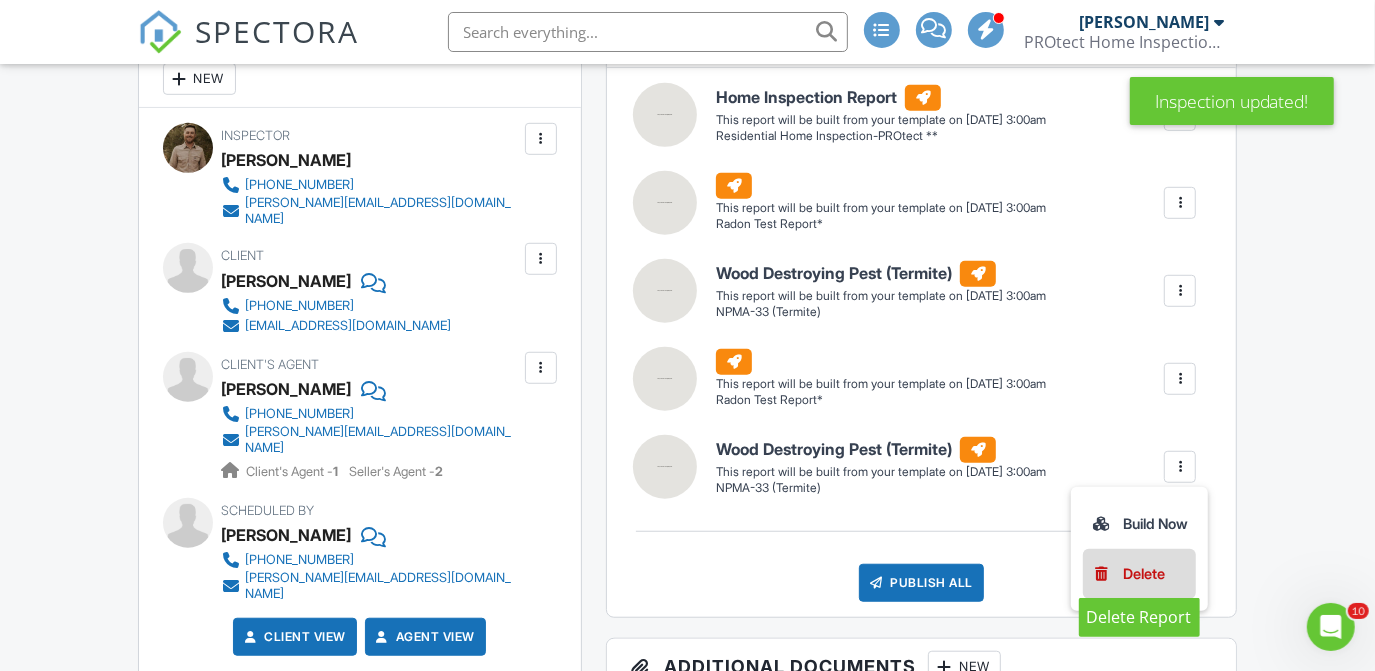 click on "Delete" 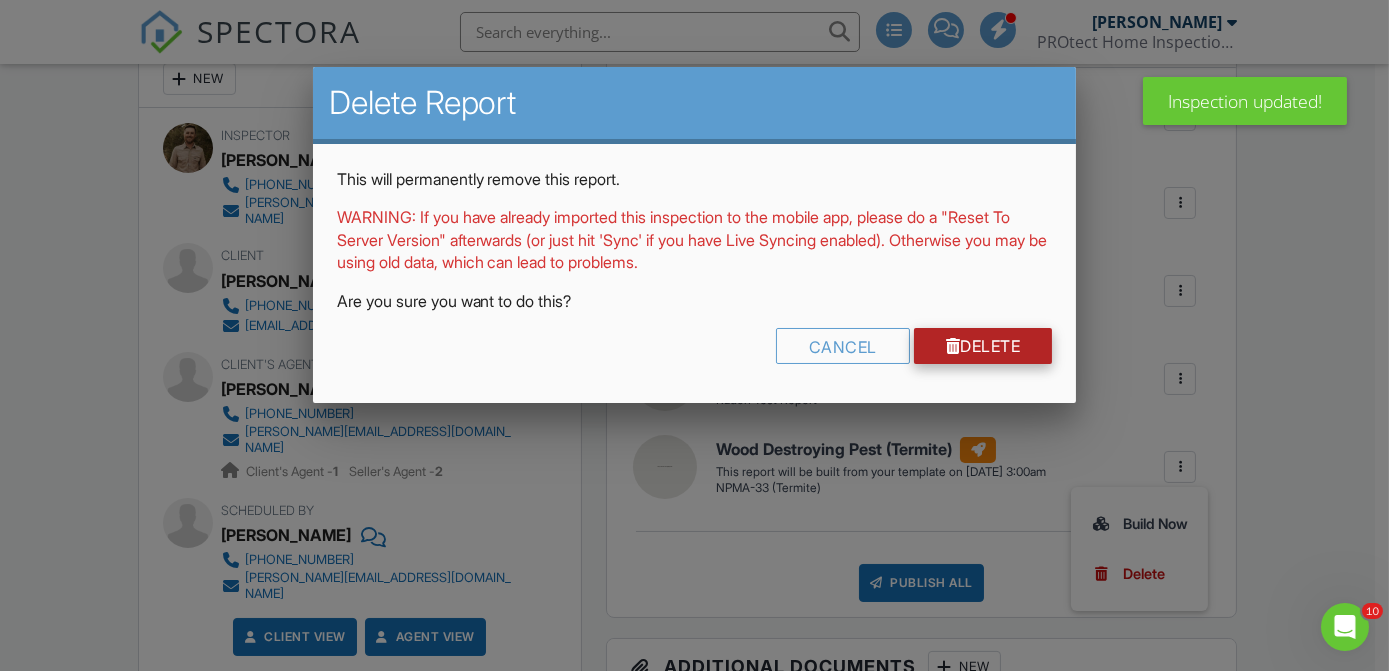 click on "Delete" 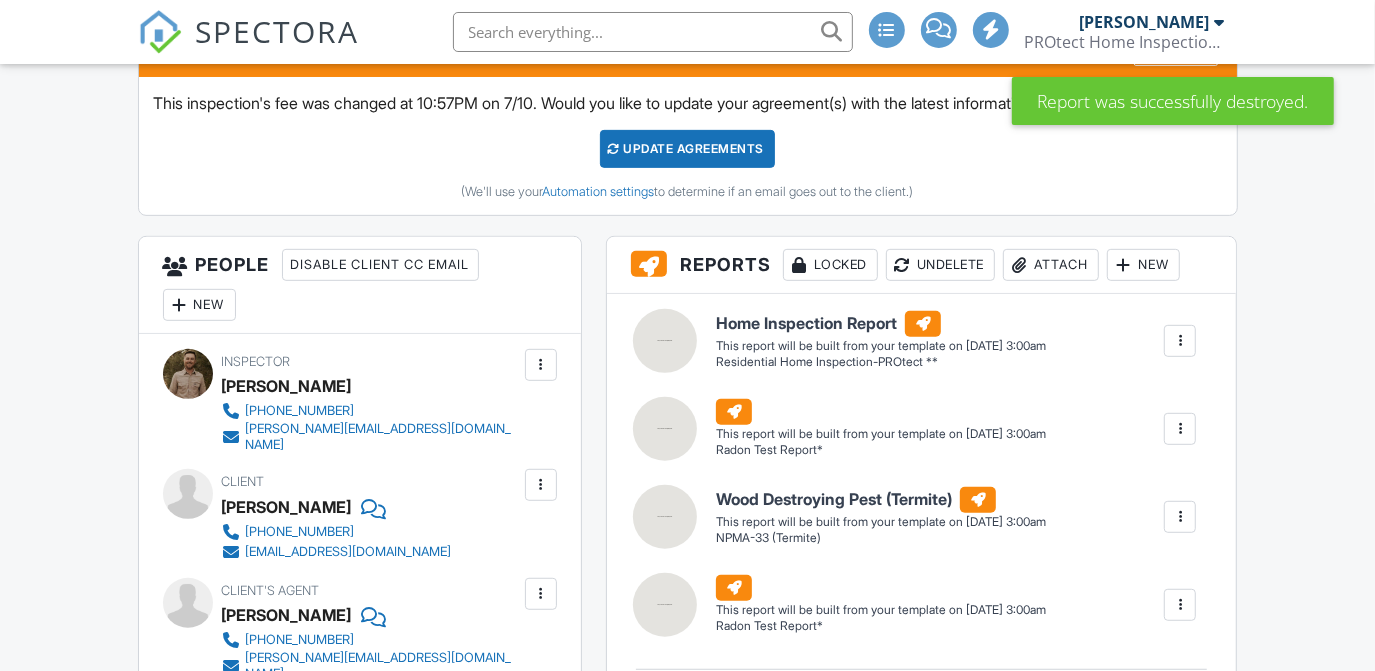 scroll, scrollTop: 829, scrollLeft: 0, axis: vertical 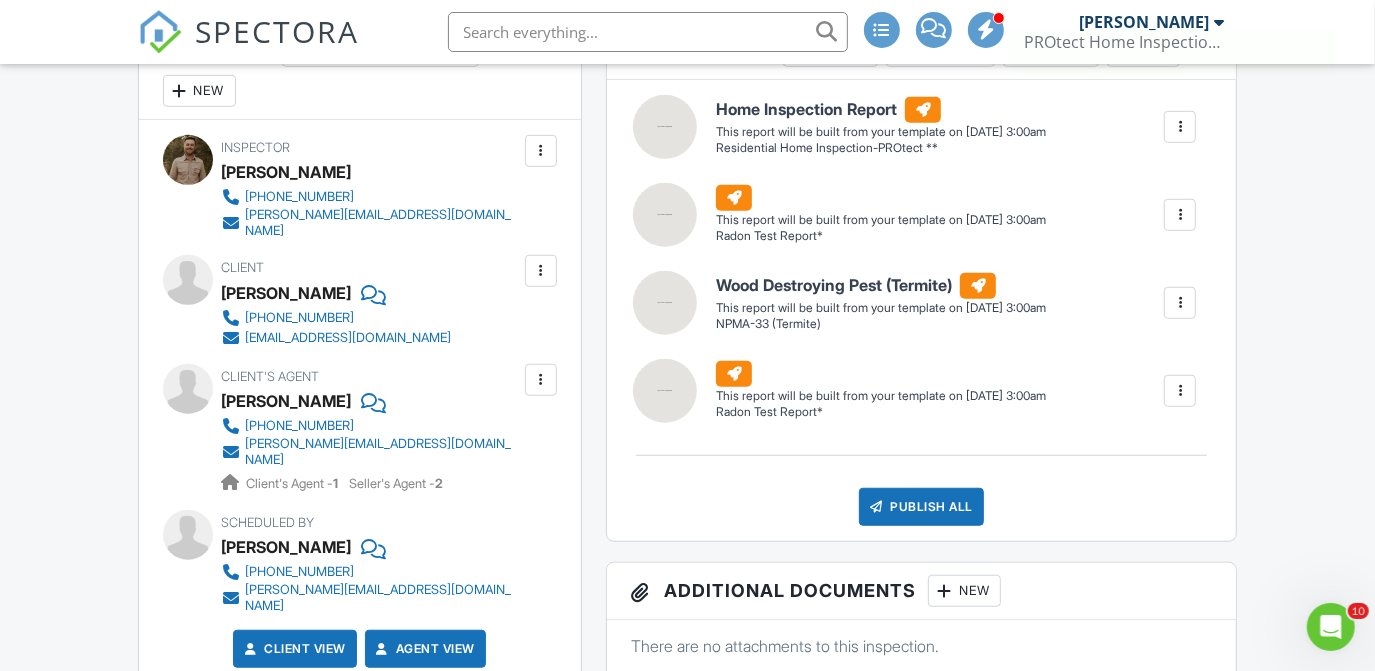click at bounding box center (1180, 391) 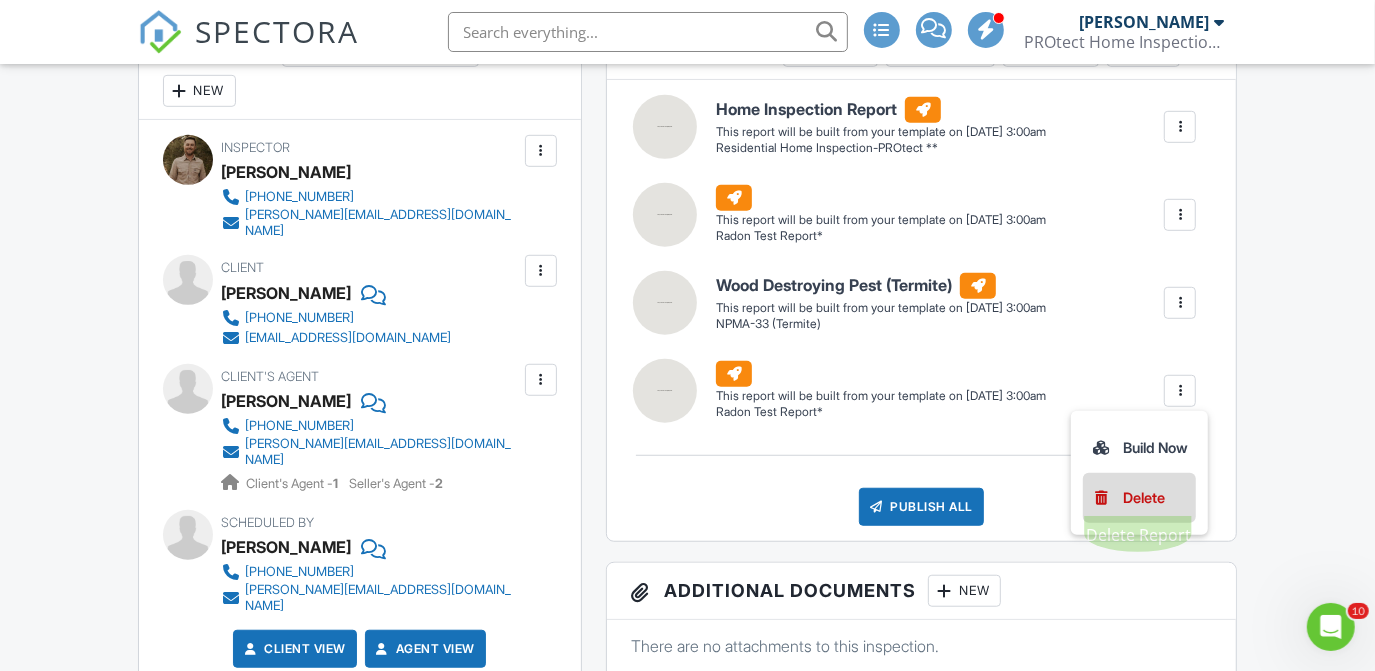 click on "Delete" at bounding box center (1144, 498) 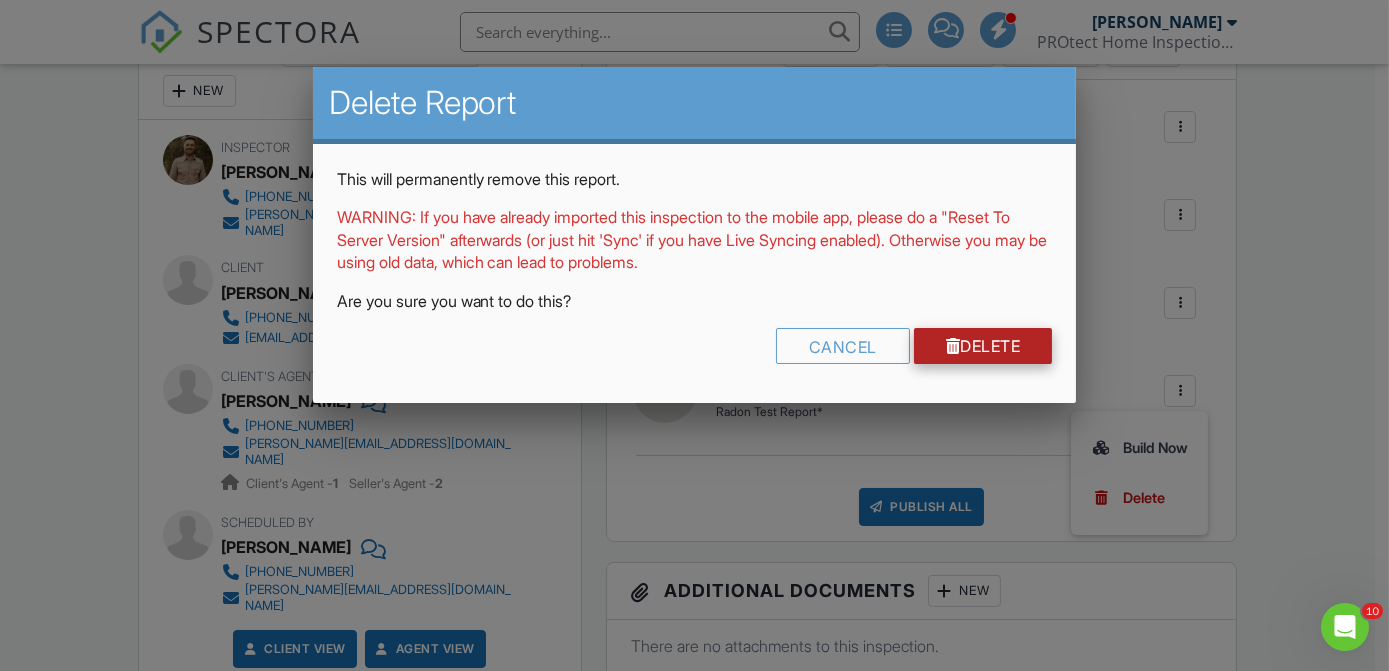click on "Delete" at bounding box center (983, 346) 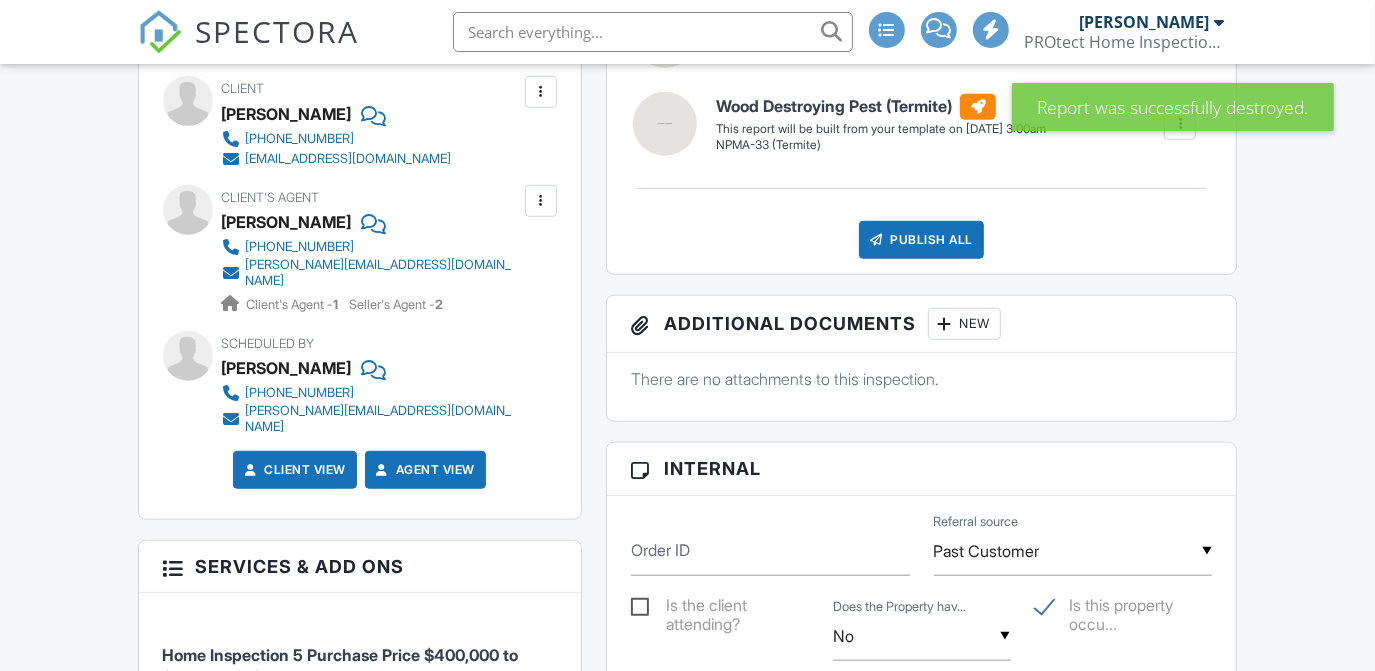 scroll, scrollTop: 1057, scrollLeft: 0, axis: vertical 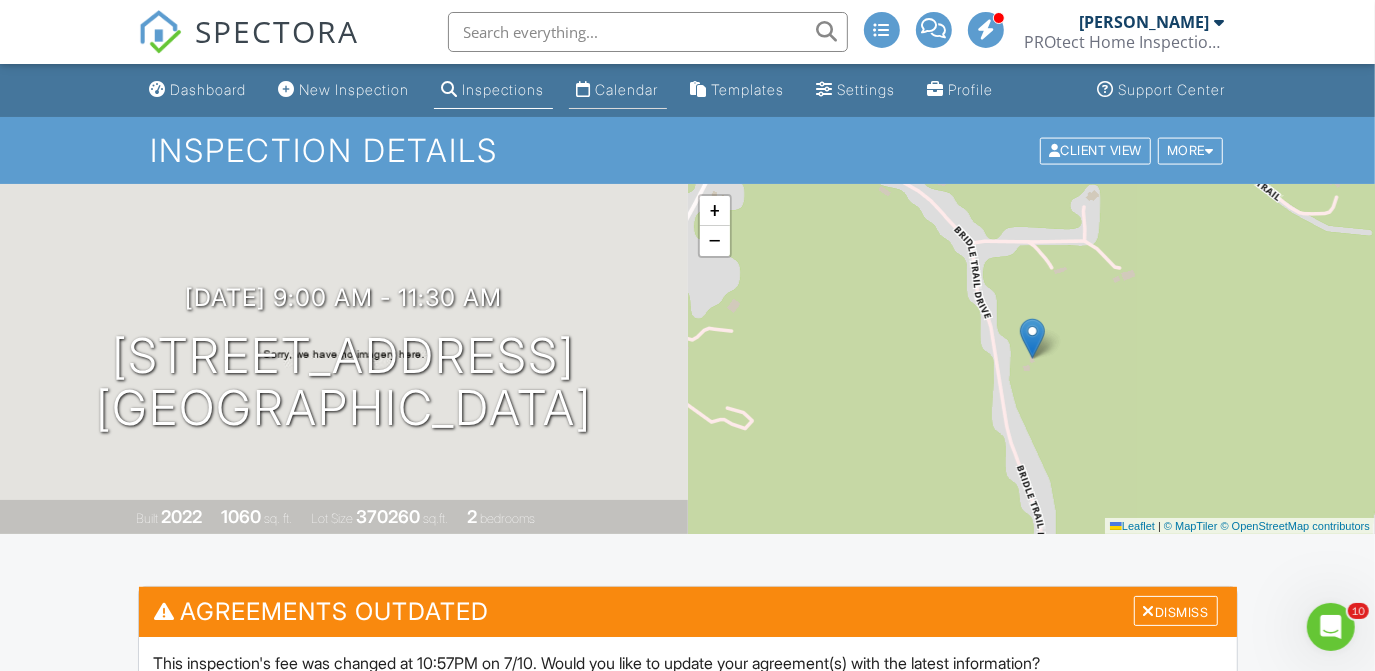click on "Calendar" at bounding box center [627, 89] 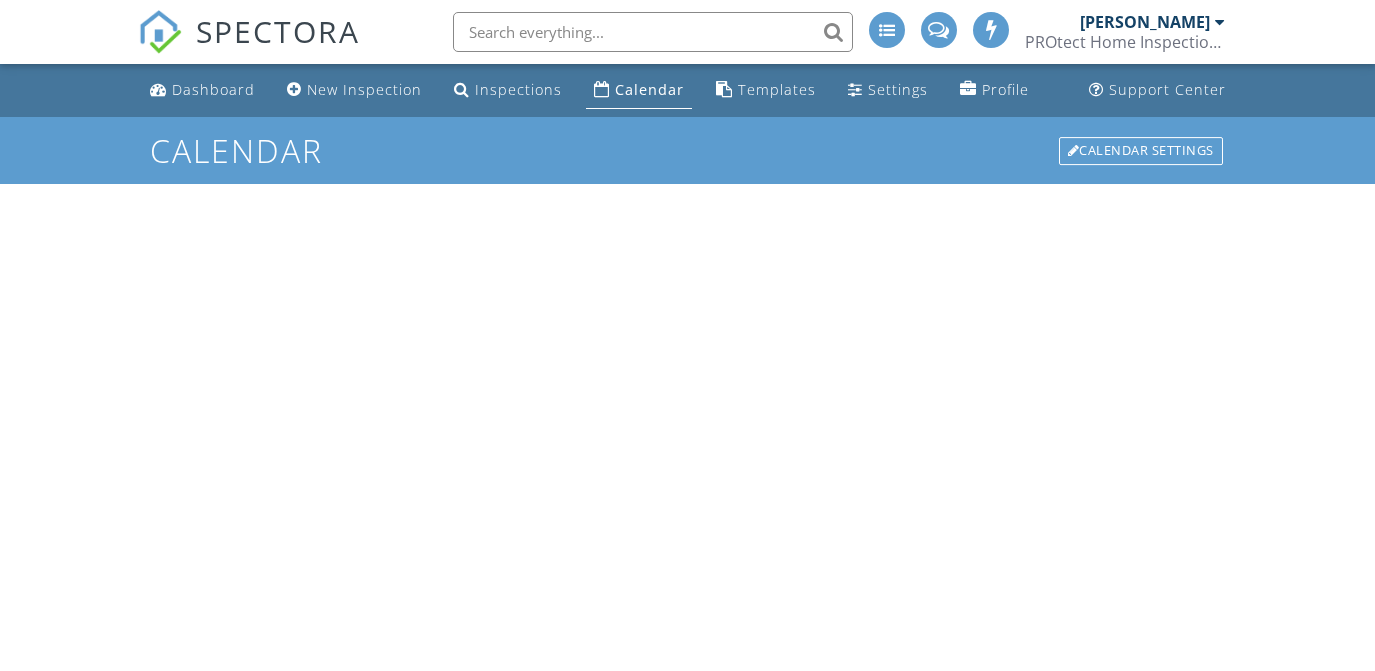 scroll, scrollTop: 0, scrollLeft: 0, axis: both 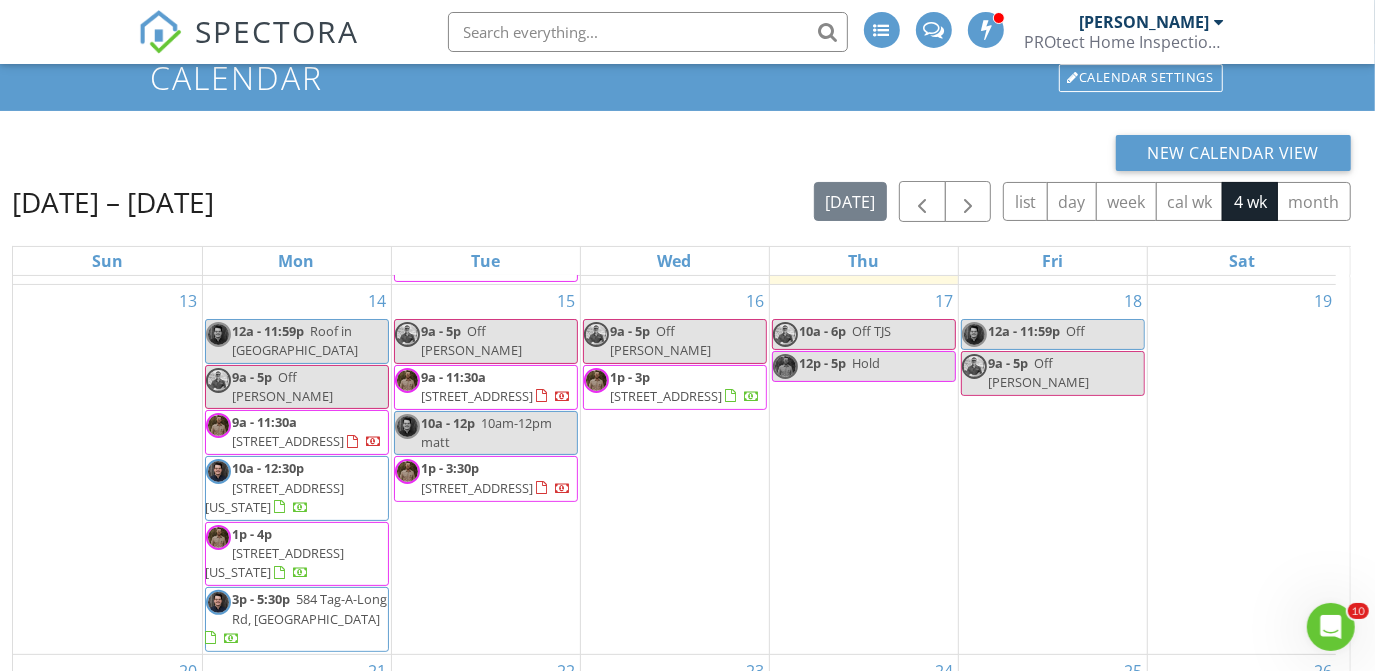 click on "9a - 11:30a
[STREET_ADDRESS]" at bounding box center (486, 387) 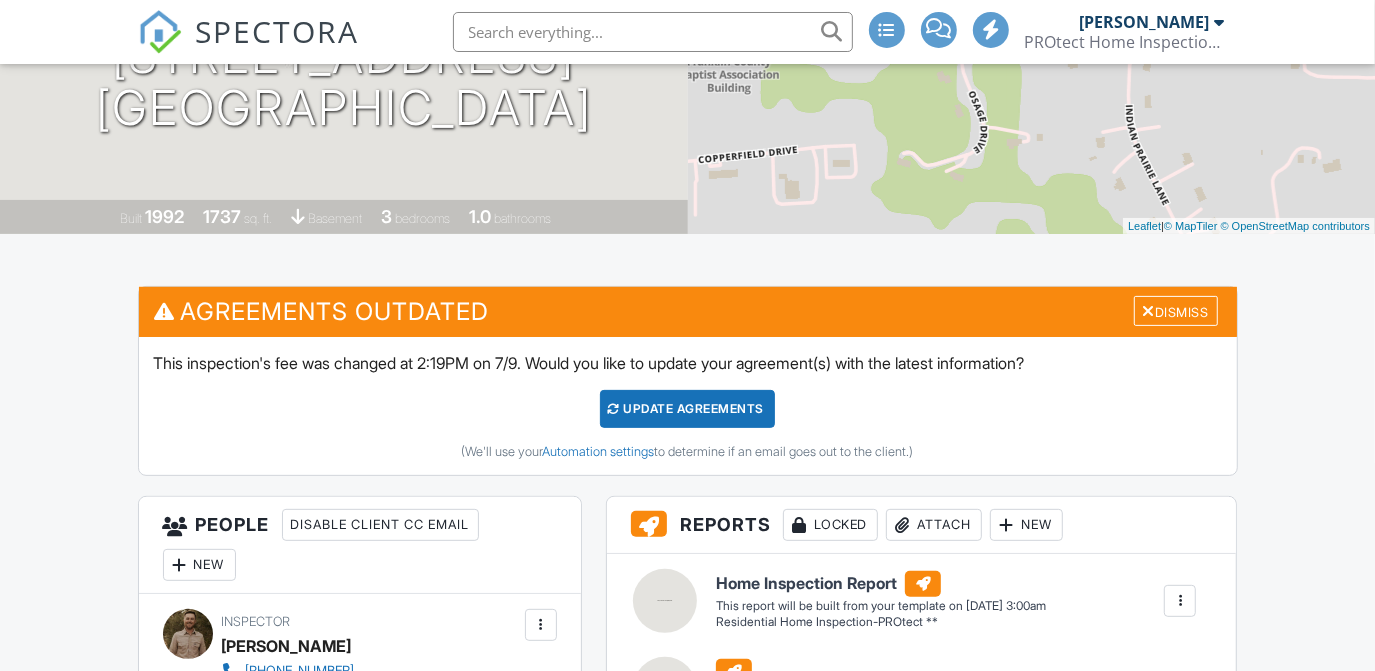 scroll, scrollTop: 600, scrollLeft: 0, axis: vertical 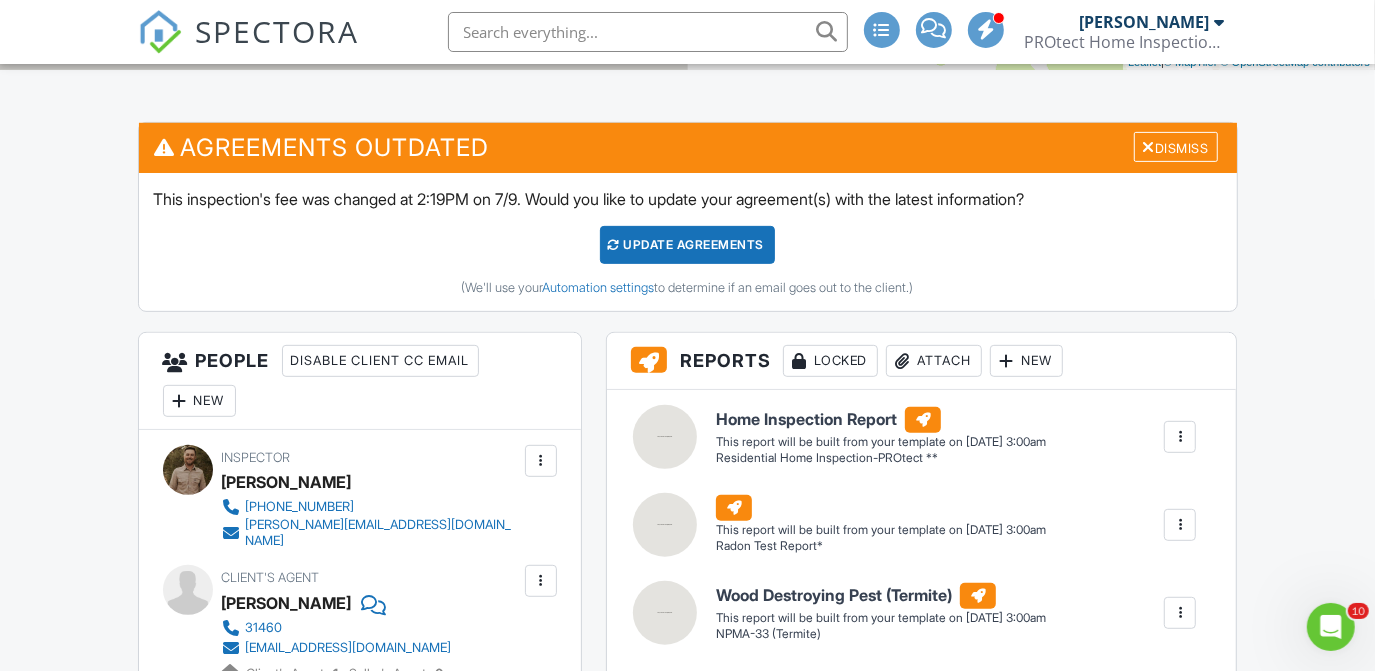 click on "Update Agreements" at bounding box center [687, 245] 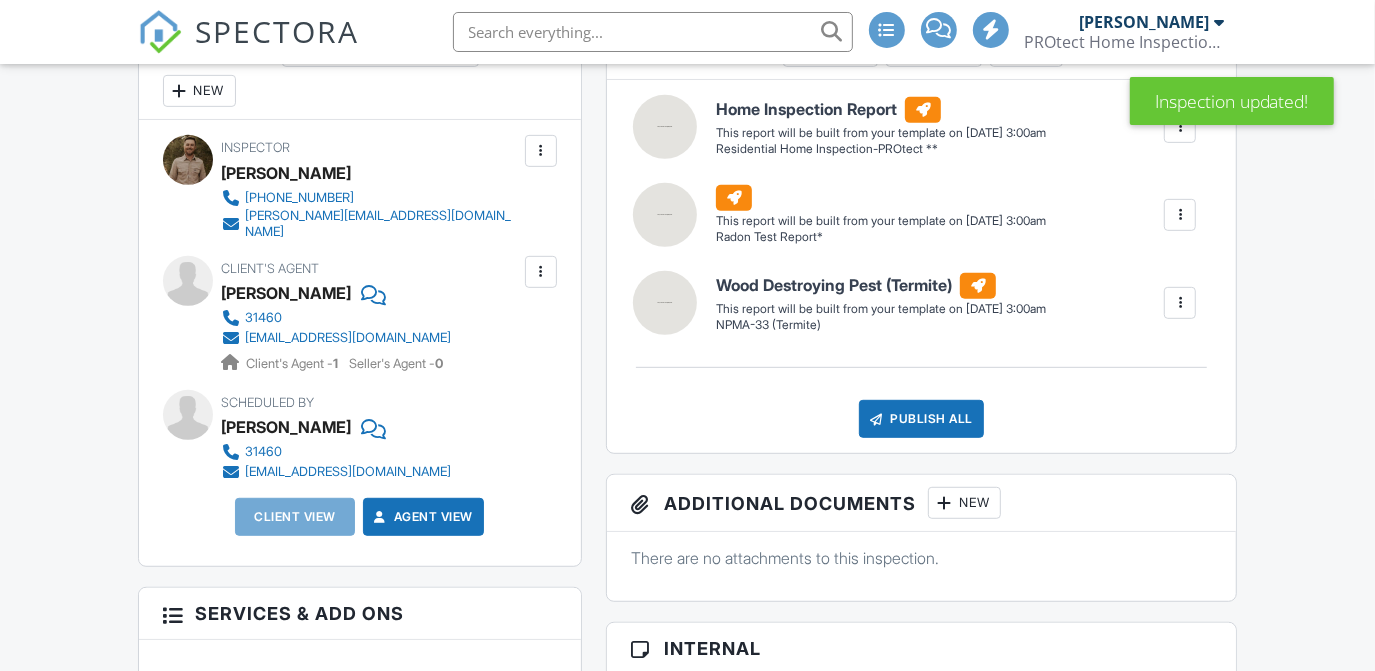 scroll, scrollTop: 592, scrollLeft: 0, axis: vertical 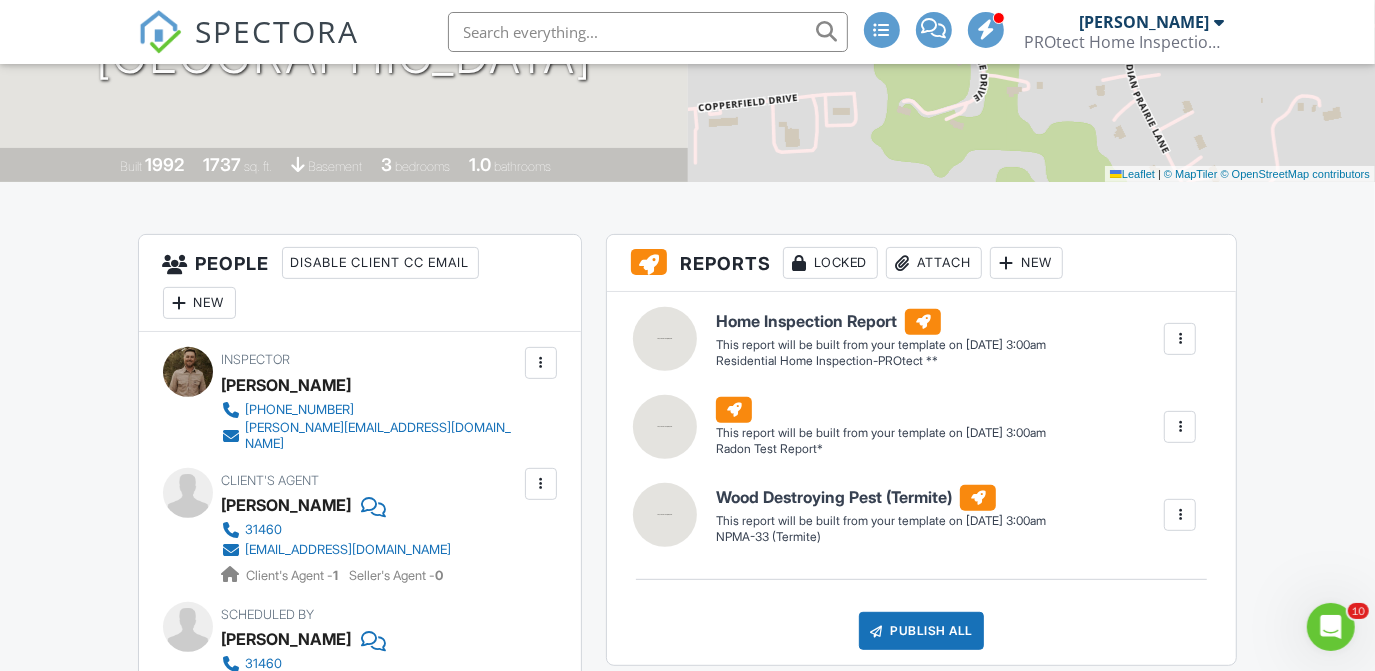click on "New" at bounding box center (199, 303) 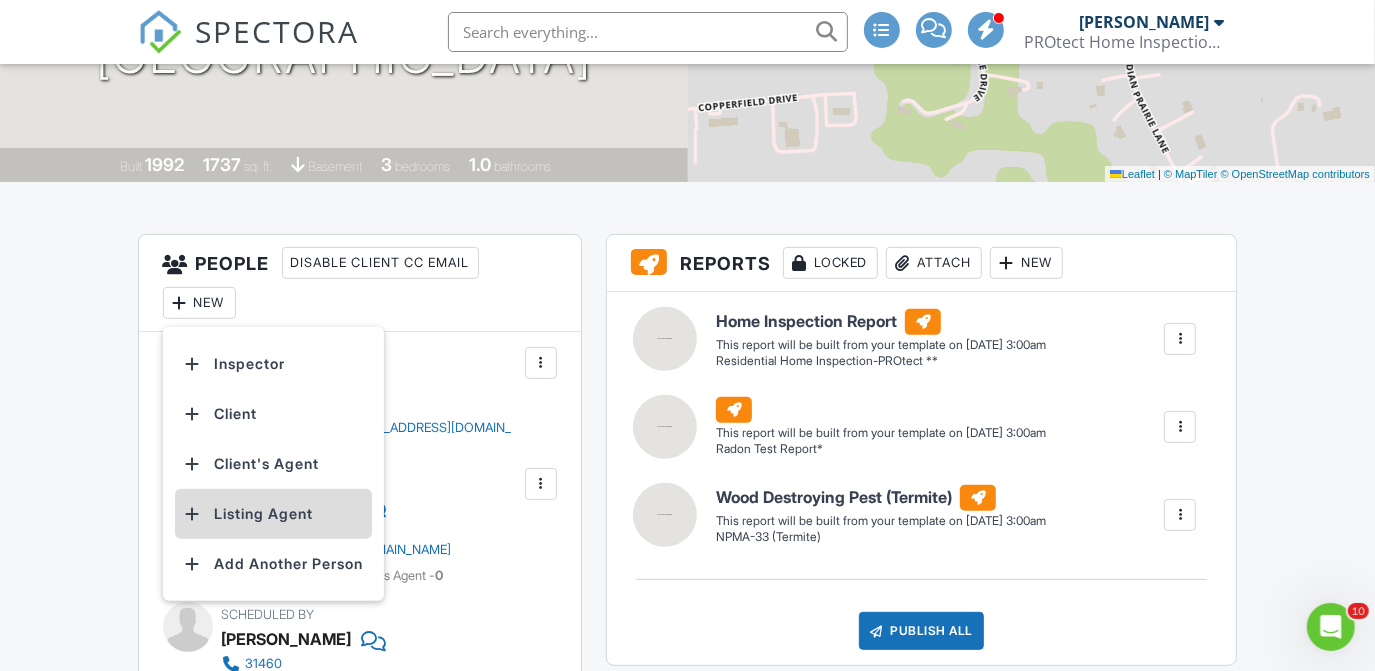 click on "Listing Agent" at bounding box center [273, 514] 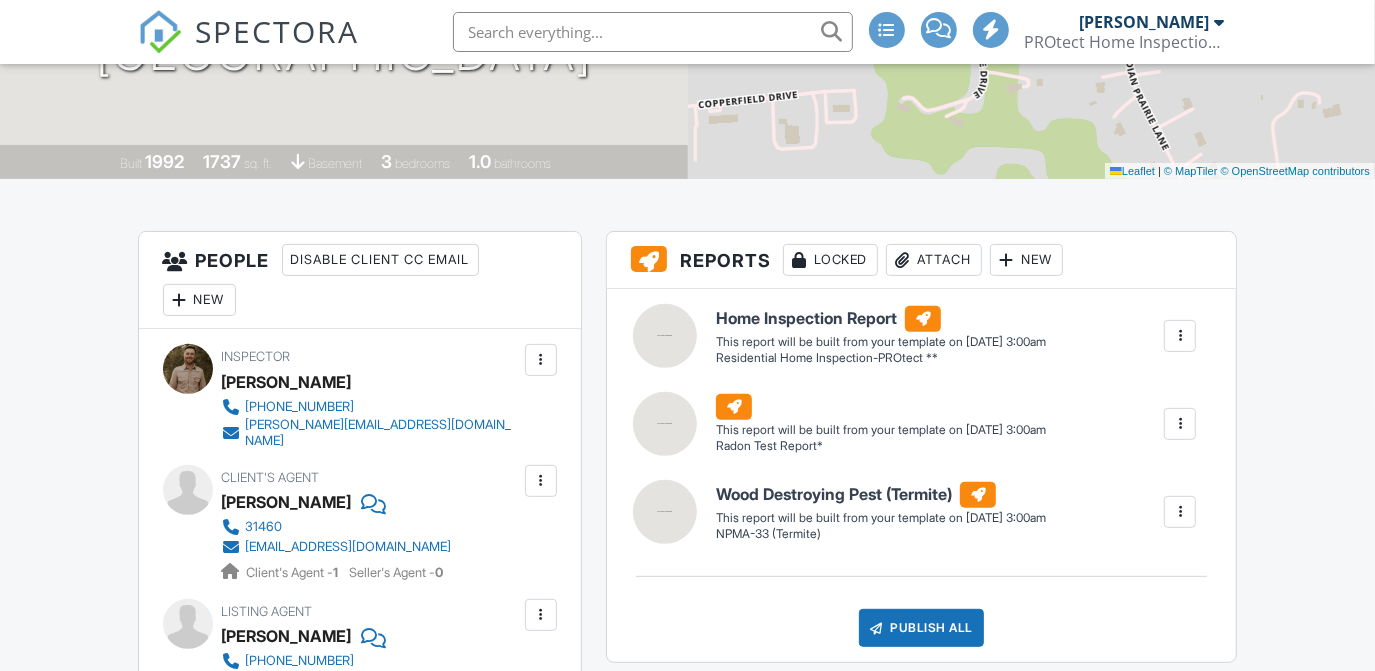 scroll, scrollTop: 580, scrollLeft: 0, axis: vertical 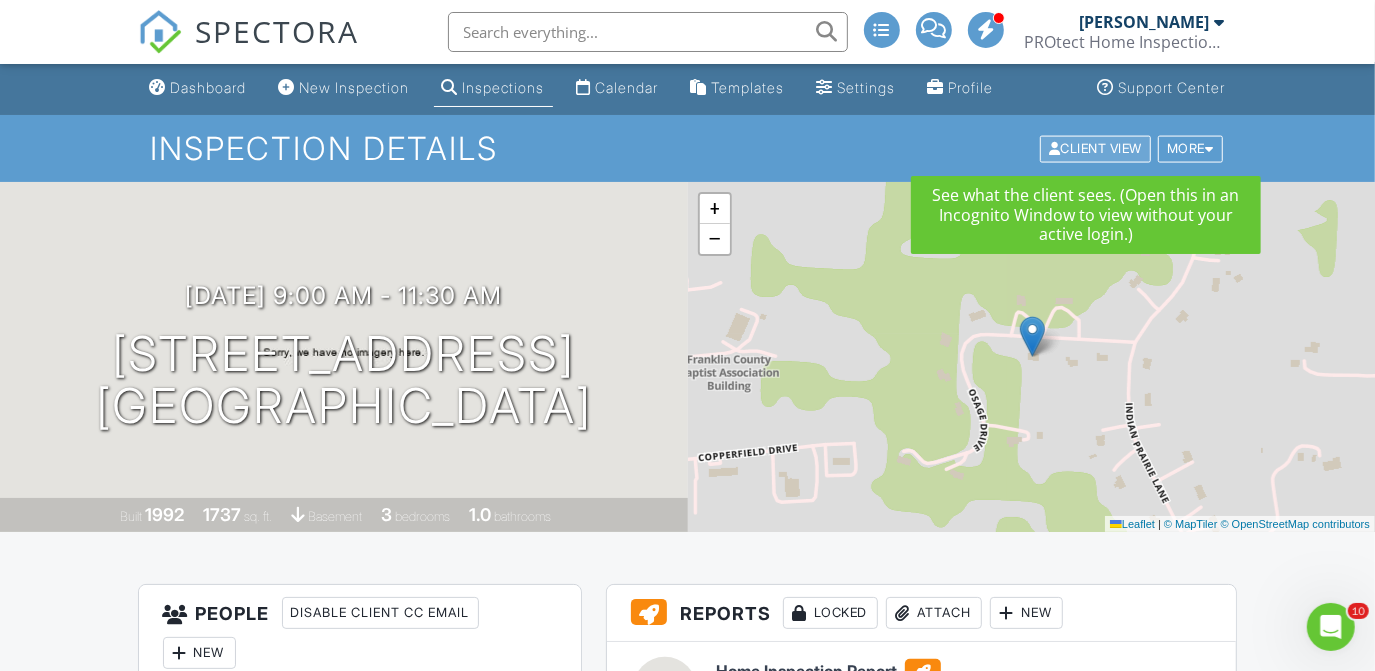 click on "Client View" at bounding box center (1095, 148) 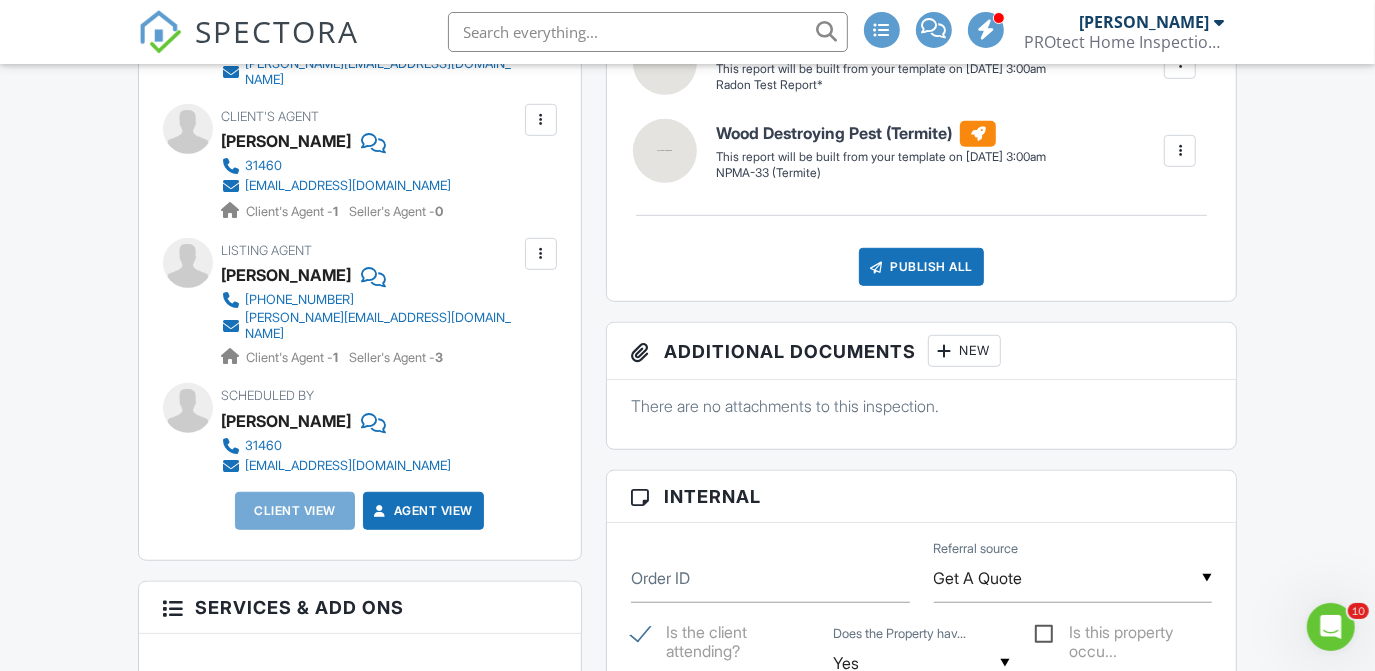 scroll, scrollTop: 715, scrollLeft: 0, axis: vertical 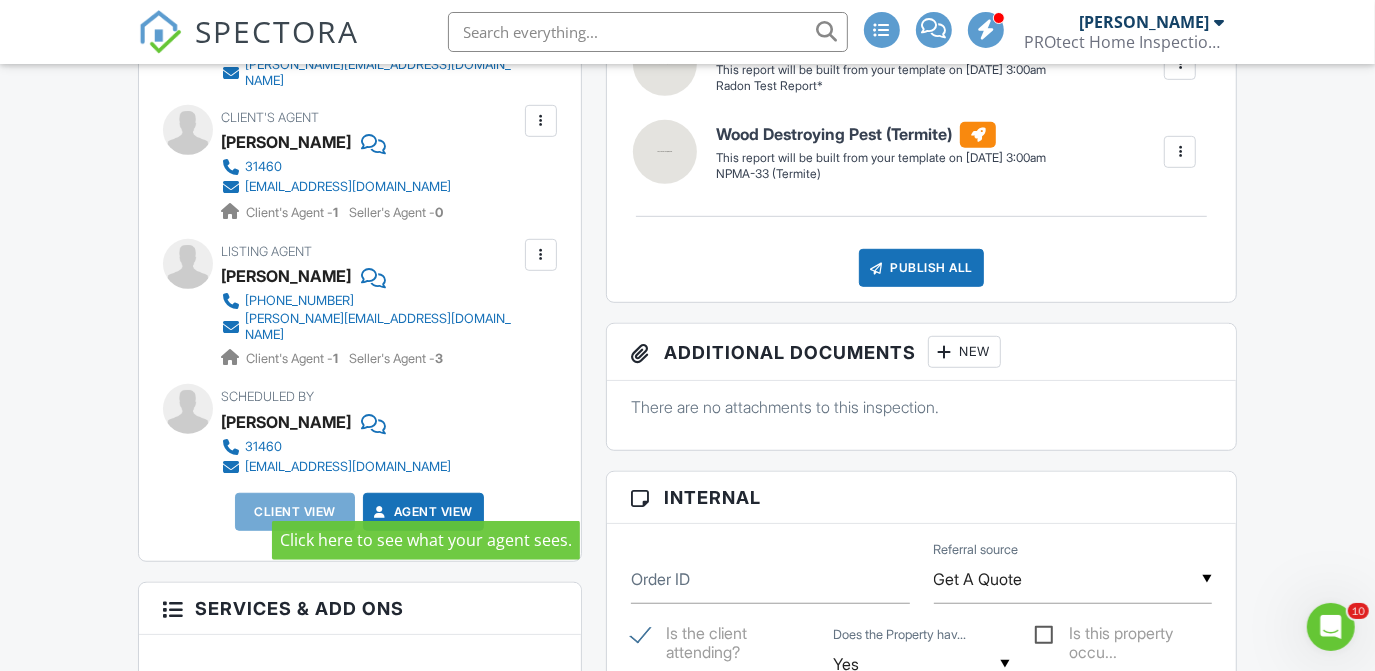 click on "Agent View" at bounding box center (421, 512) 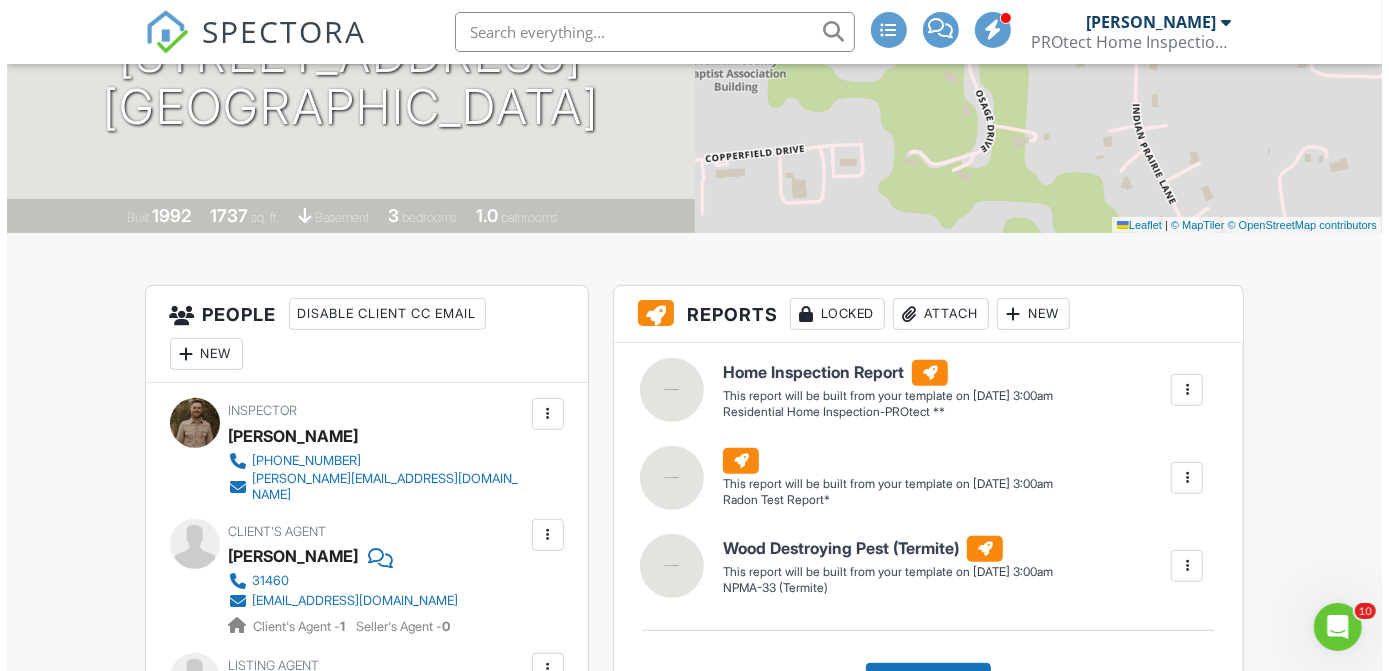 scroll, scrollTop: 299, scrollLeft: 0, axis: vertical 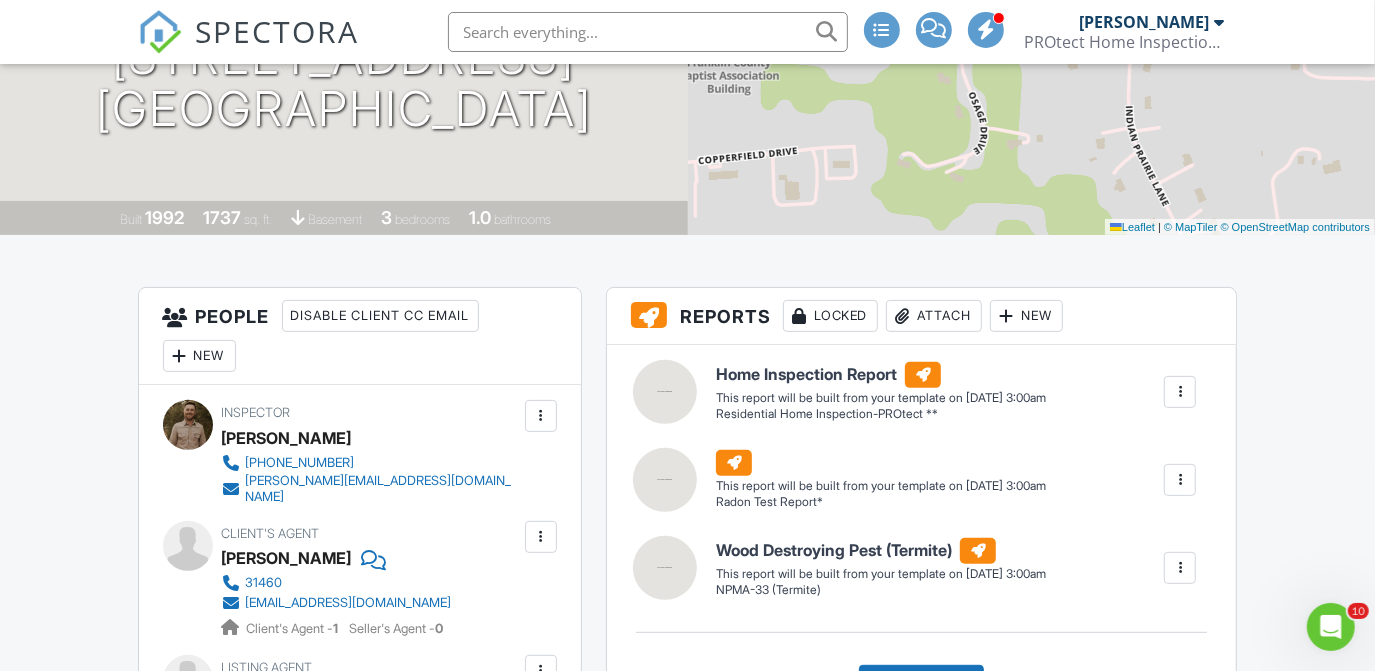 click on "New" at bounding box center (199, 356) 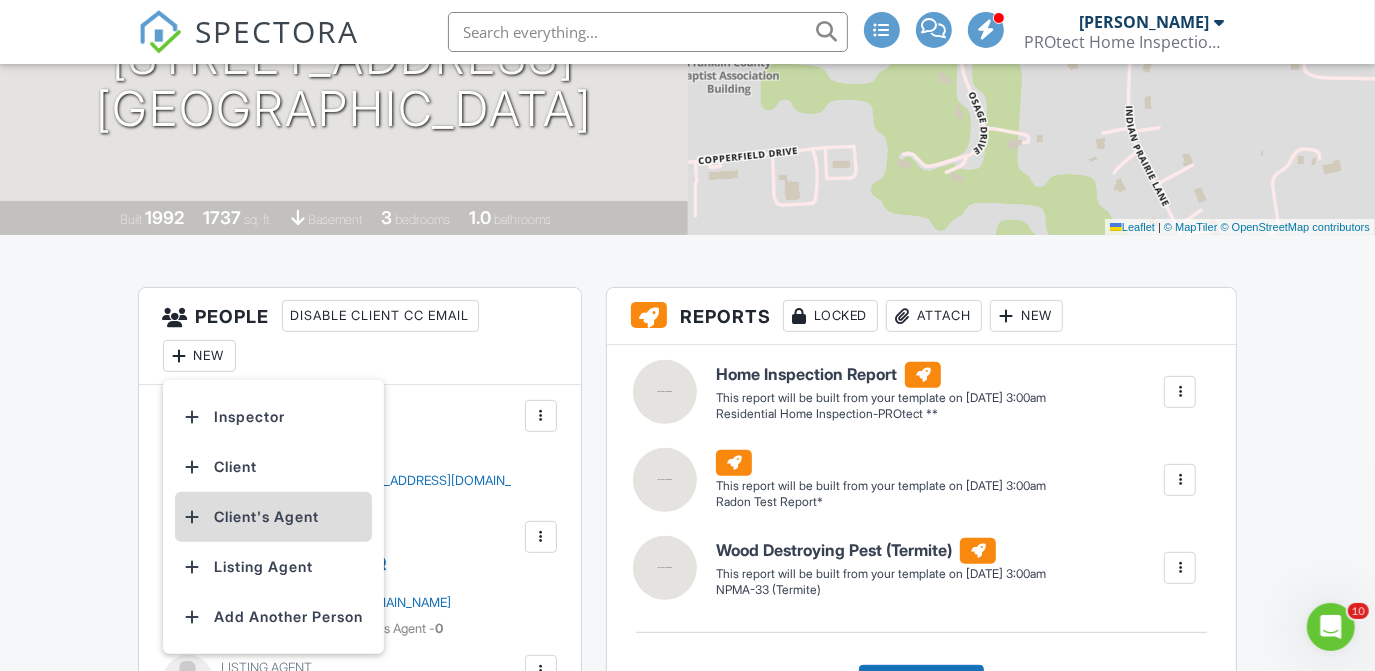 click on "Client's Agent" at bounding box center (273, 517) 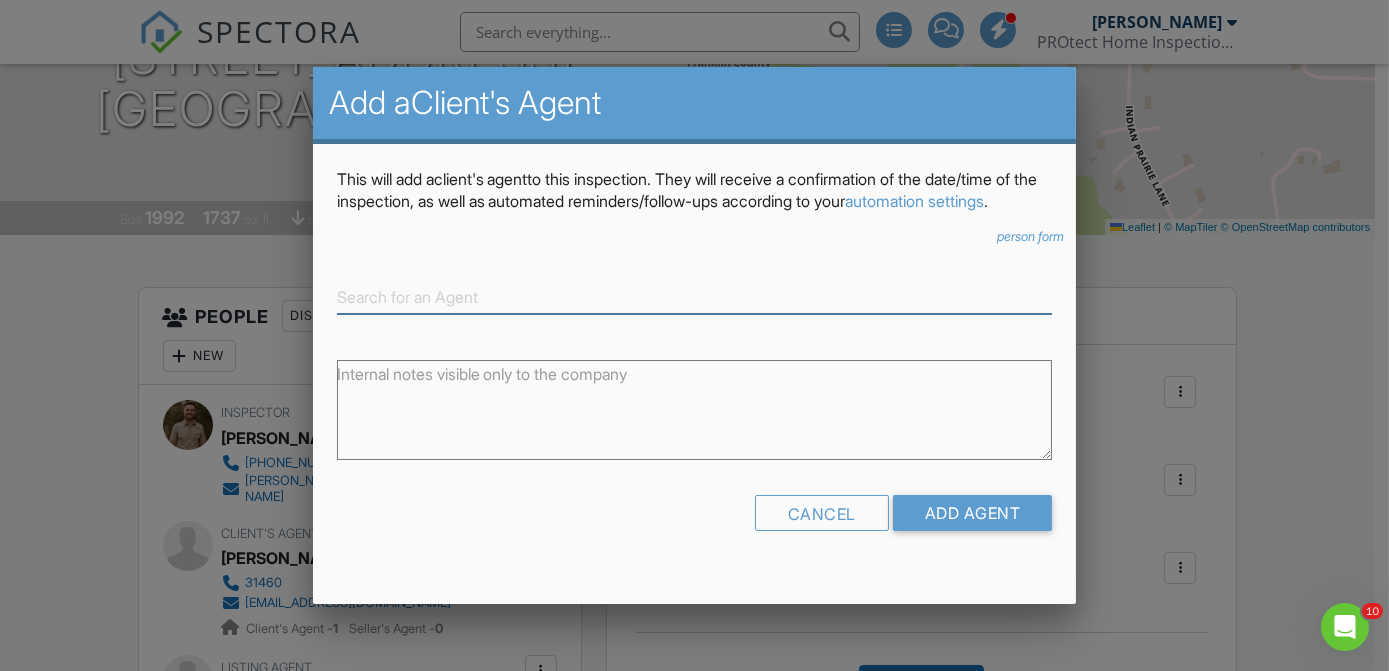 click at bounding box center (695, 297) 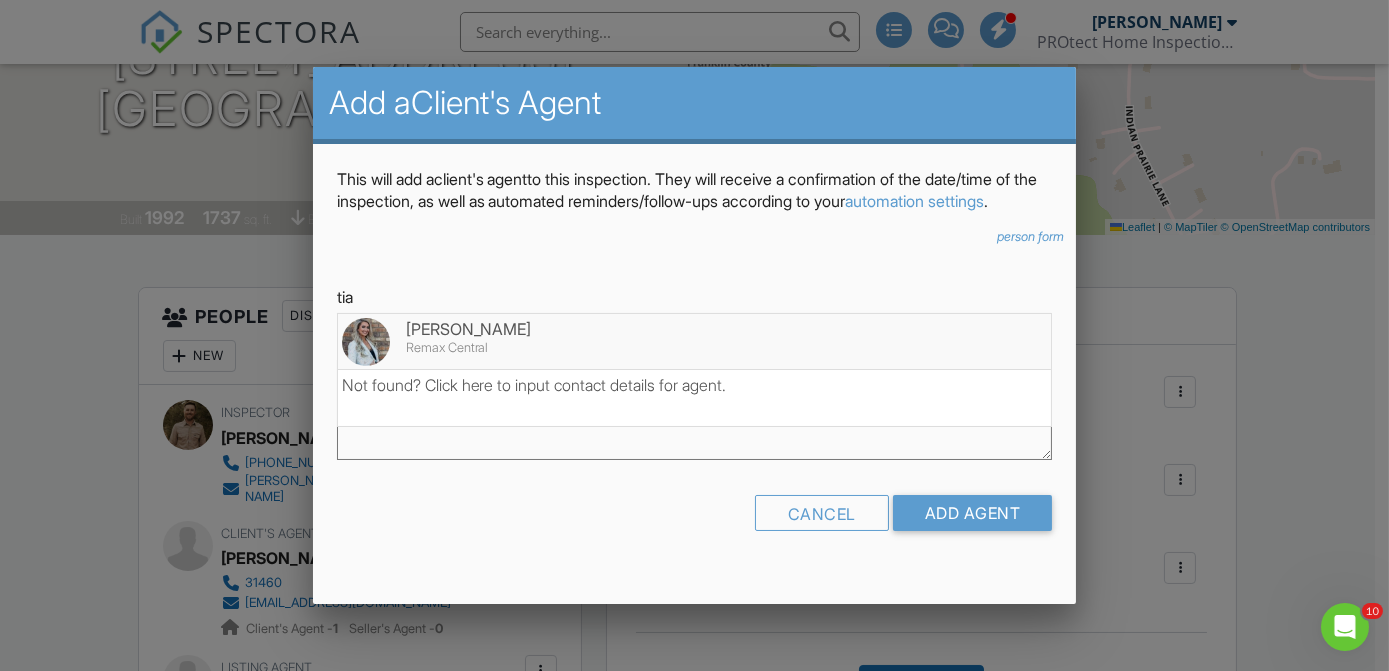 click on "[PERSON_NAME]" at bounding box center (695, 329) 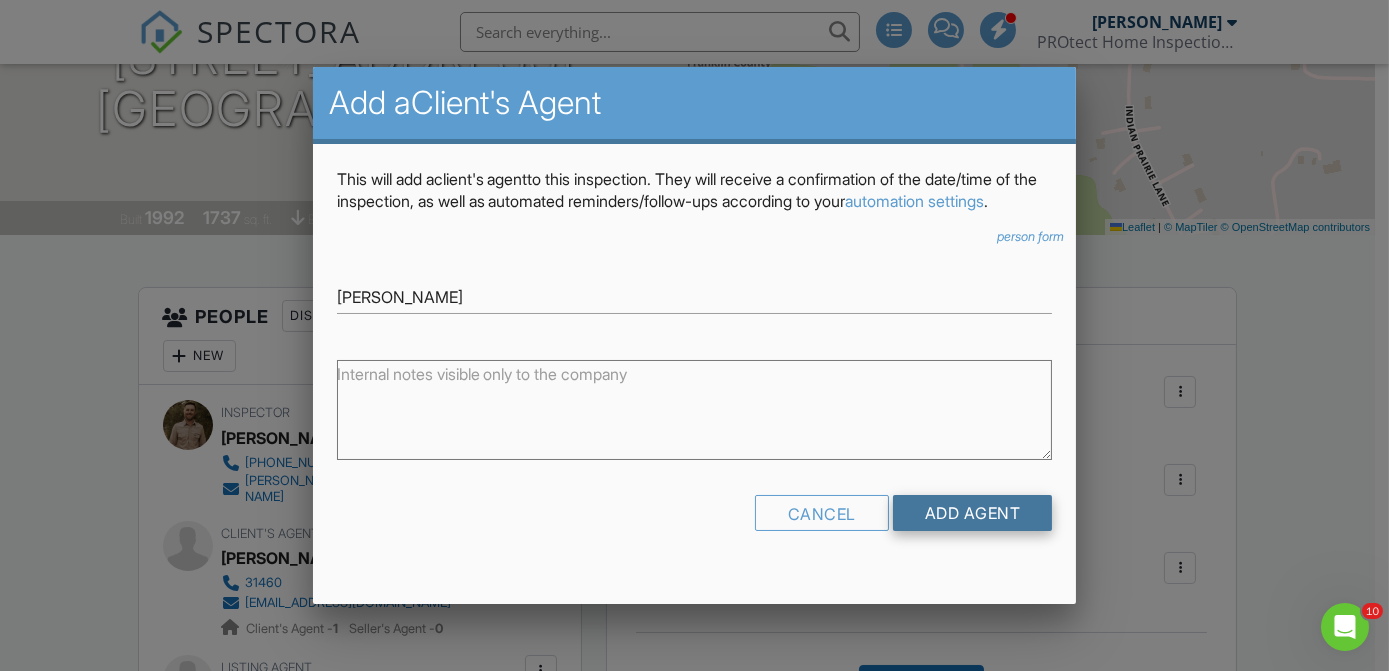 click on "Add Agent" at bounding box center [973, 513] 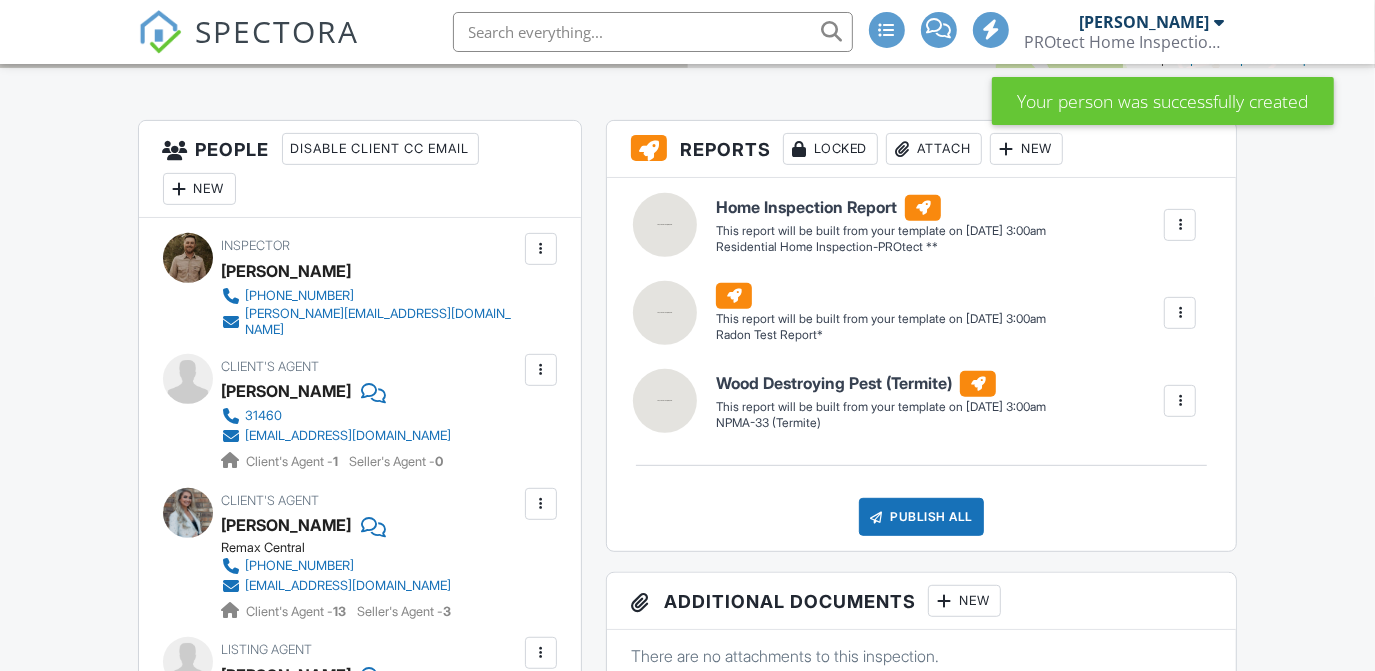 scroll, scrollTop: 466, scrollLeft: 0, axis: vertical 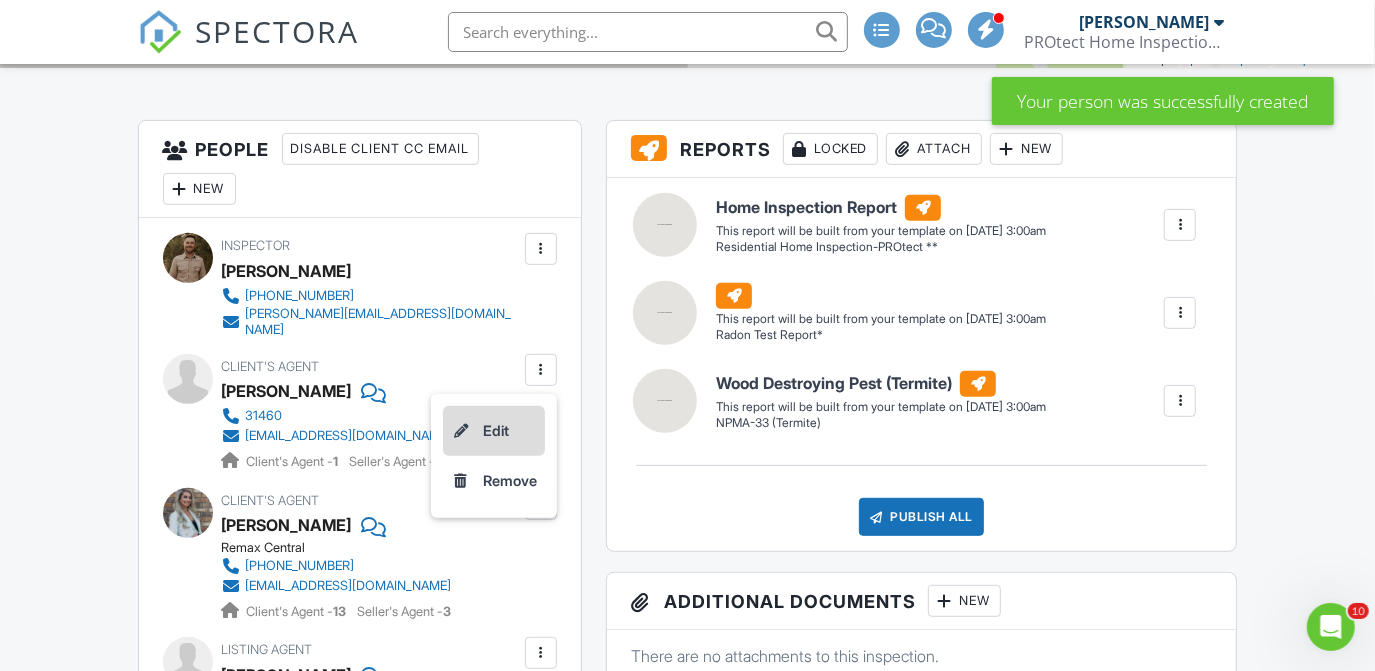 click on "Edit" at bounding box center [494, 431] 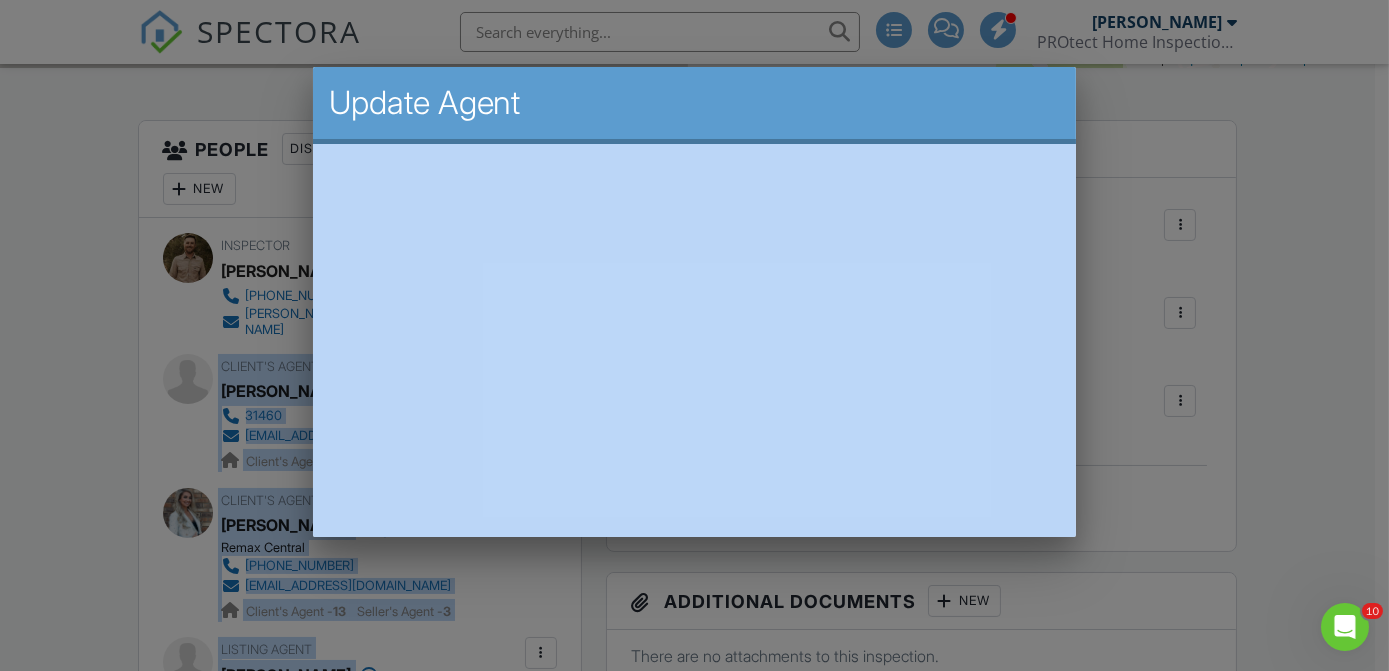 drag, startPoint x: 991, startPoint y: 137, endPoint x: 980, endPoint y: 2, distance: 135.4474 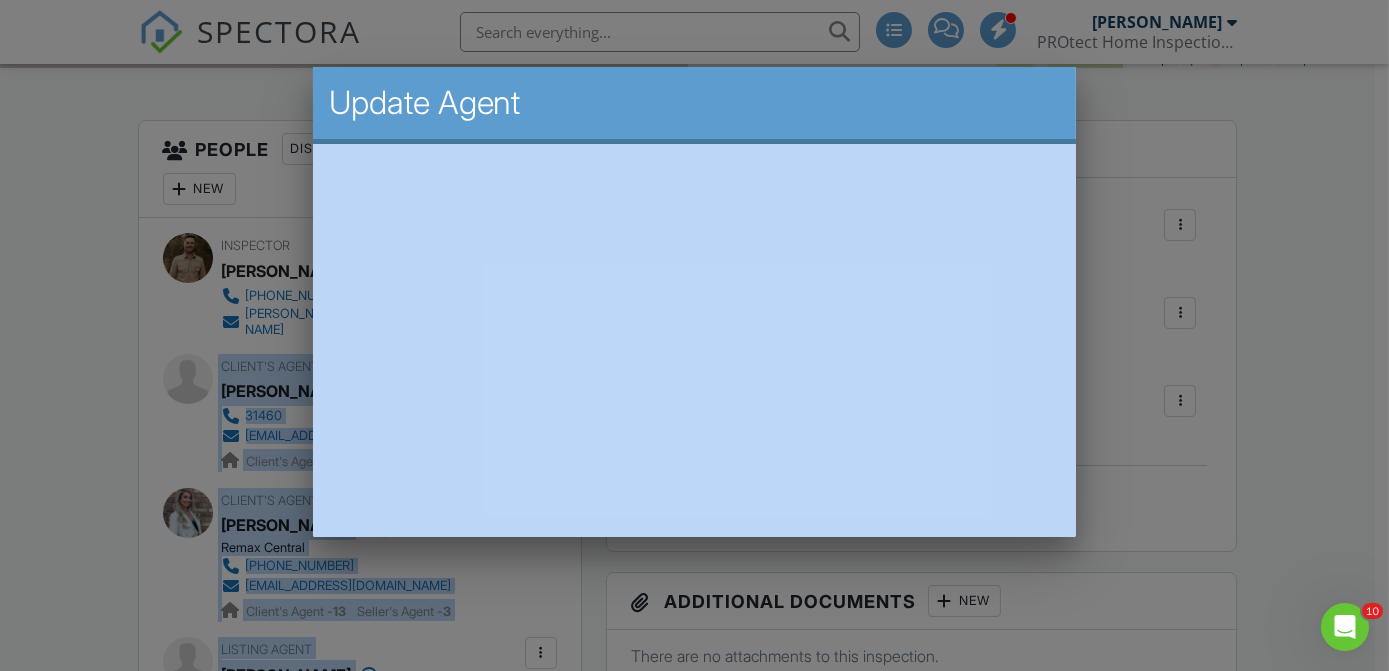 click at bounding box center [694, 319] 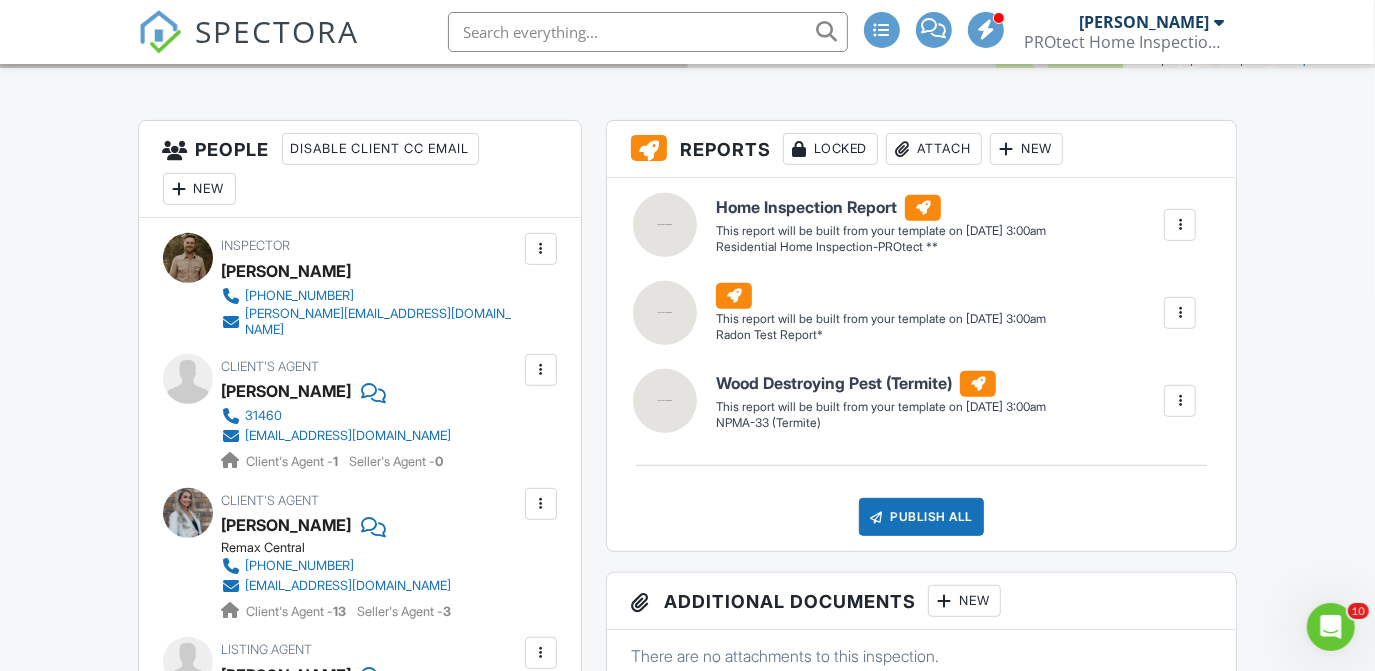 click on "New" at bounding box center (199, 189) 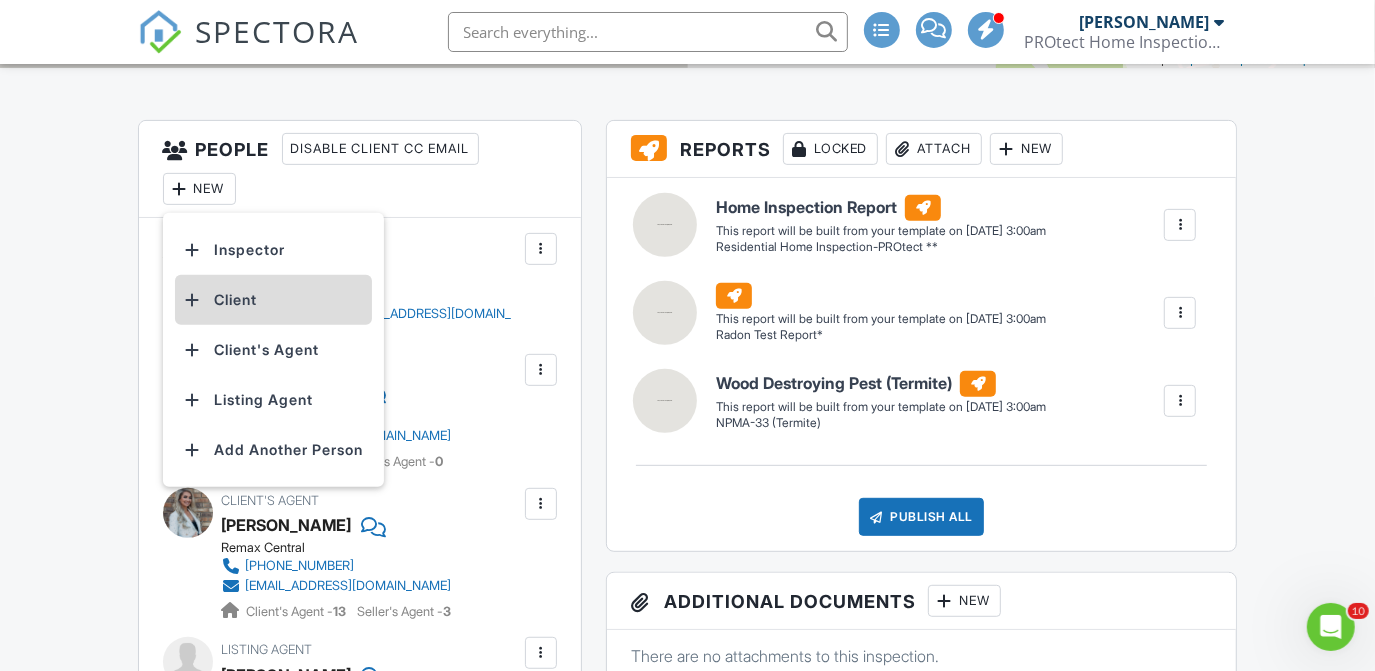 click on "Client" at bounding box center (273, 300) 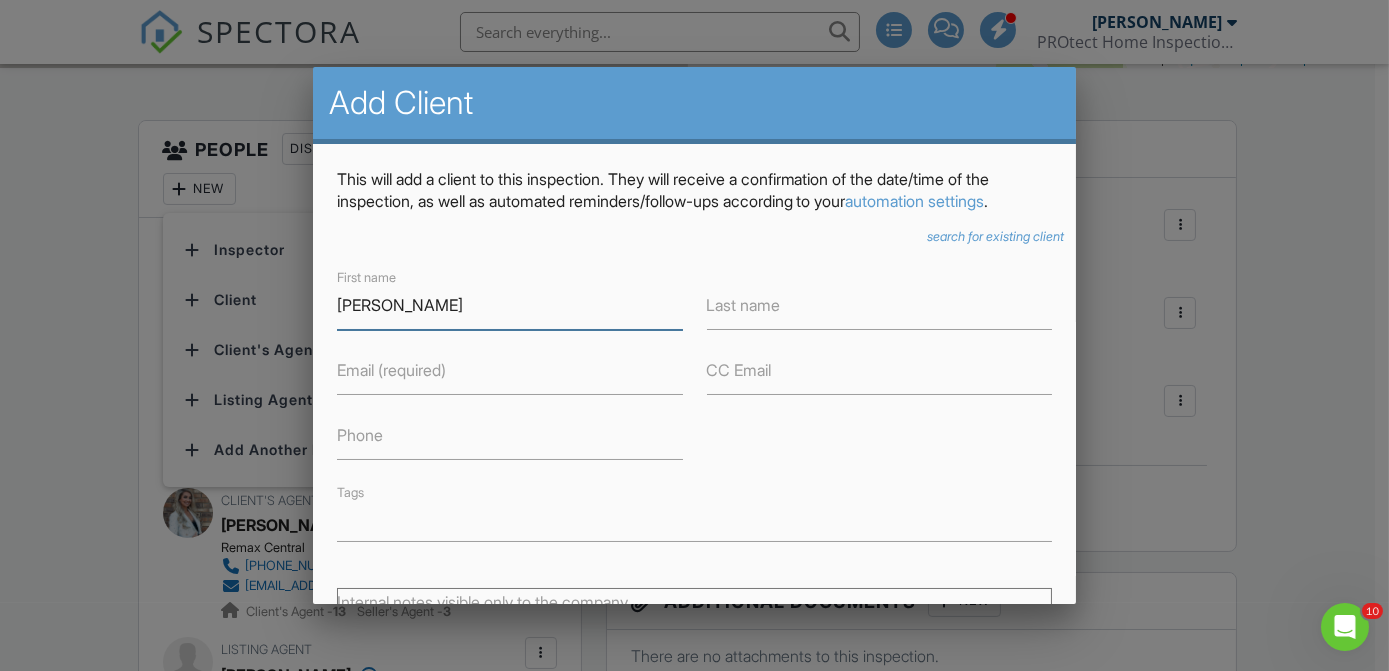 type on "[PERSON_NAME]" 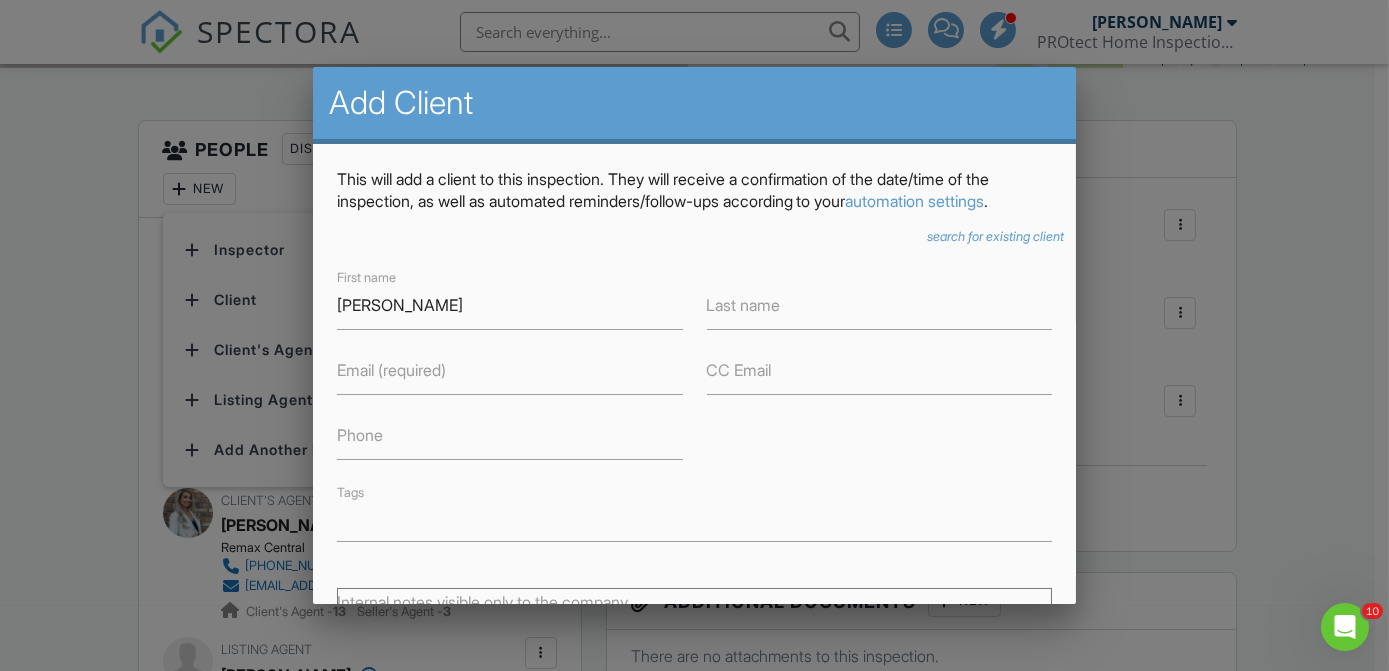 click on "Last name" at bounding box center (744, 305) 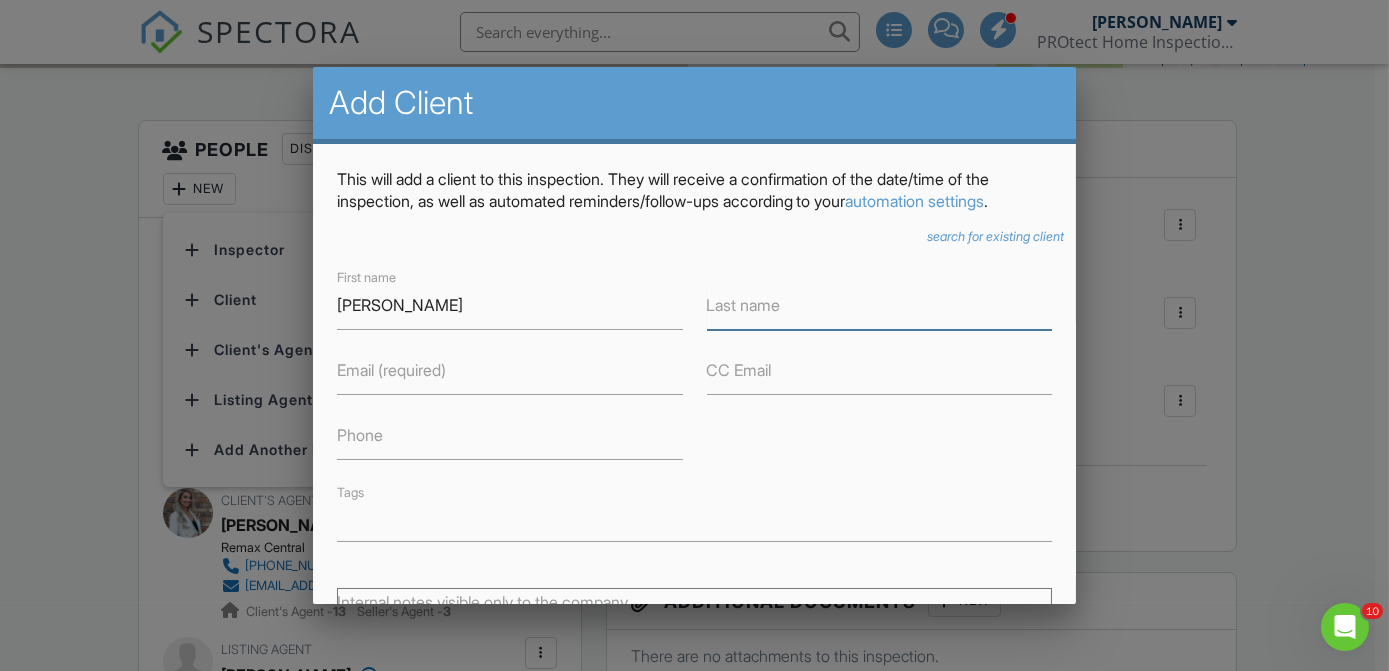 click on "Last name" at bounding box center [880, 305] 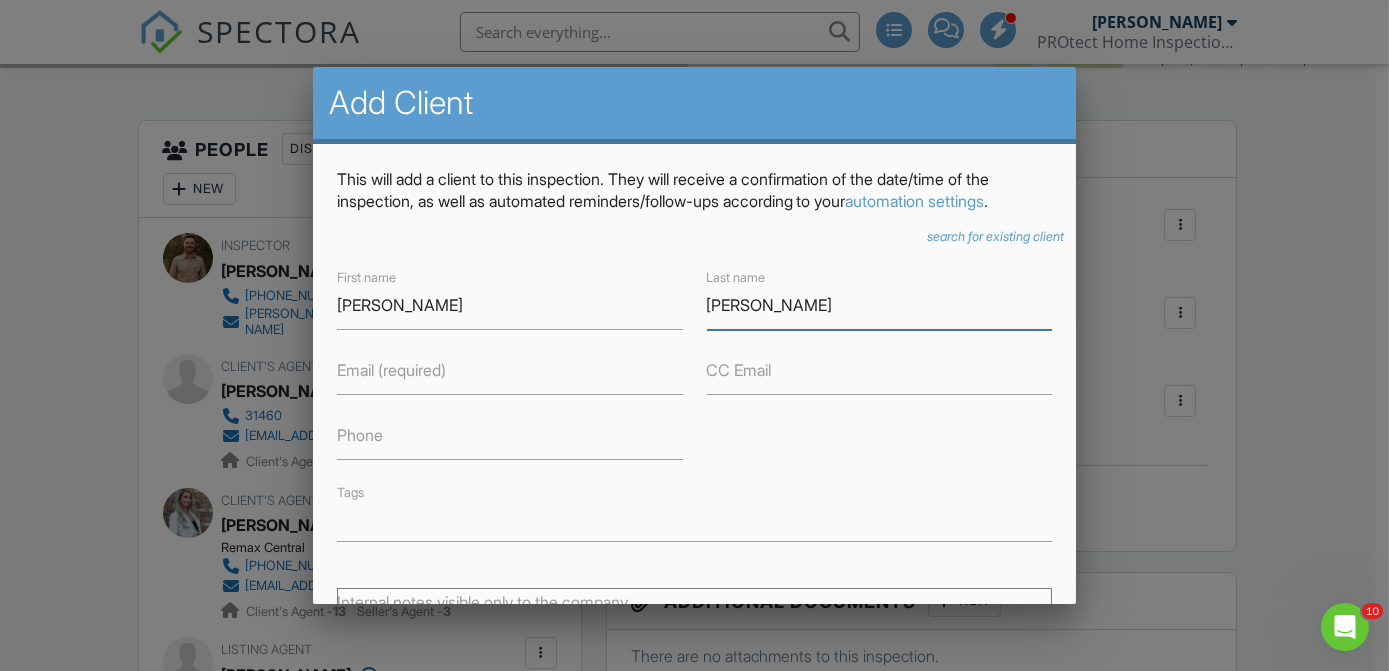 type on "[PERSON_NAME]" 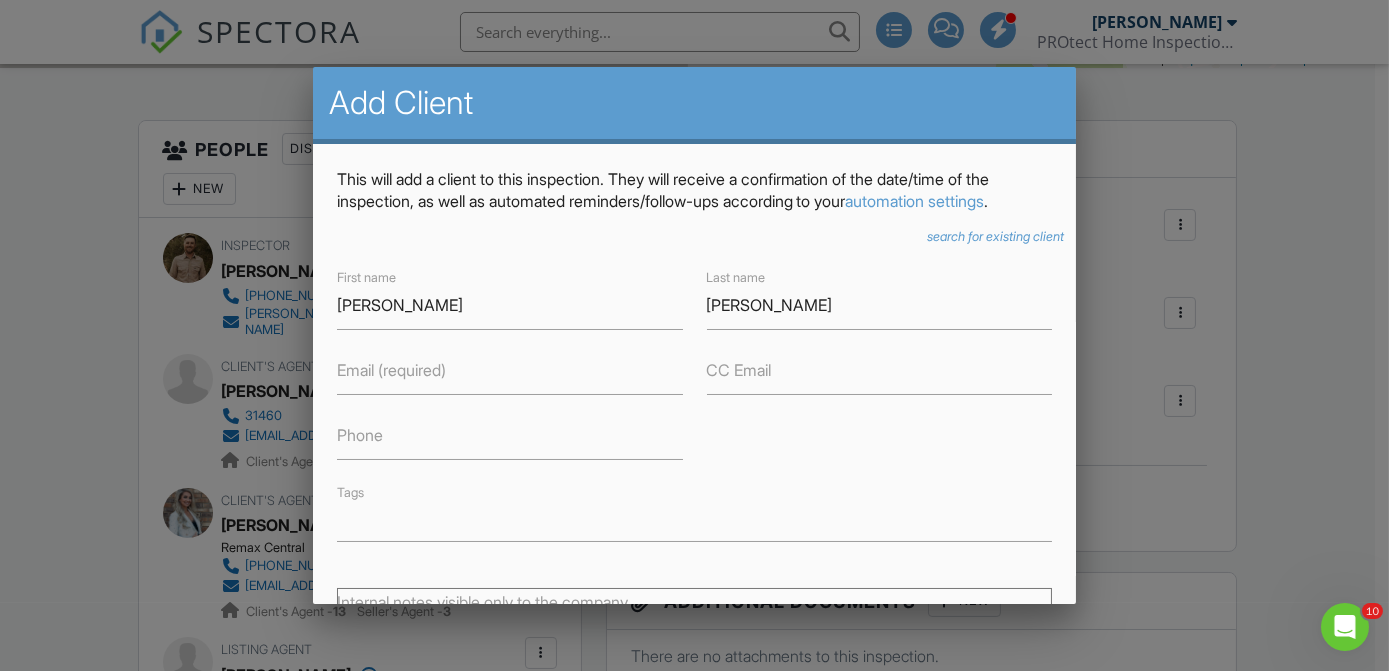 click on "Email (required)" at bounding box center [391, 370] 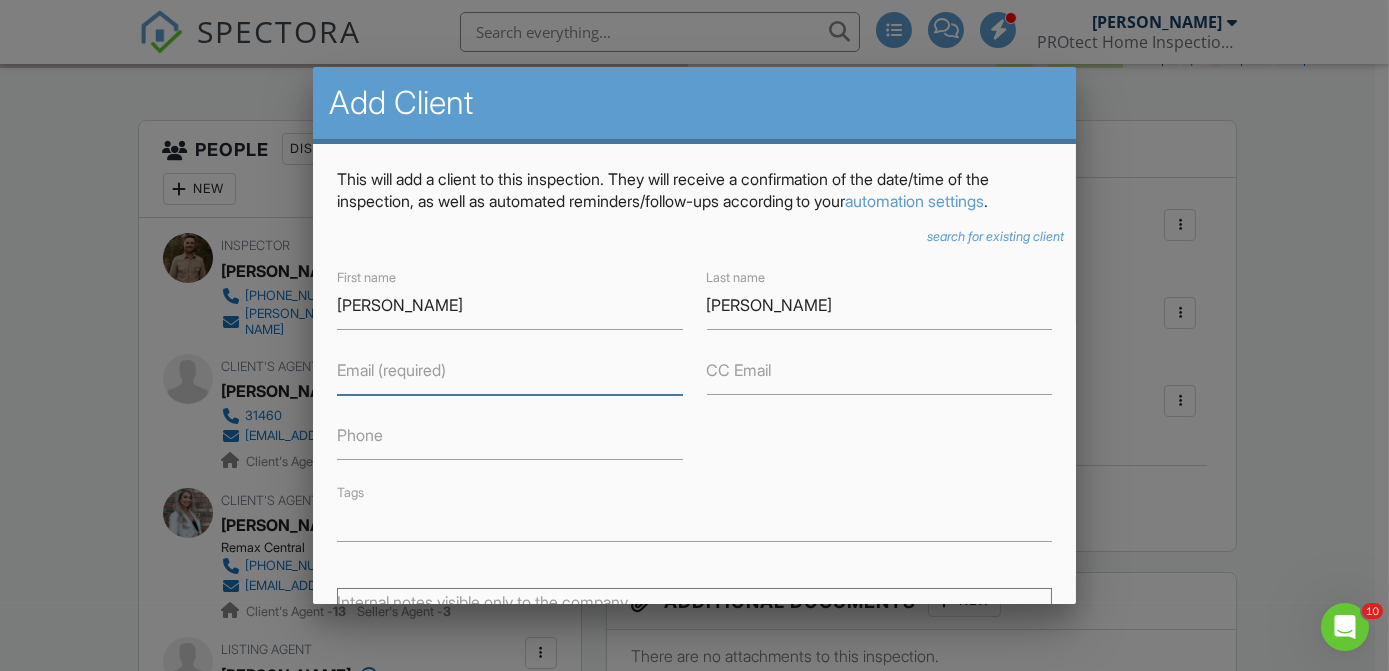 click on "Email (required)" at bounding box center [510, 370] 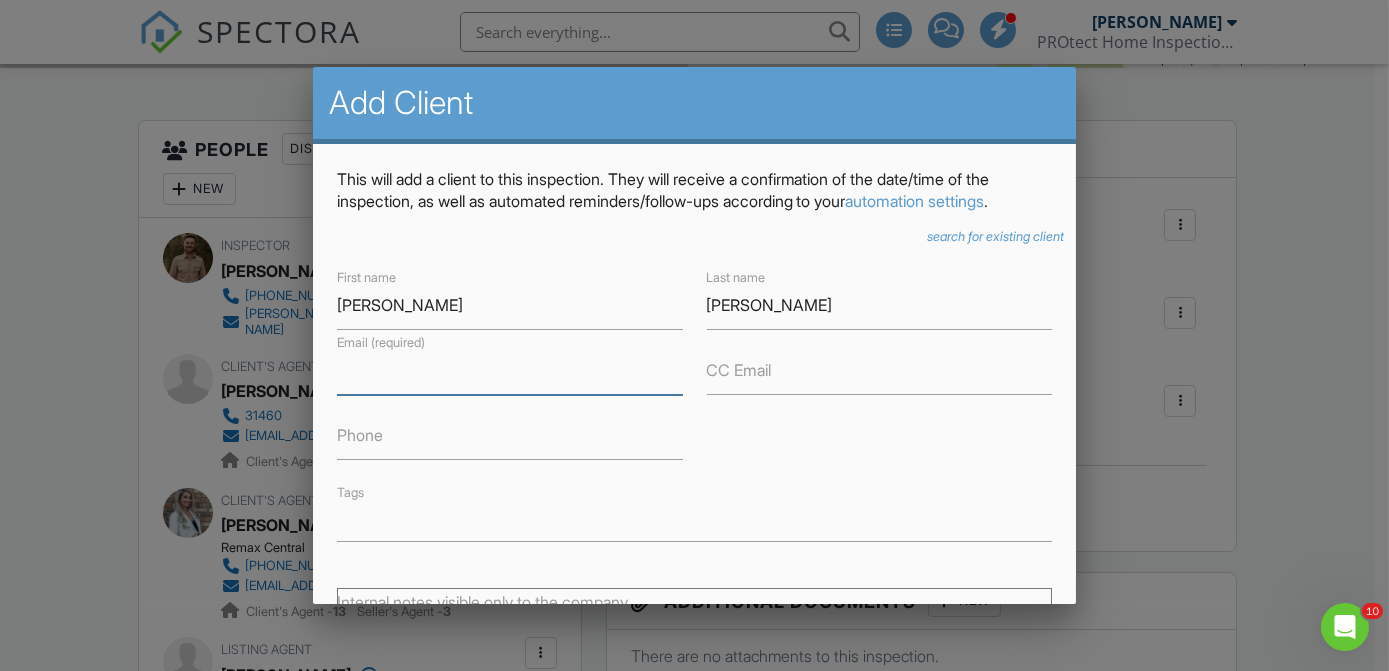 paste on "[EMAIL_ADDRESS][DOMAIN_NAME]" 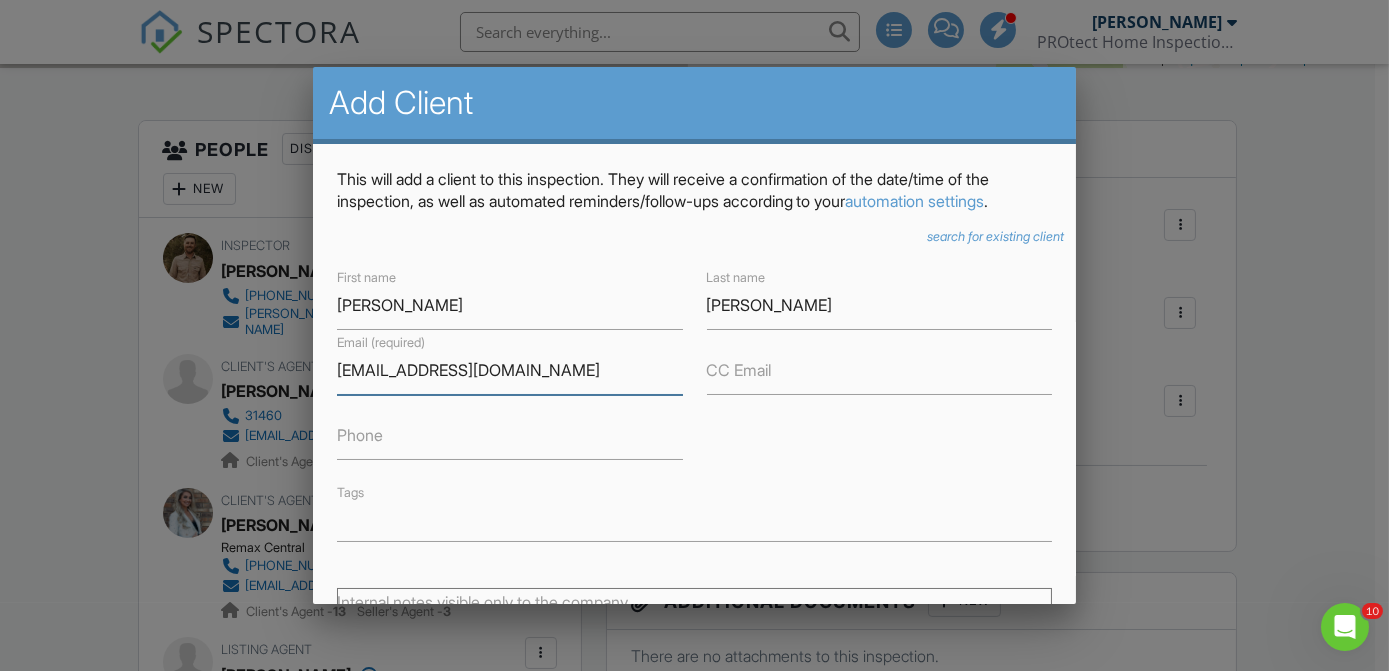 type on "[EMAIL_ADDRESS][DOMAIN_NAME]" 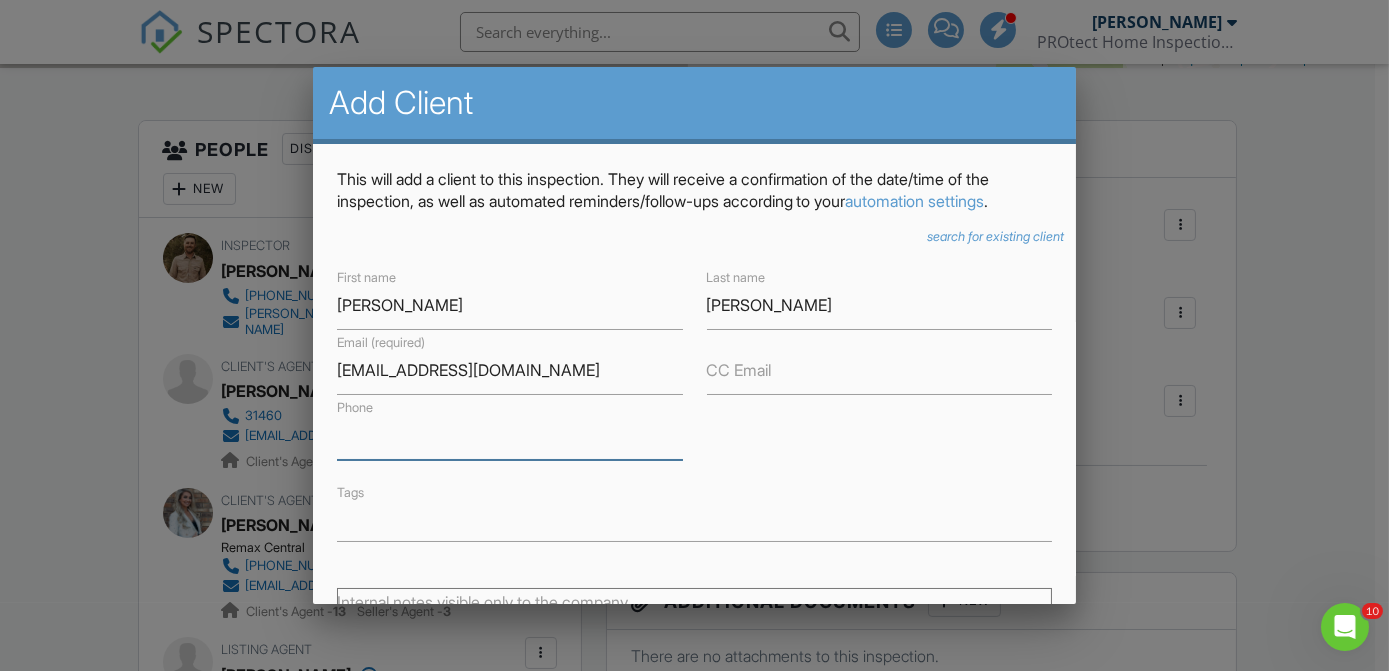 click on "Phone" at bounding box center (510, 435) 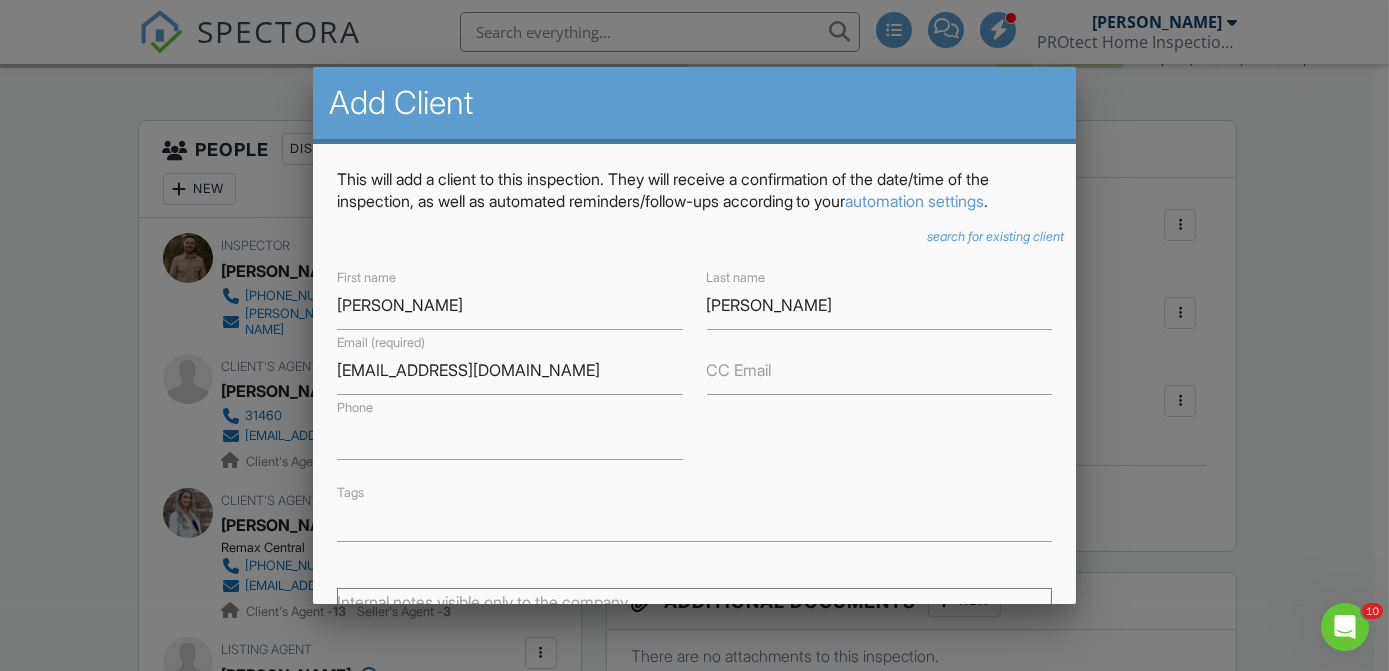 click on "Tags" at bounding box center (695, 511) 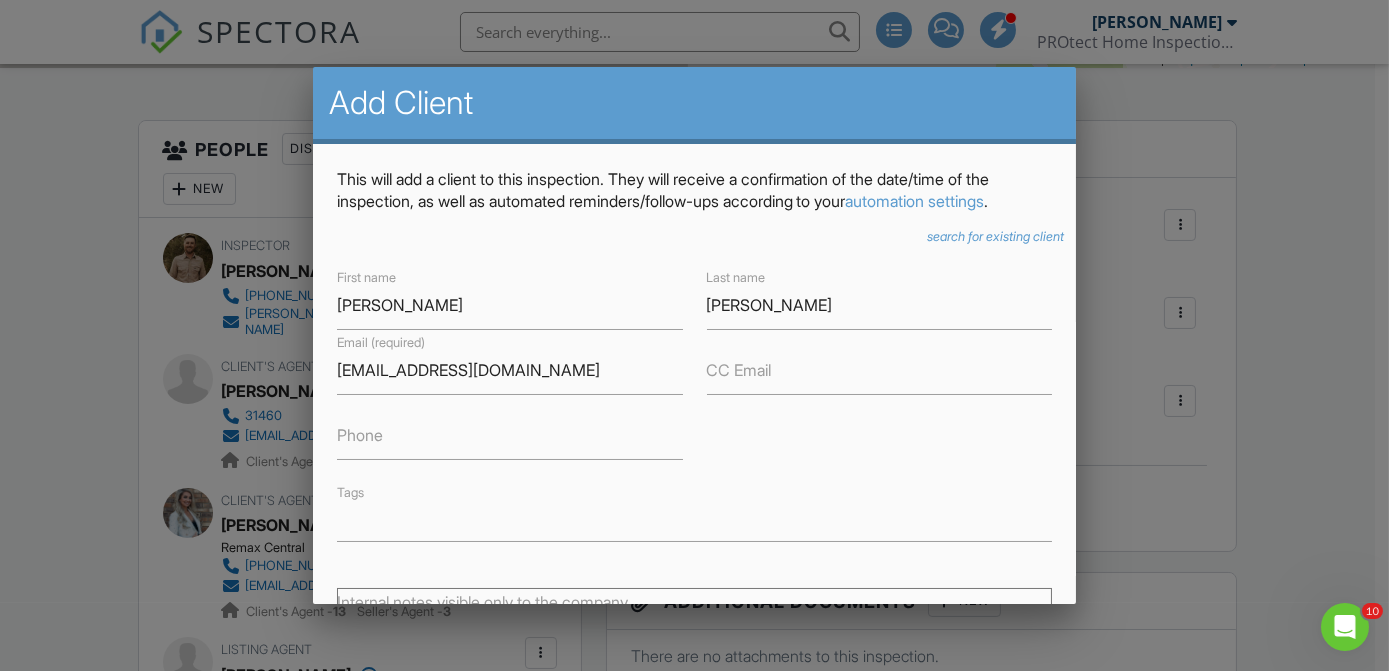 scroll, scrollTop: 192, scrollLeft: 0, axis: vertical 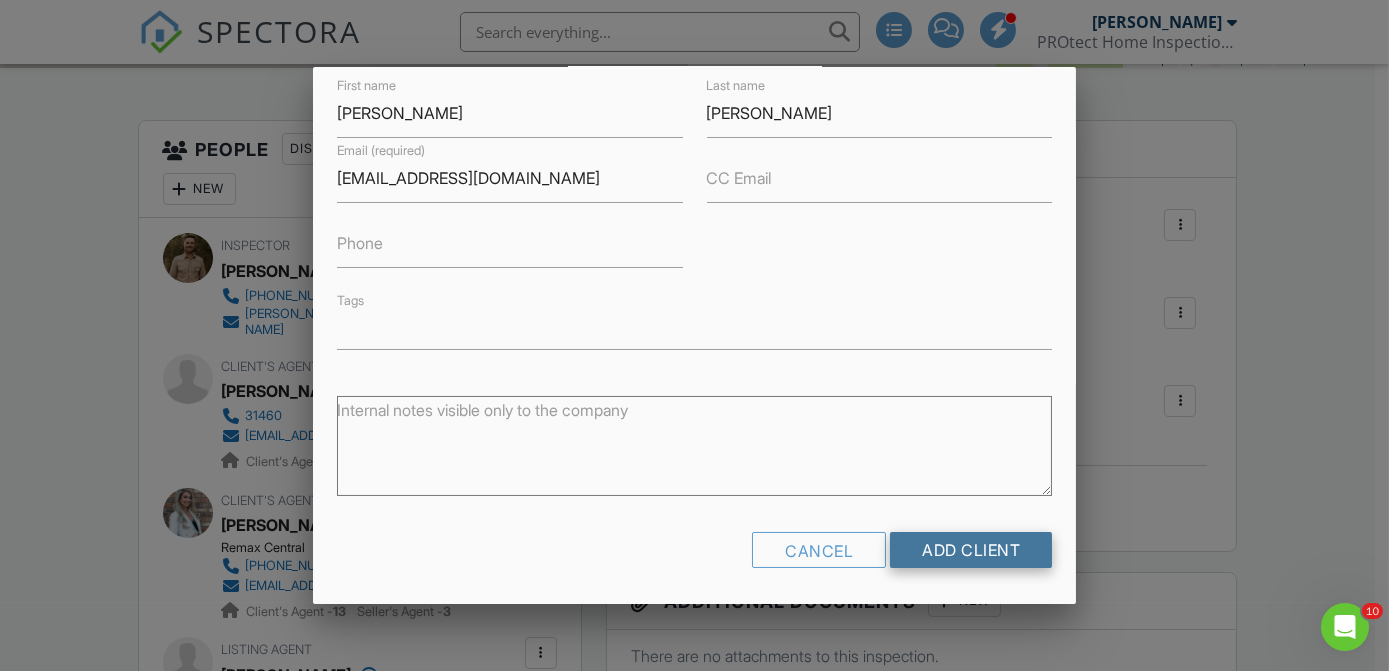 click on "Add Client" at bounding box center [971, 550] 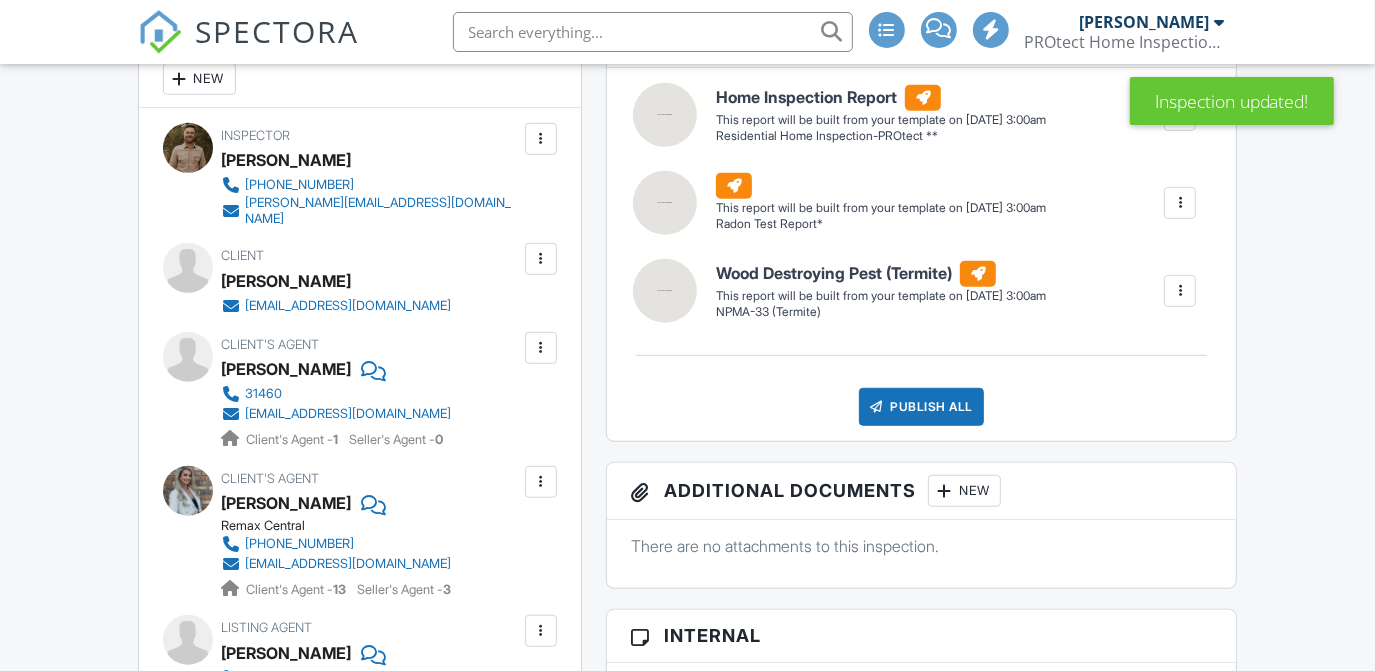 scroll, scrollTop: 786, scrollLeft: 0, axis: vertical 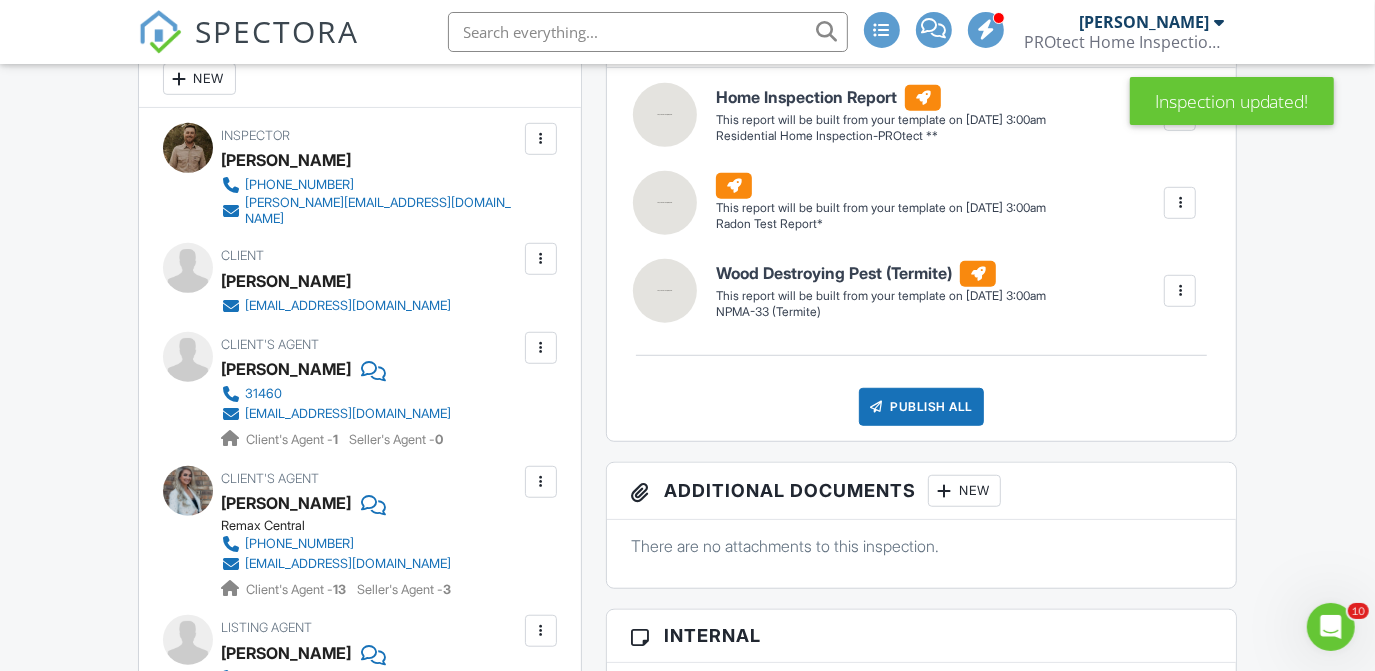 click at bounding box center [541, 348] 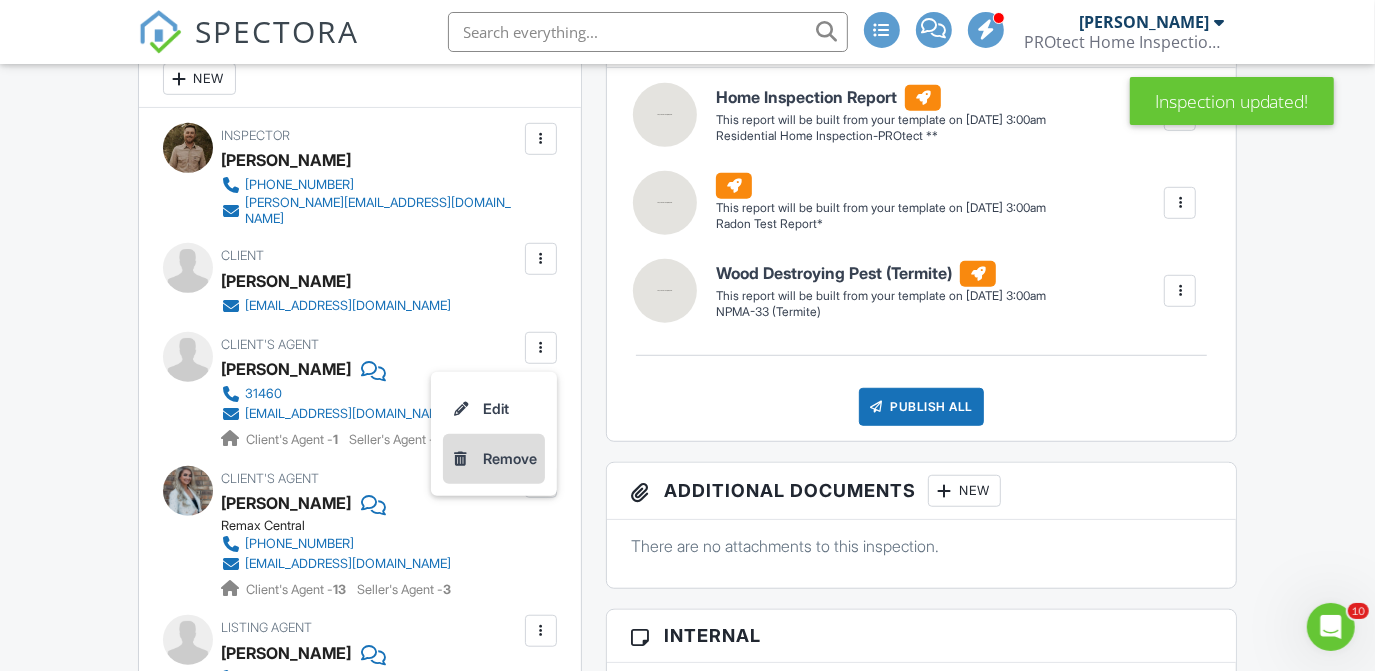click on "Remove" at bounding box center (494, 459) 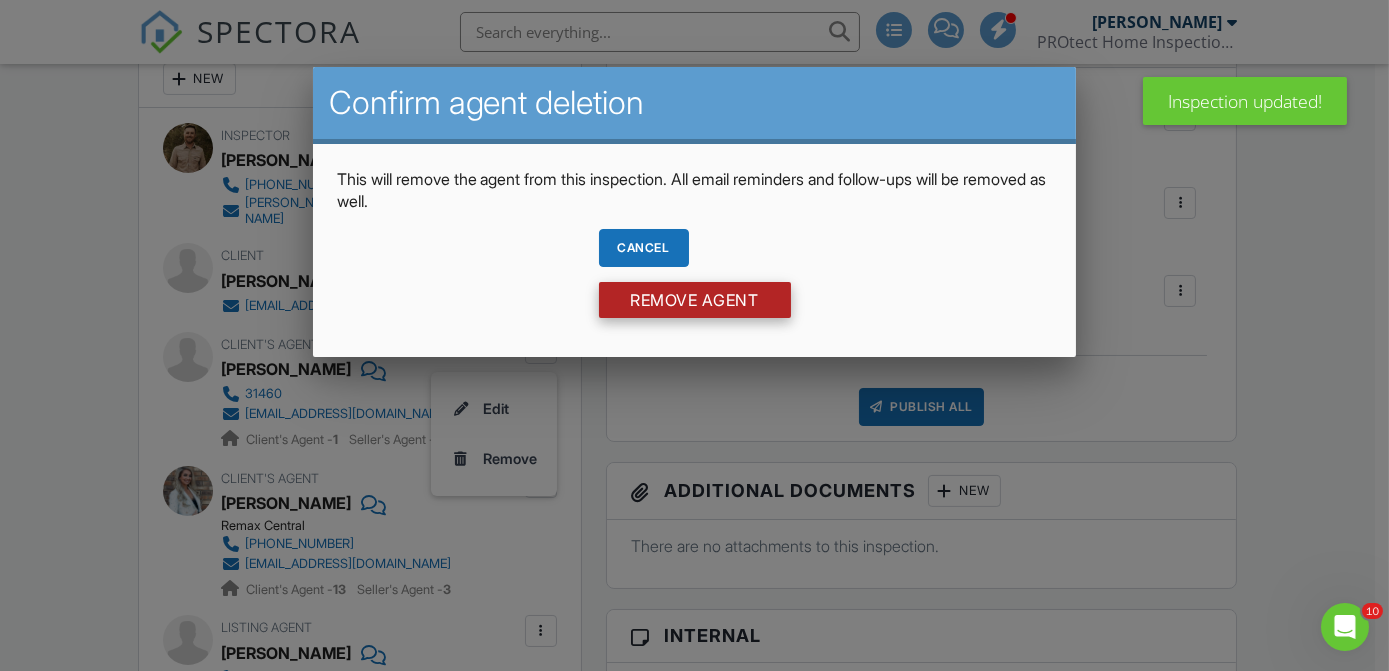 click on "Remove Agent" at bounding box center (695, 300) 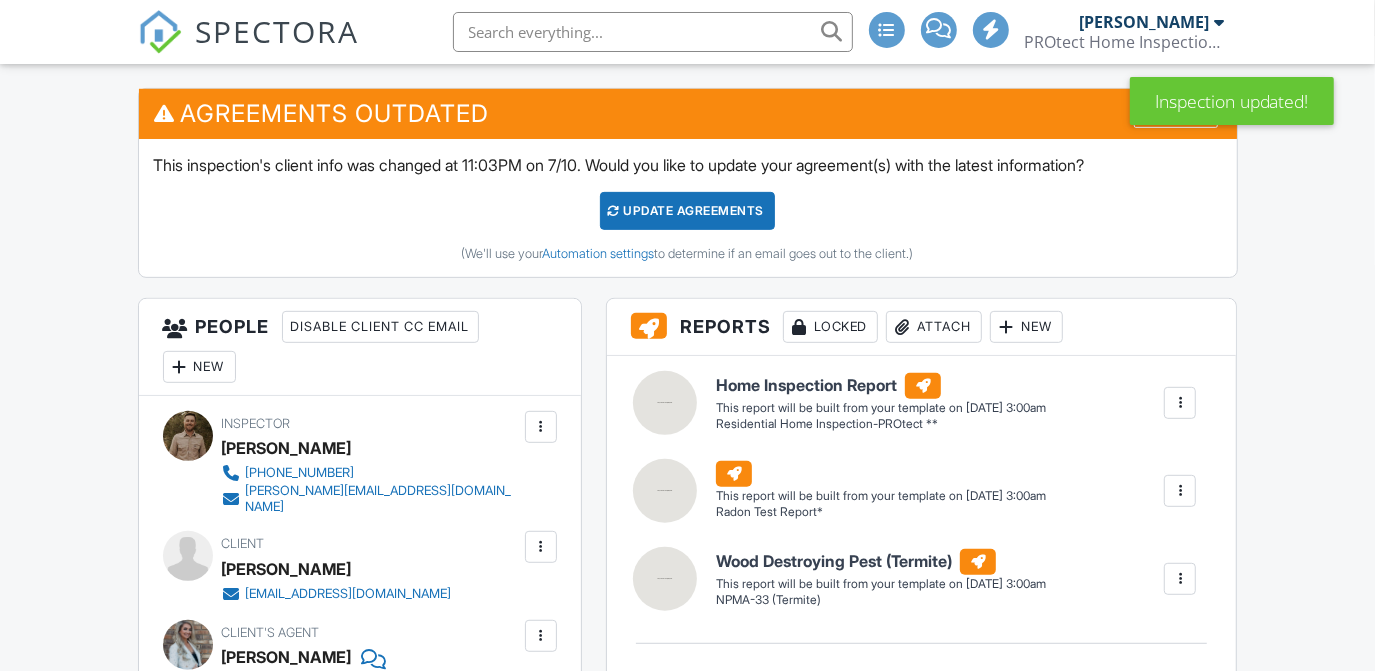 scroll, scrollTop: 498, scrollLeft: 0, axis: vertical 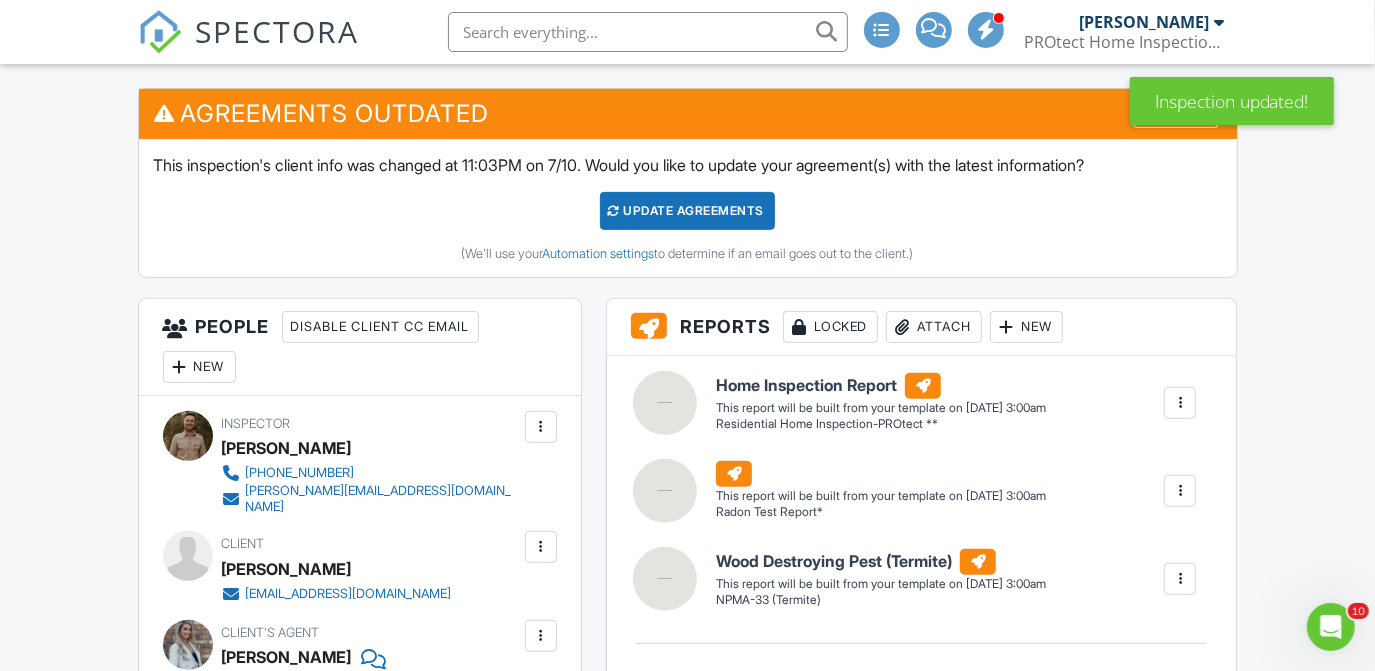 click on "Update Agreements" at bounding box center [687, 211] 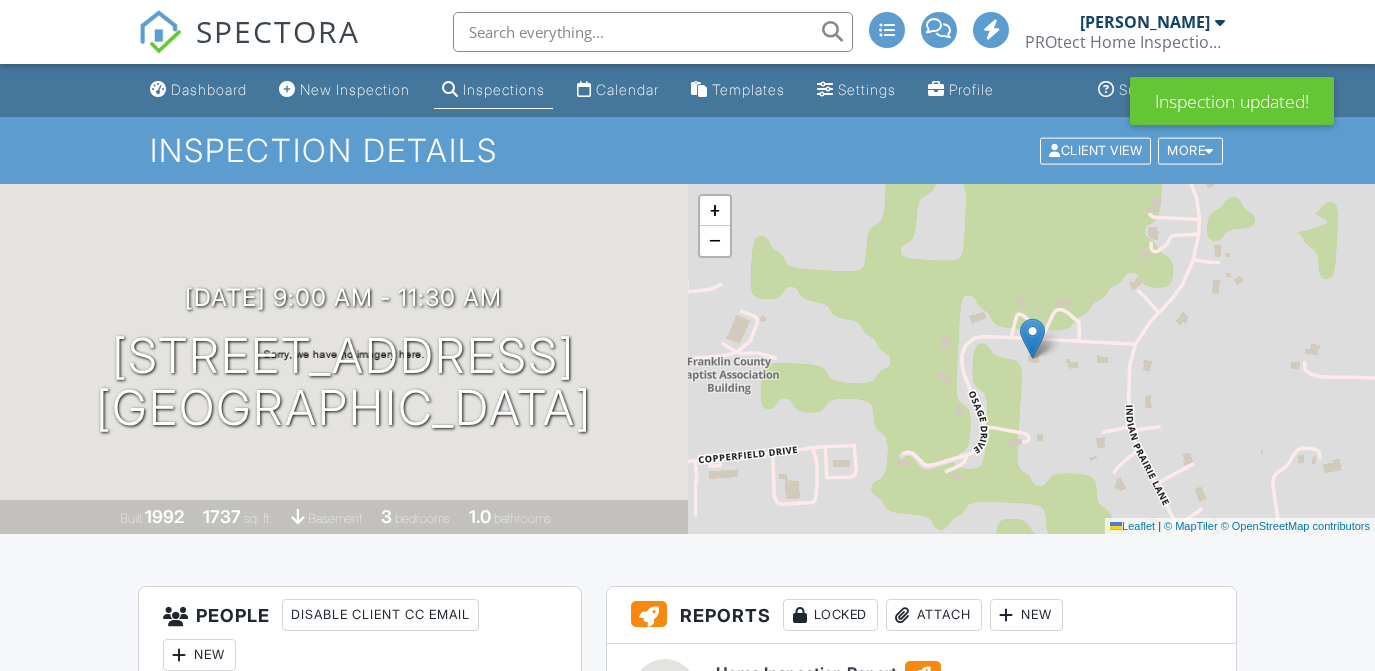 scroll, scrollTop: 1274, scrollLeft: 0, axis: vertical 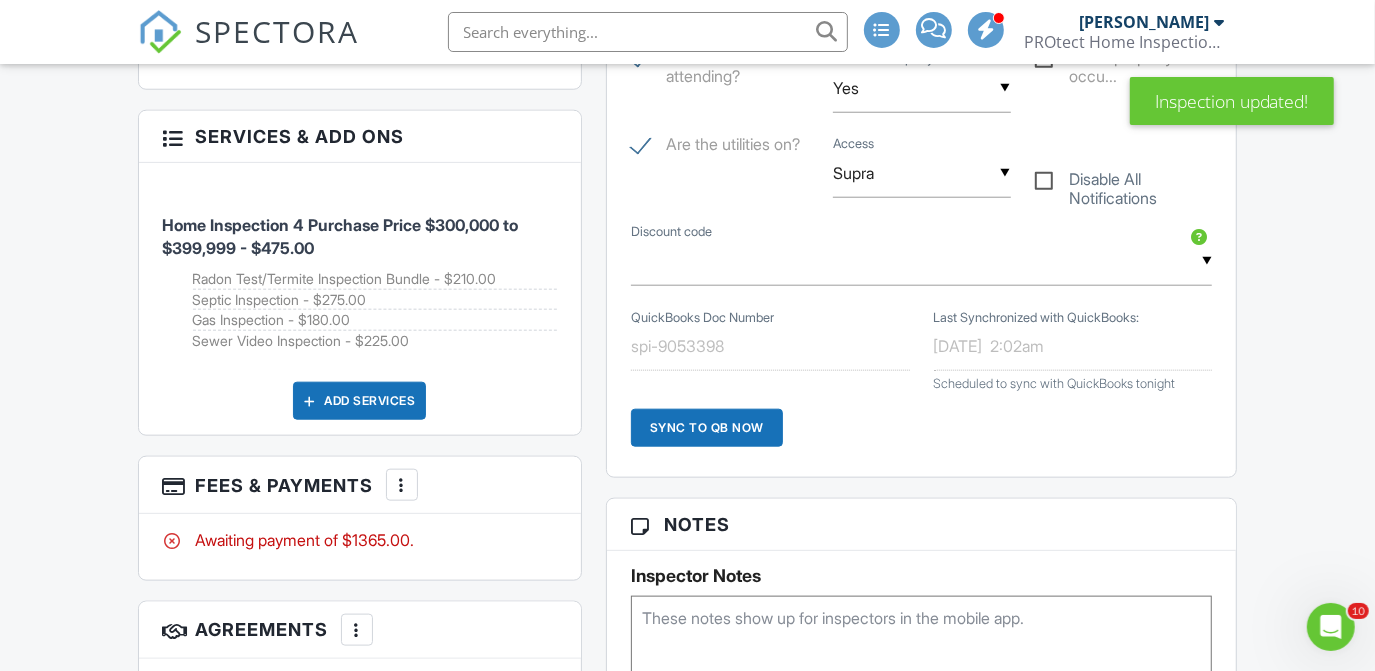 click on "More" at bounding box center [402, 485] 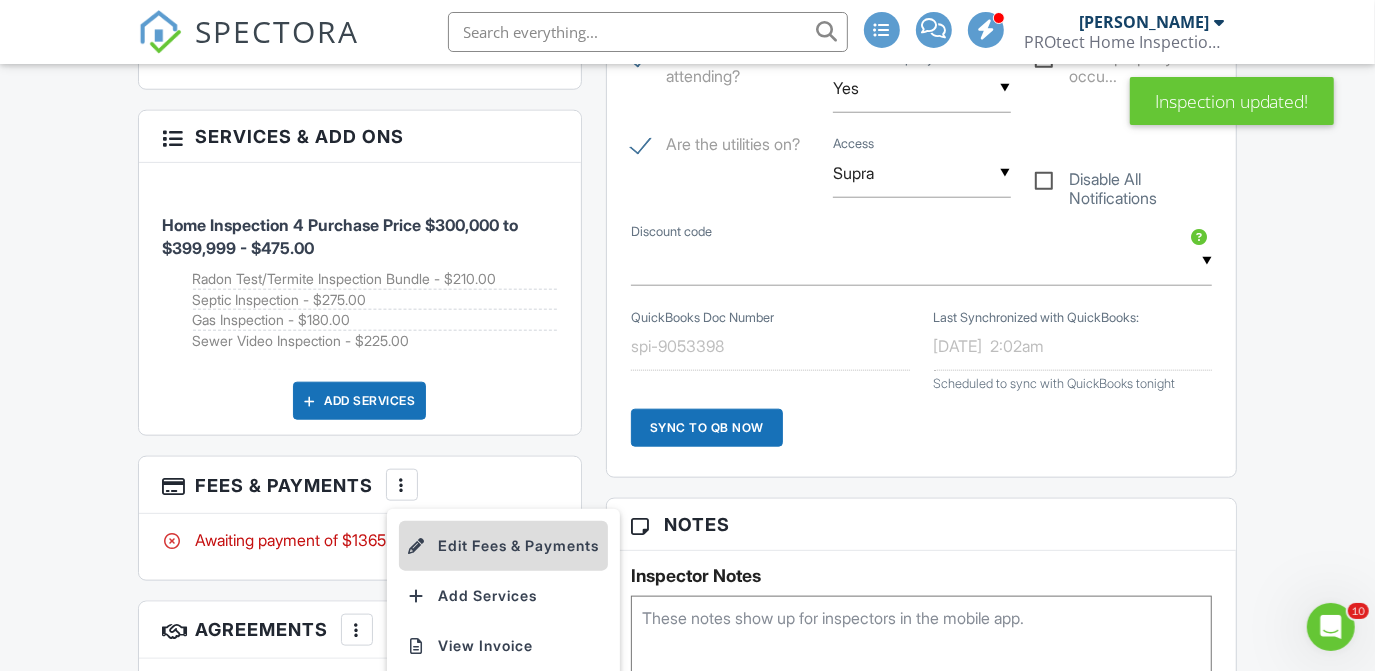 click on "Edit Fees & Payments" at bounding box center (503, 546) 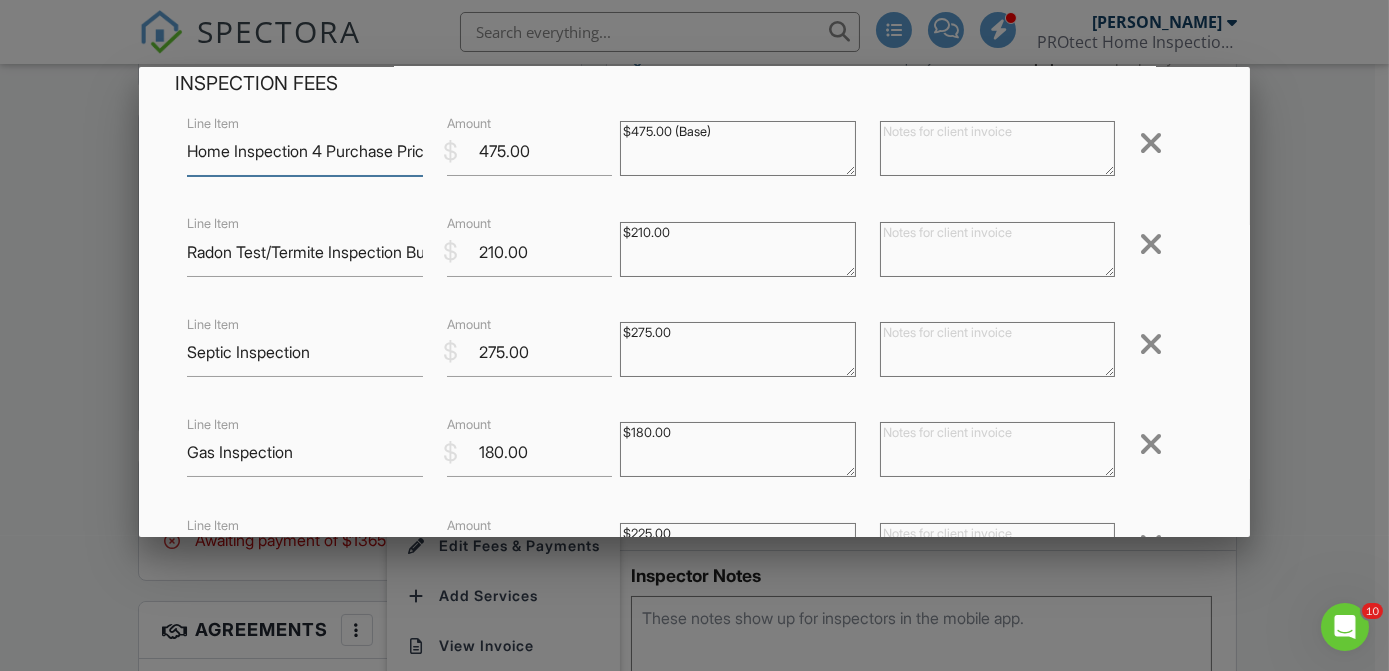 scroll, scrollTop: 95, scrollLeft: 0, axis: vertical 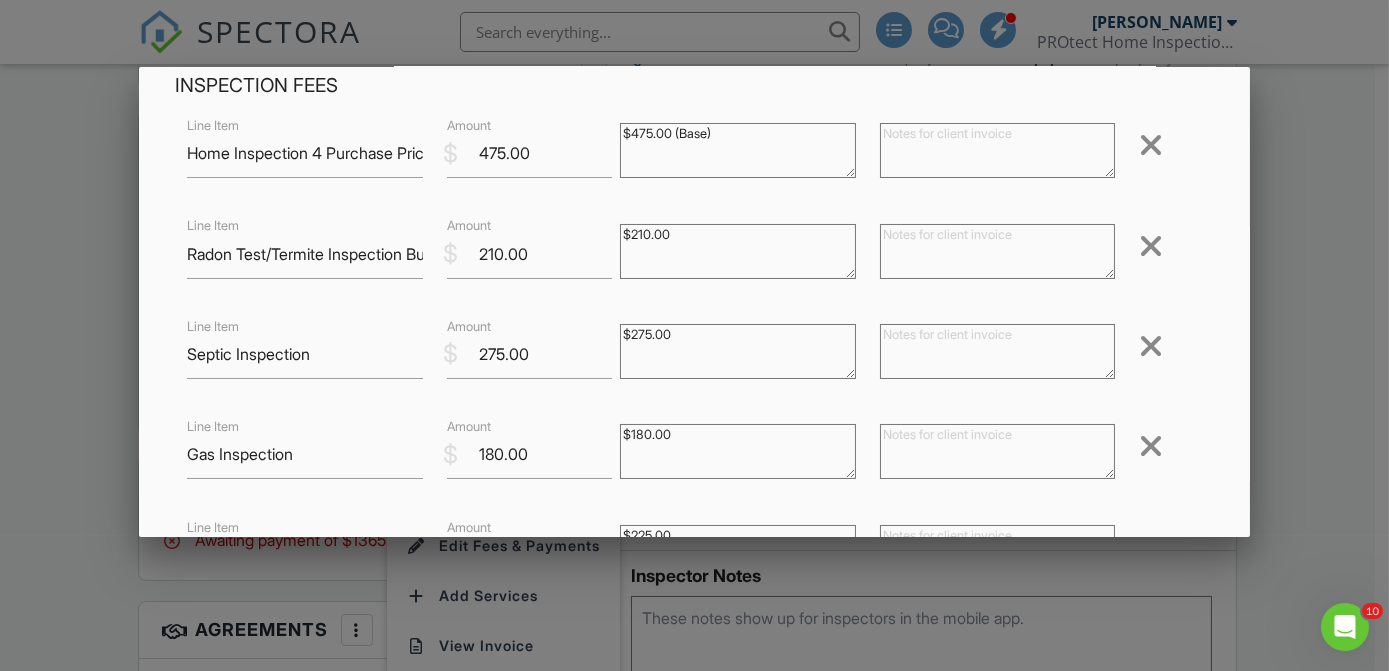 click on "Line Item
Septic Inspection" at bounding box center (305, 354) 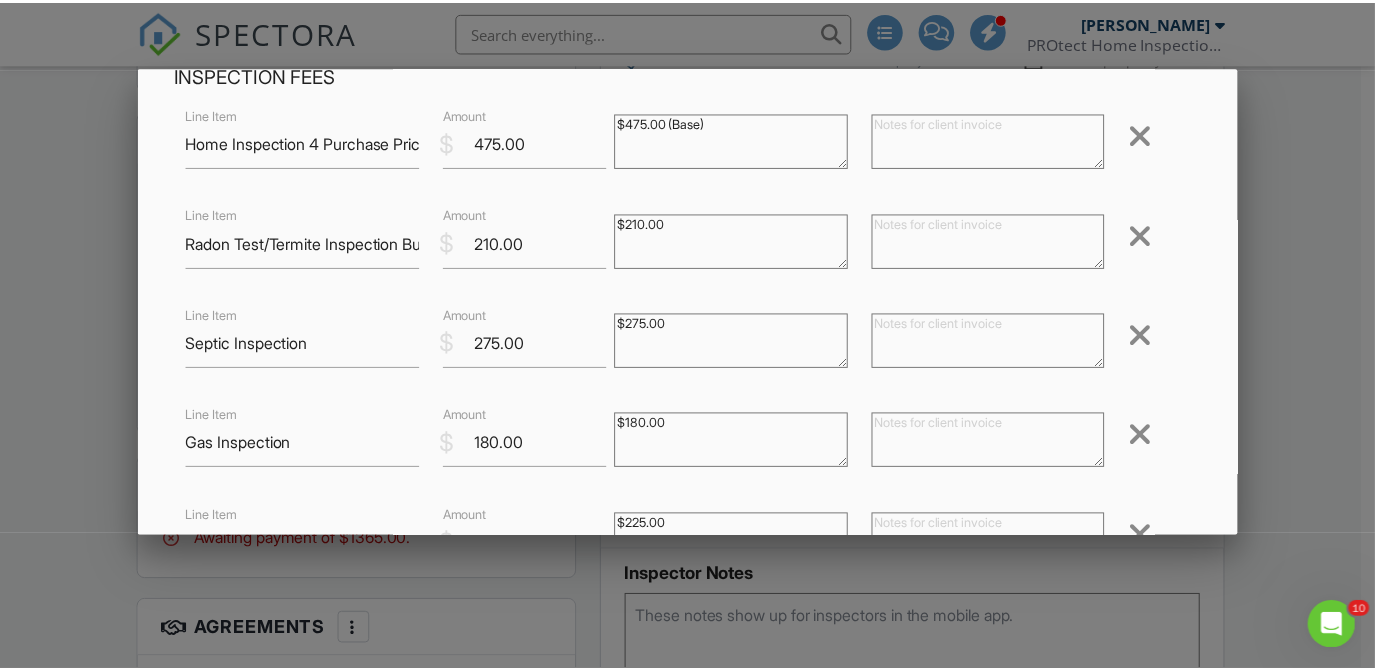 scroll, scrollTop: 0, scrollLeft: 0, axis: both 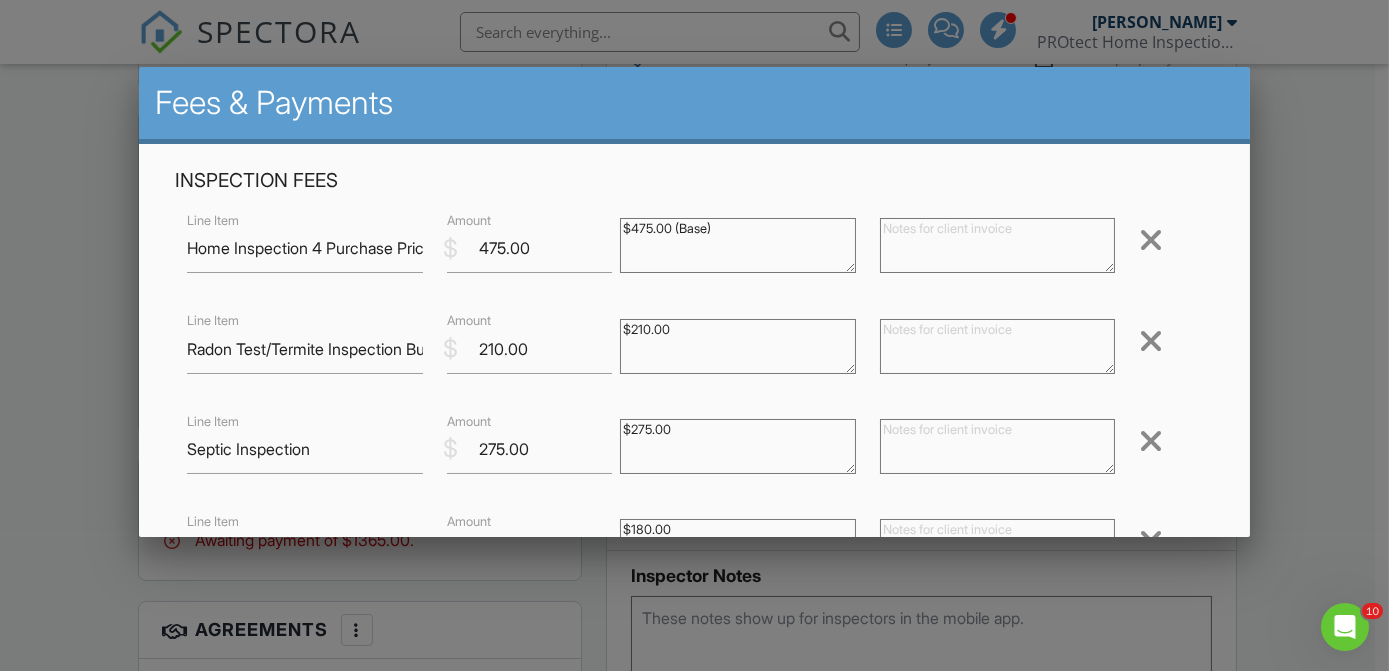 click at bounding box center (694, 319) 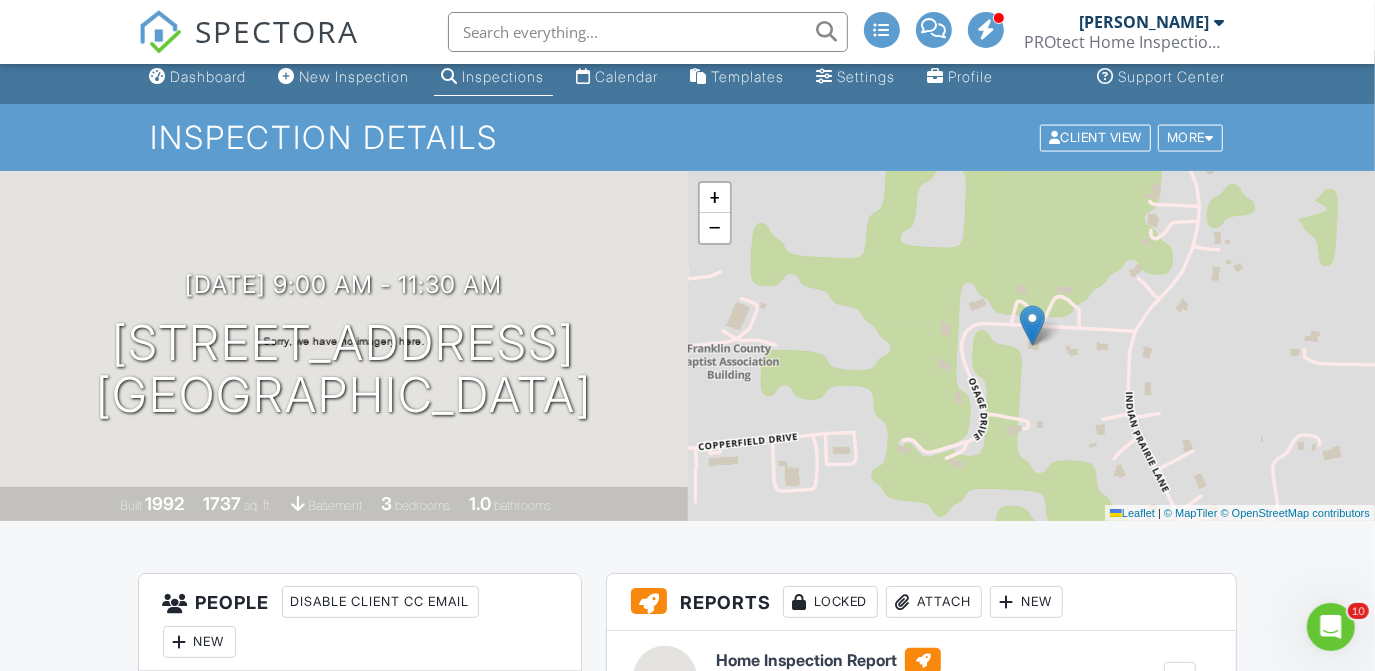 scroll, scrollTop: 0, scrollLeft: 0, axis: both 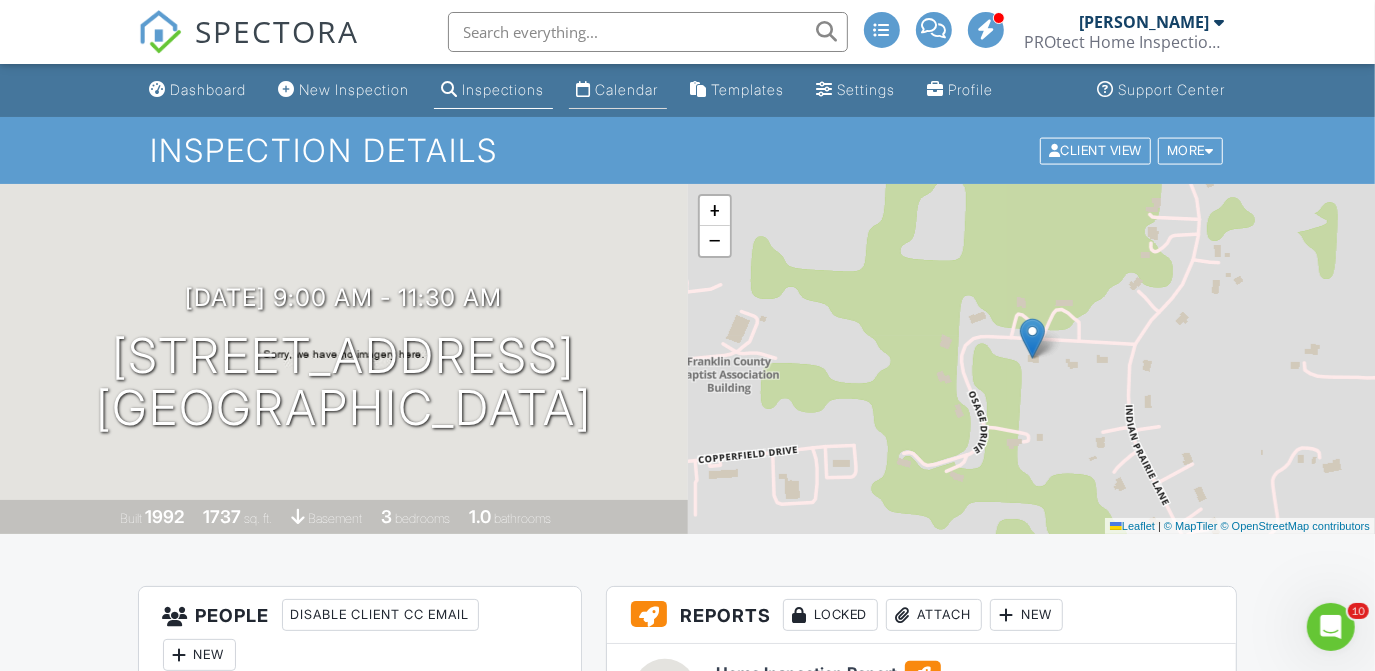 click on "Calendar" at bounding box center (627, 89) 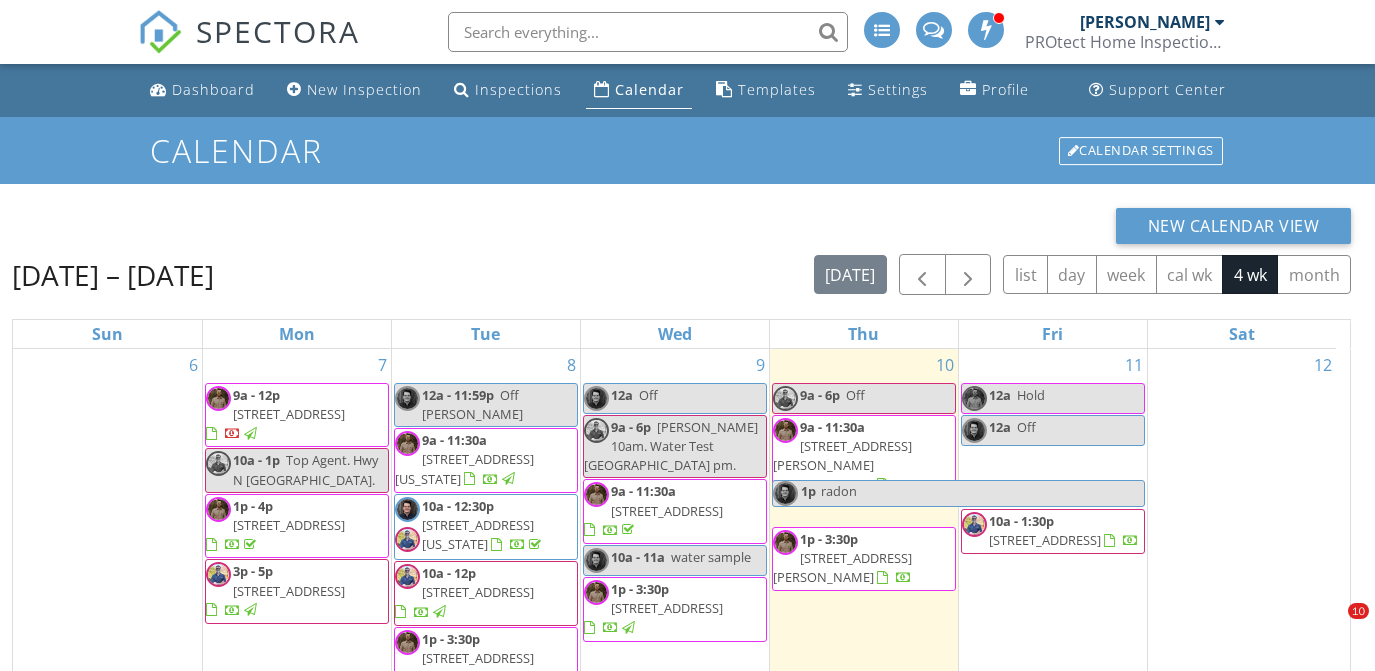 scroll, scrollTop: 3, scrollLeft: 0, axis: vertical 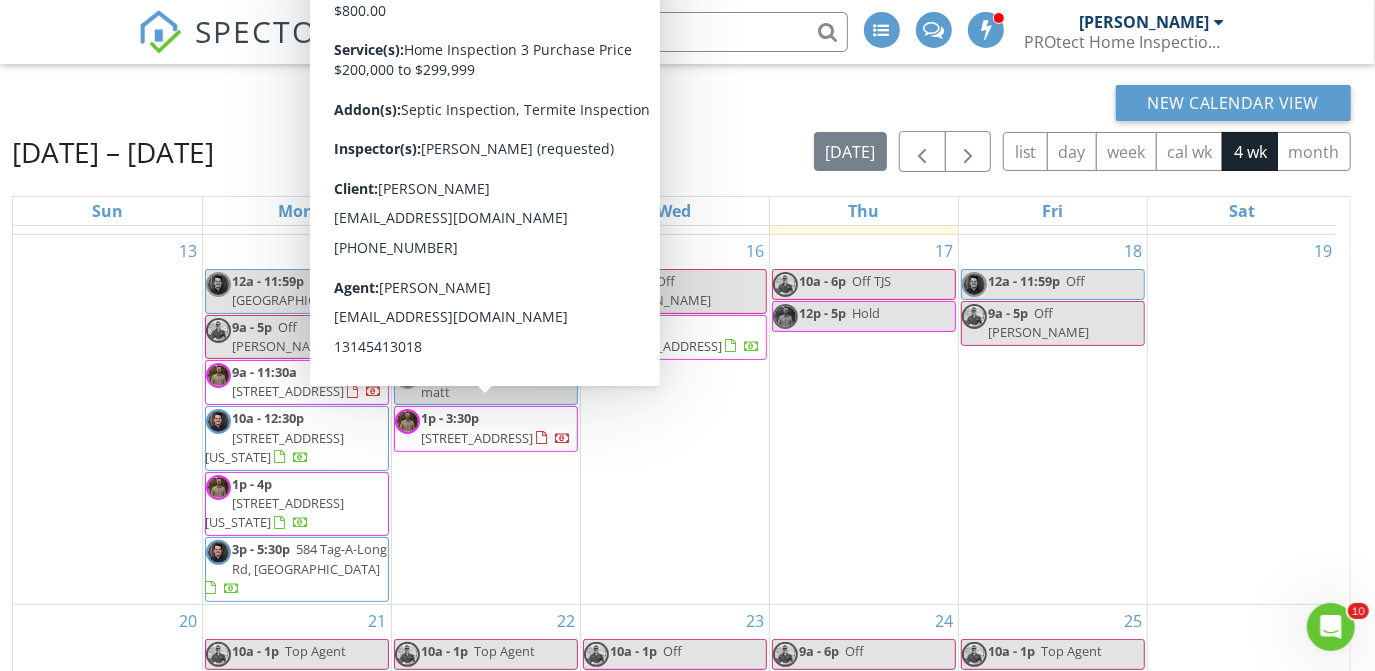 click on "1p - 3:30p
[STREET_ADDRESS]" at bounding box center [486, 428] 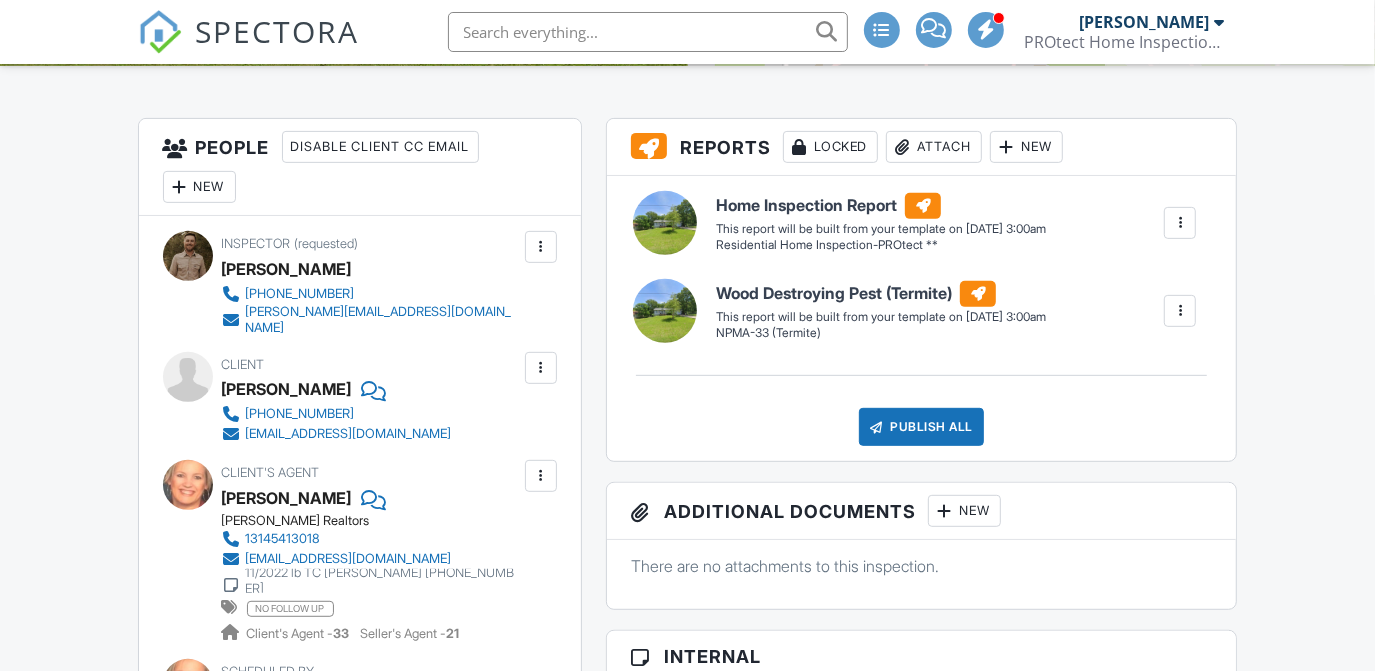 scroll, scrollTop: 426, scrollLeft: 0, axis: vertical 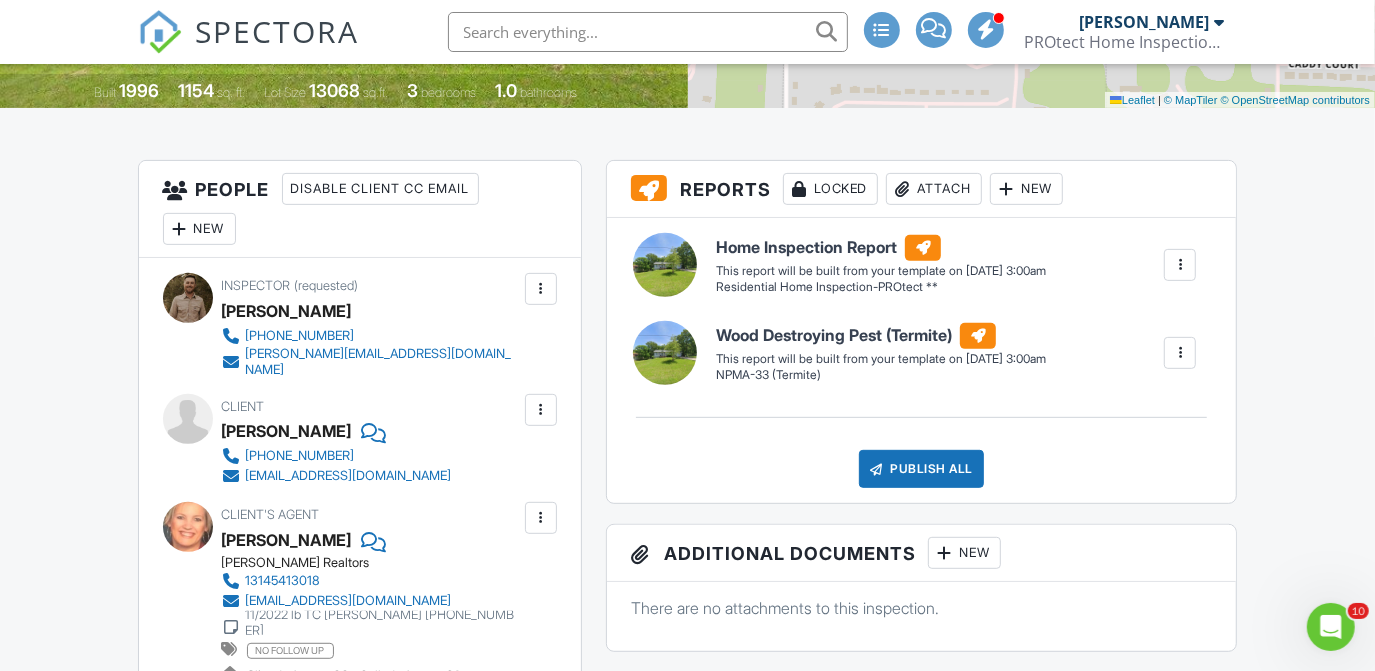 click on "New" at bounding box center (199, 229) 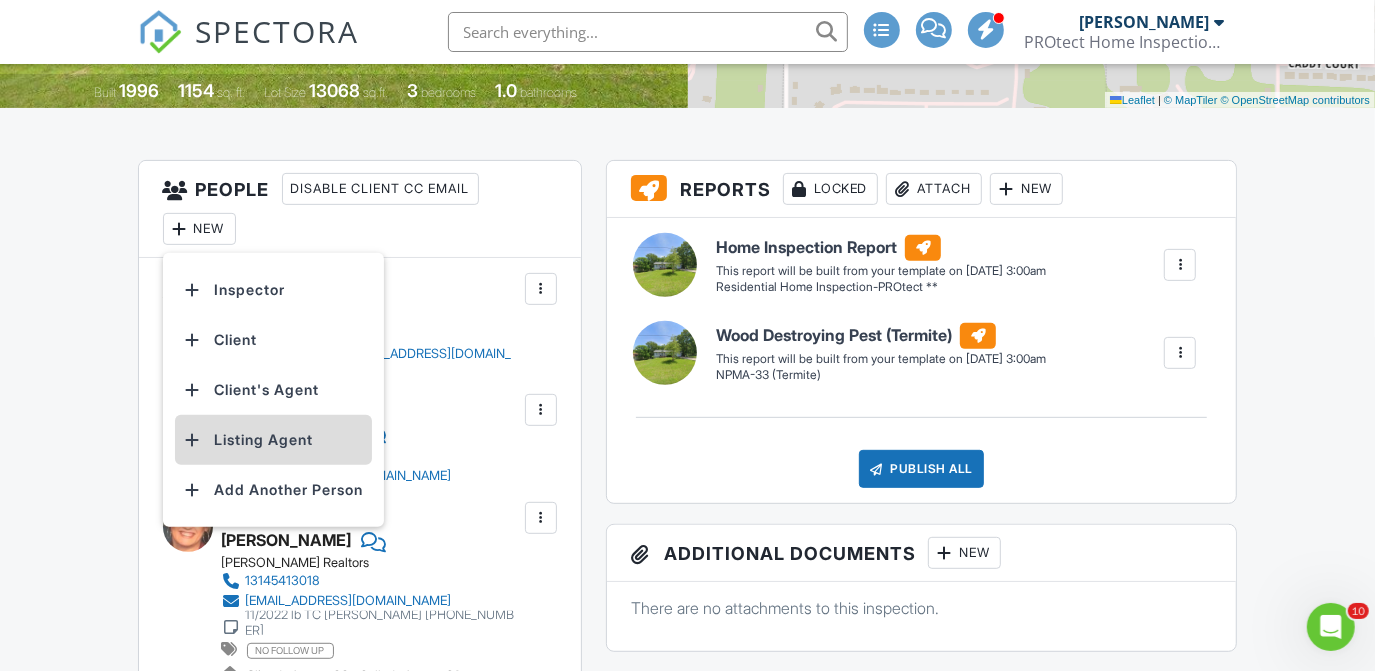 click on "Listing Agent" at bounding box center (273, 440) 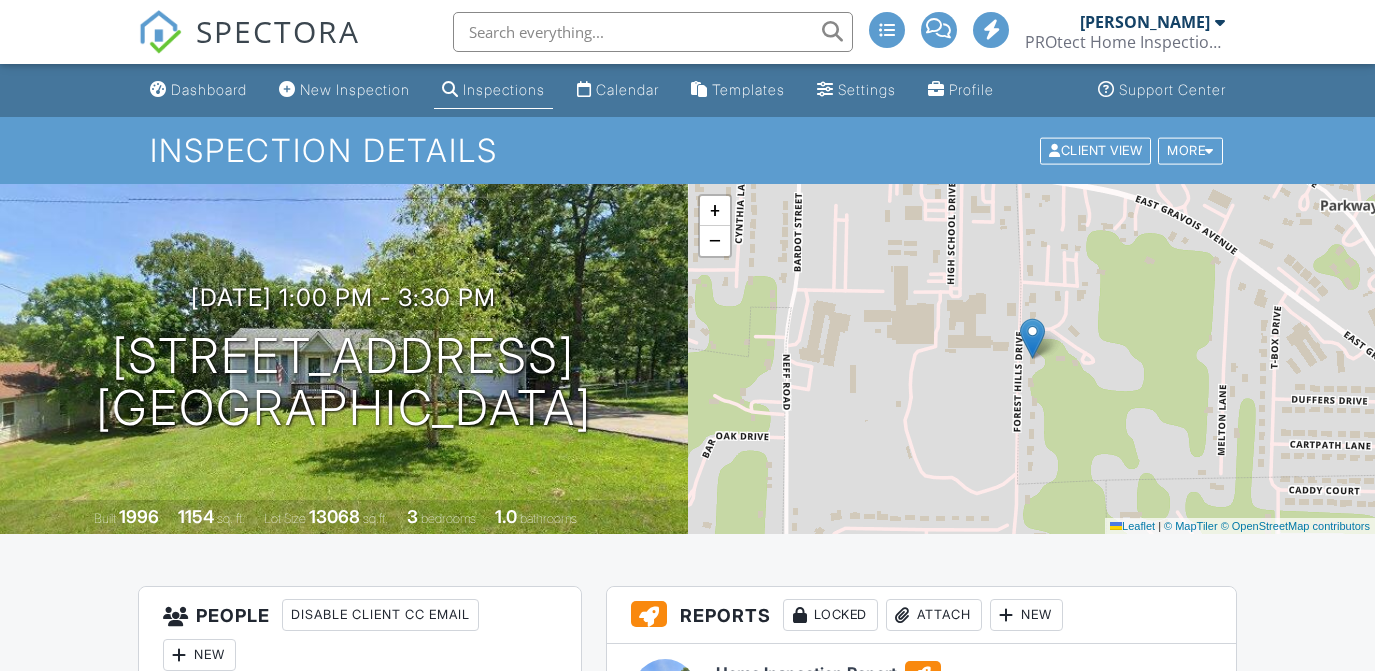scroll, scrollTop: 0, scrollLeft: 0, axis: both 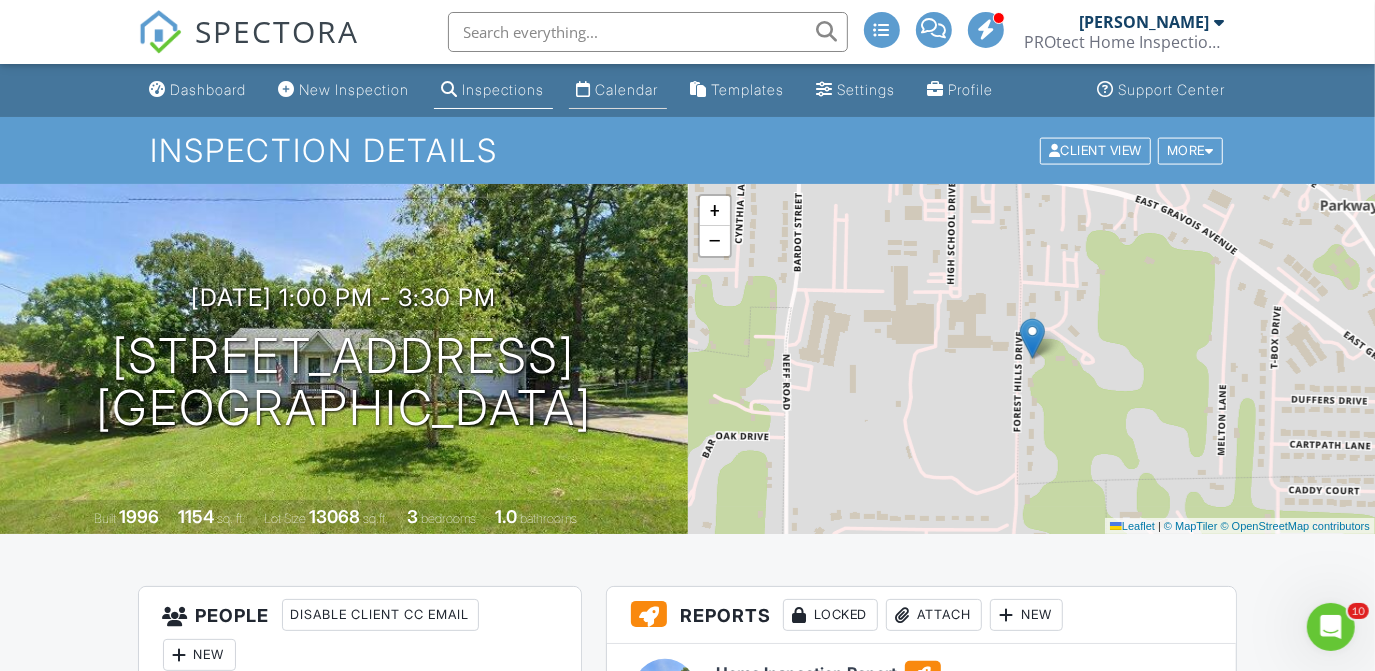 click on "Calendar" at bounding box center [618, 90] 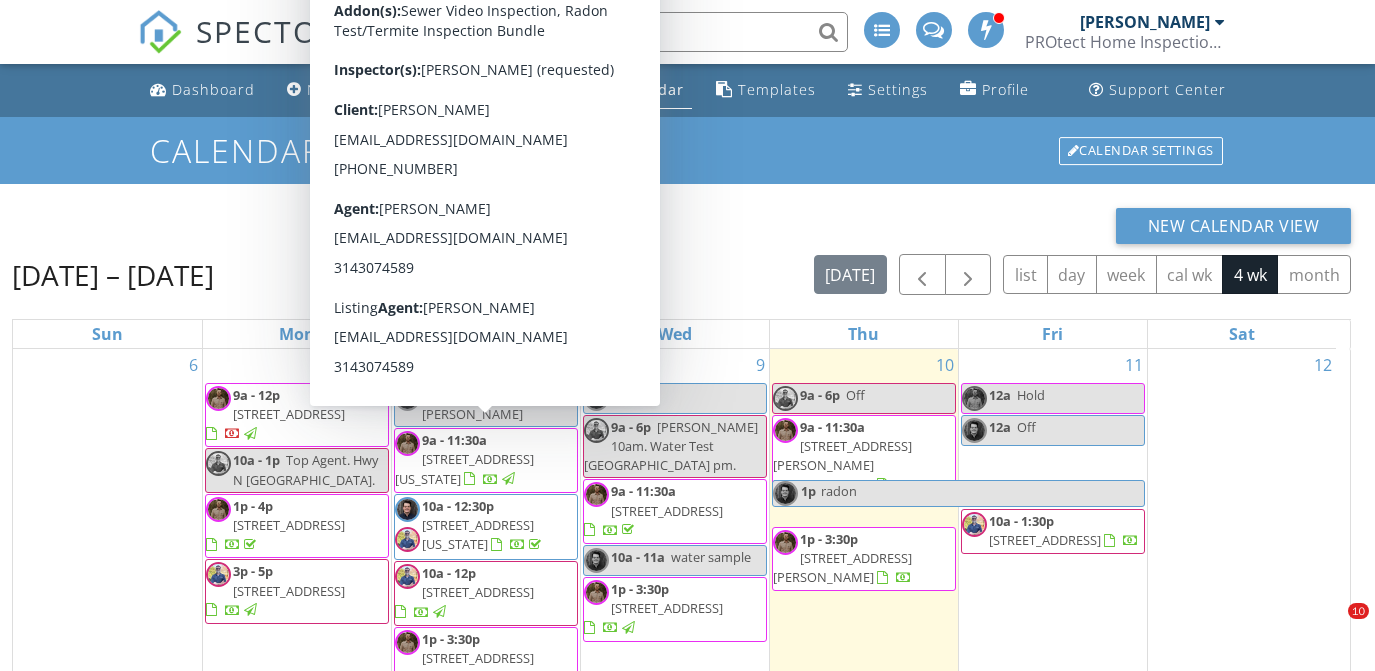 scroll, scrollTop: 0, scrollLeft: 0, axis: both 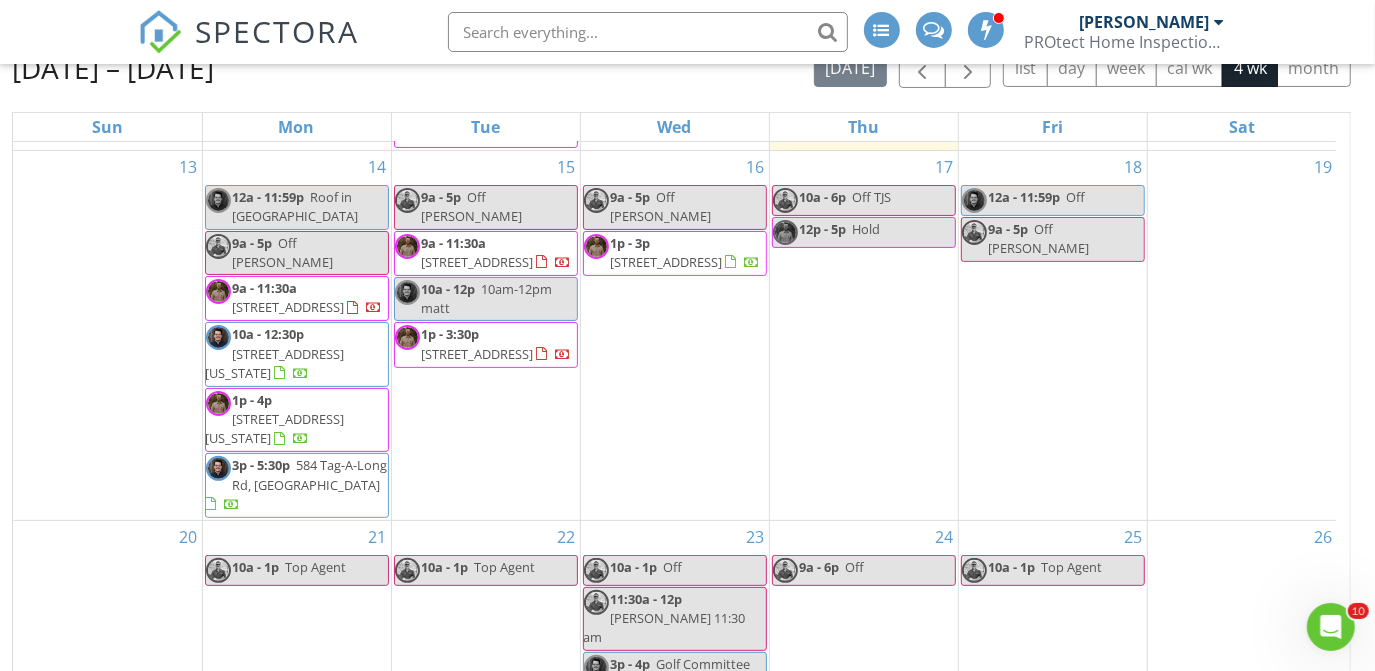 click on "16
9a - 5p
Off [PERSON_NAME]
1p - 3p
[STREET_ADDRESS]" at bounding box center [675, 335] 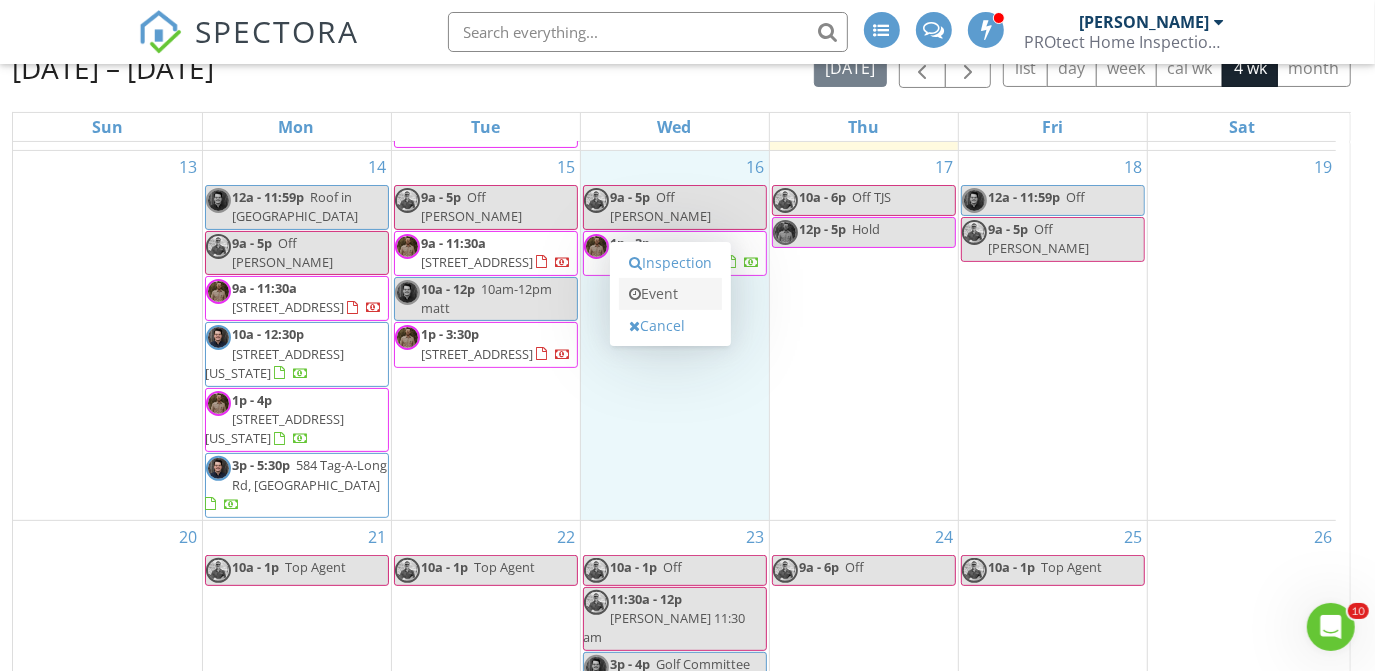 click on "Event" at bounding box center [670, 294] 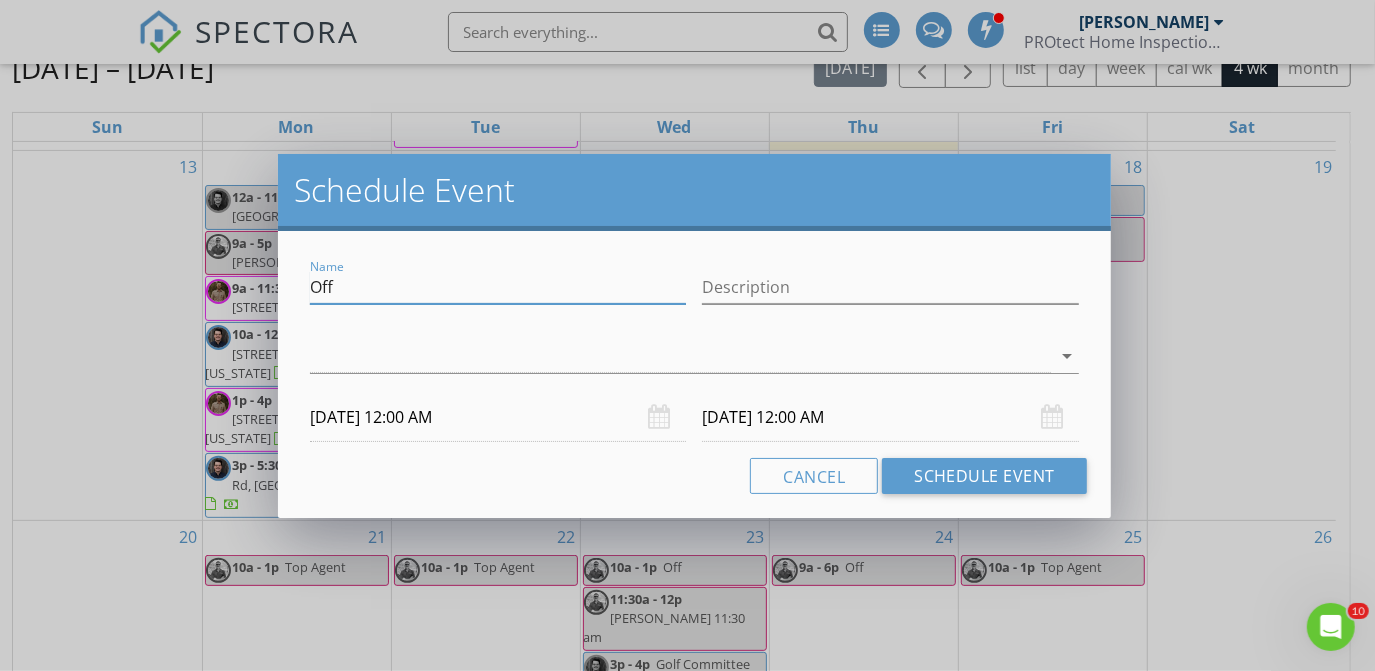 click on "Off" at bounding box center [498, 287] 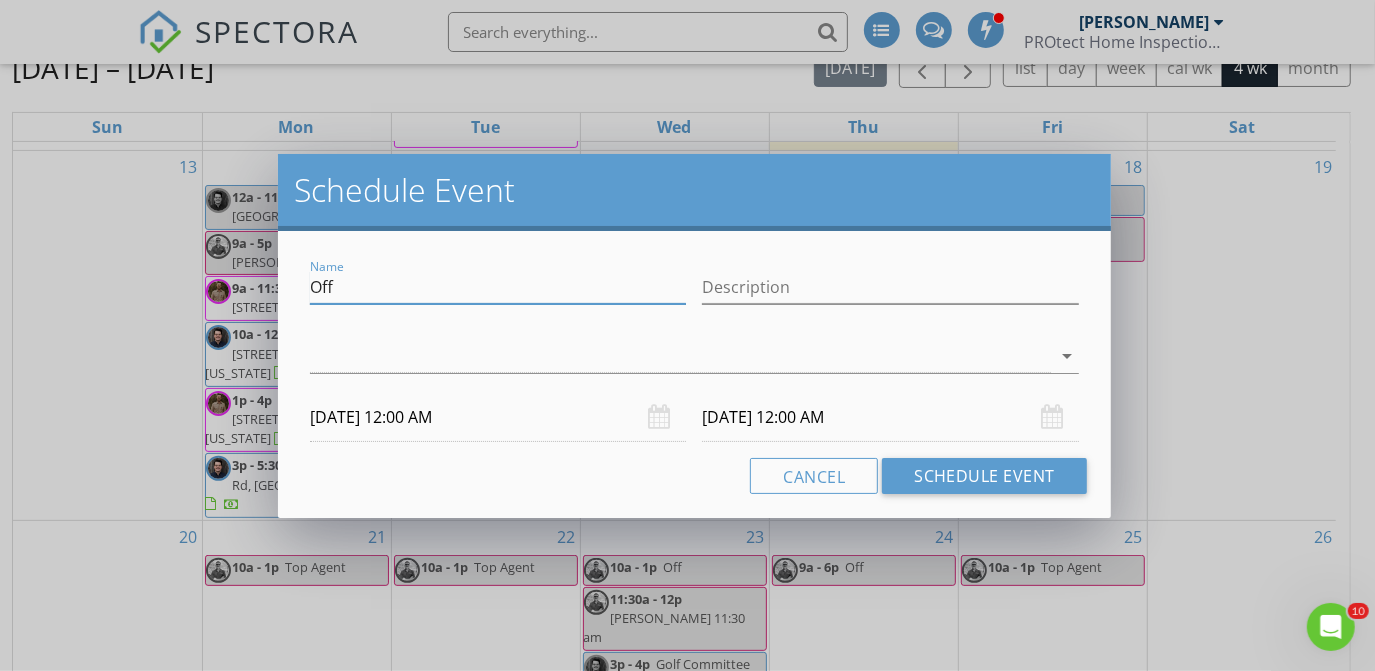 click on "Off" at bounding box center (498, 287) 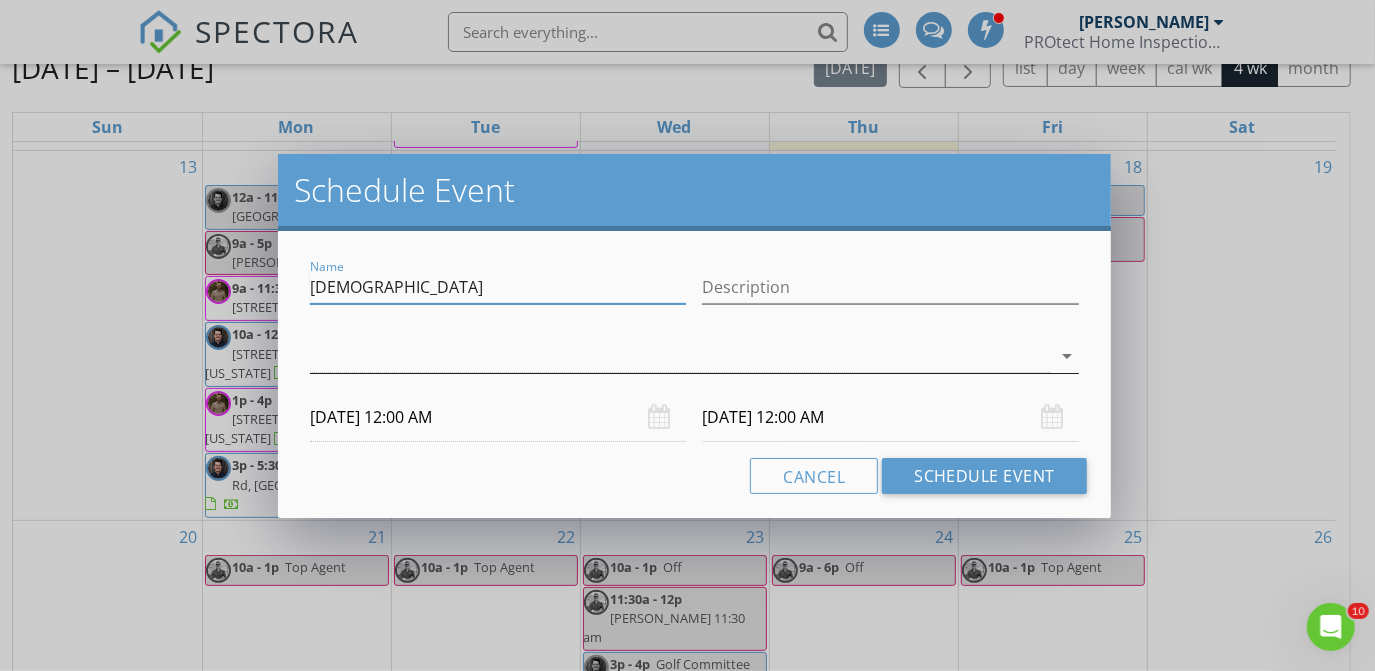 type on "[DEMOGRAPHIC_DATA]" 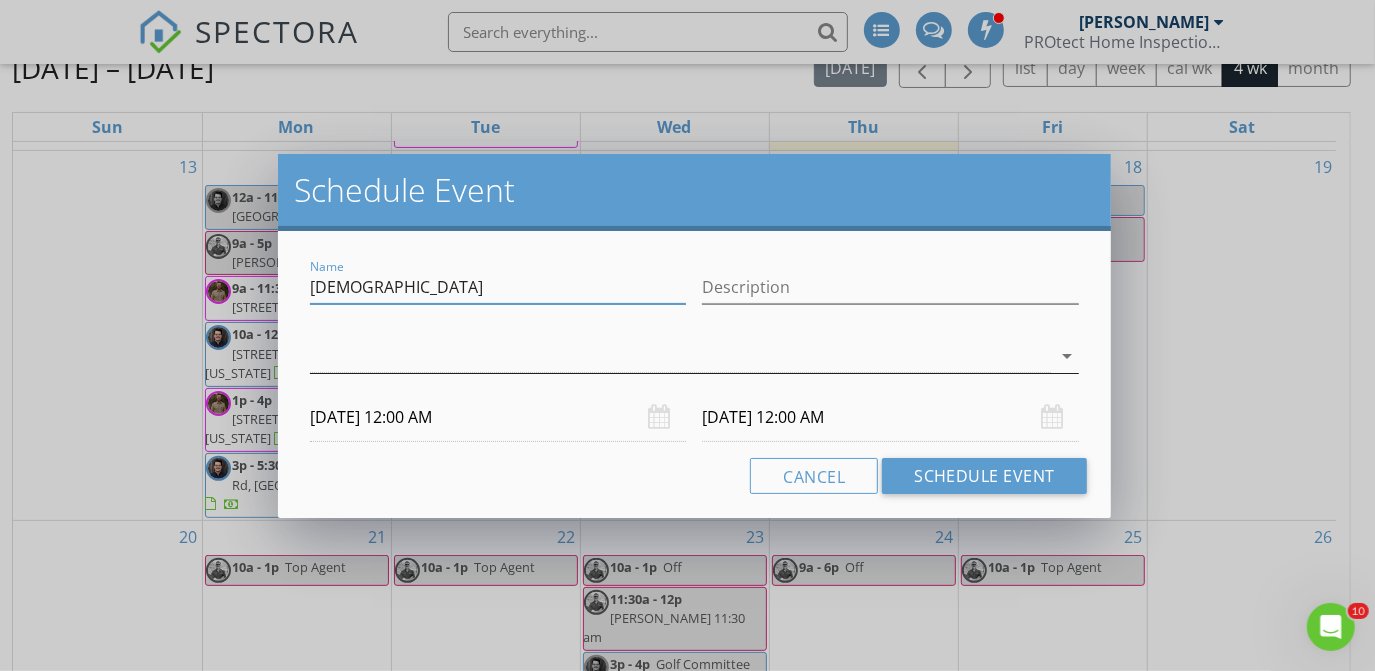 click at bounding box center [680, 356] 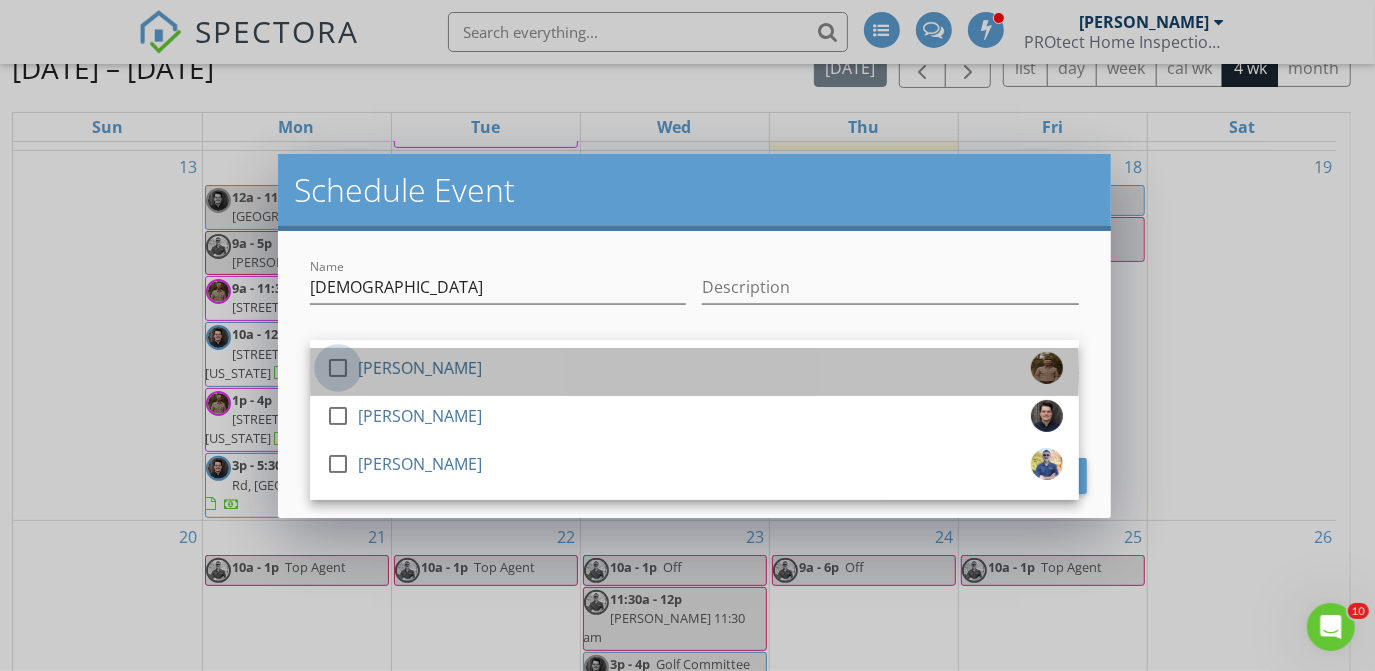click at bounding box center (338, 368) 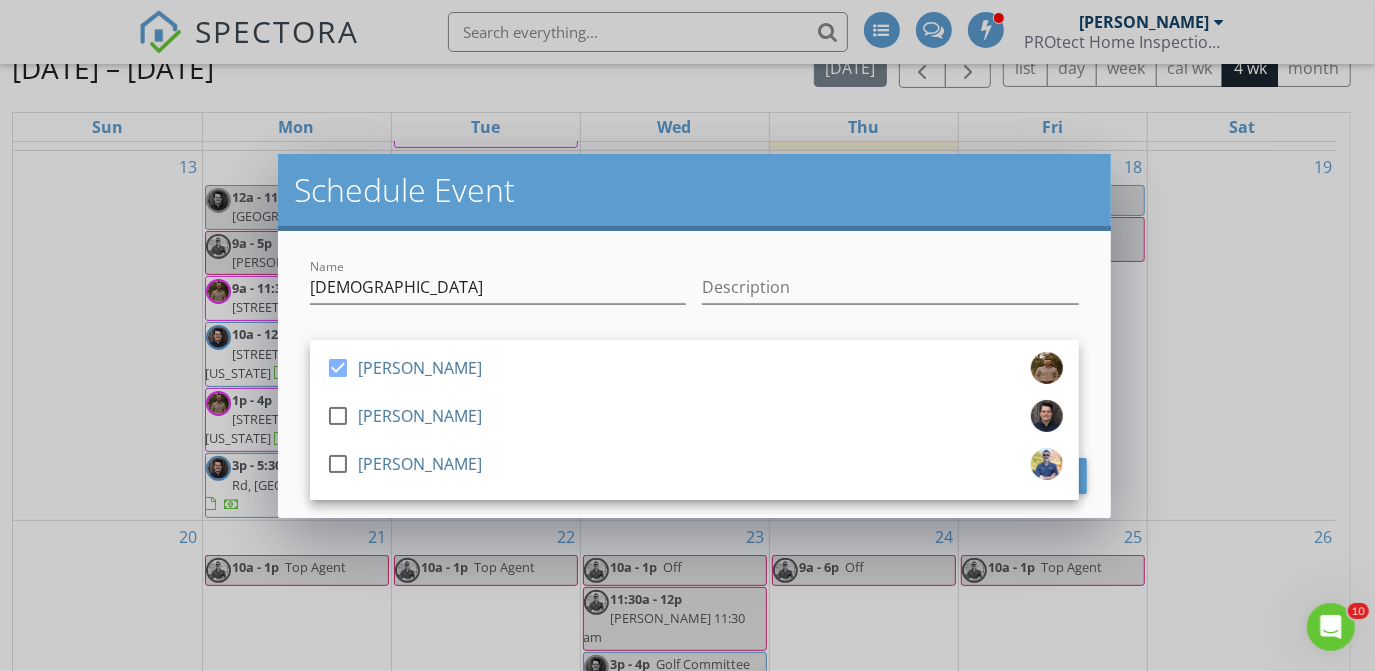 click at bounding box center (498, 318) 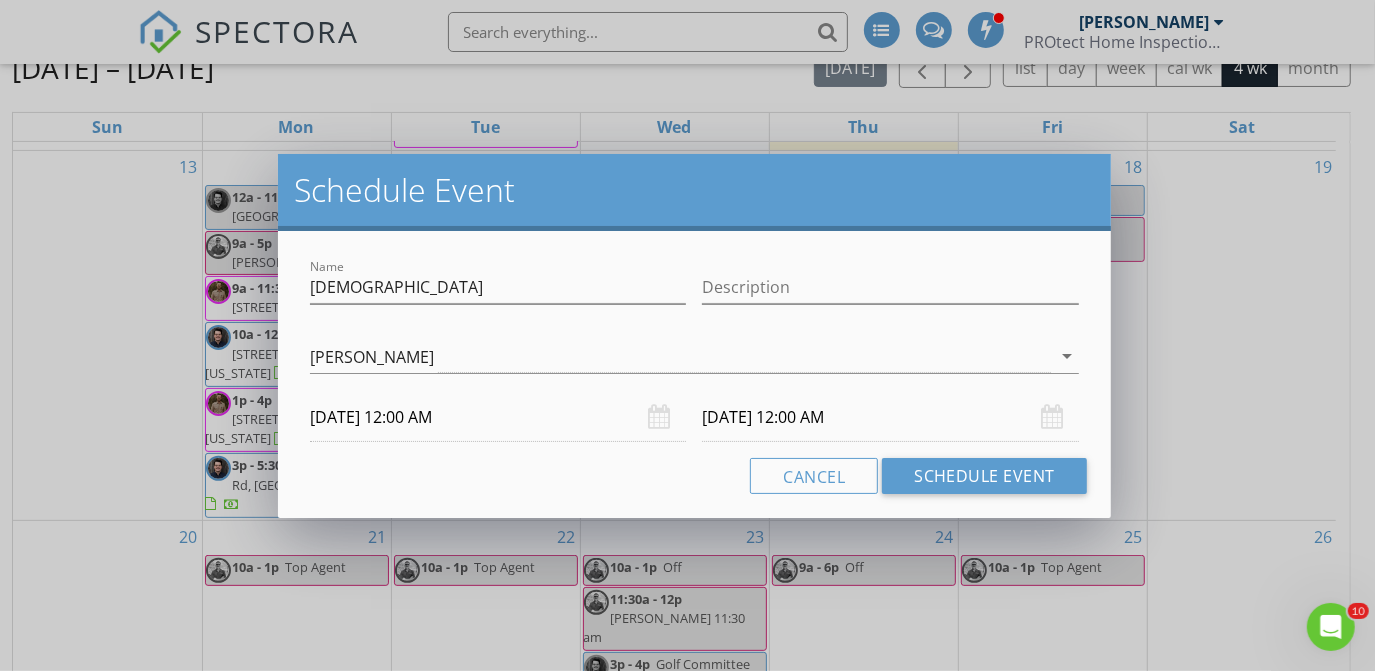 click on "[DATE] 12:00 AM" at bounding box center [498, 417] 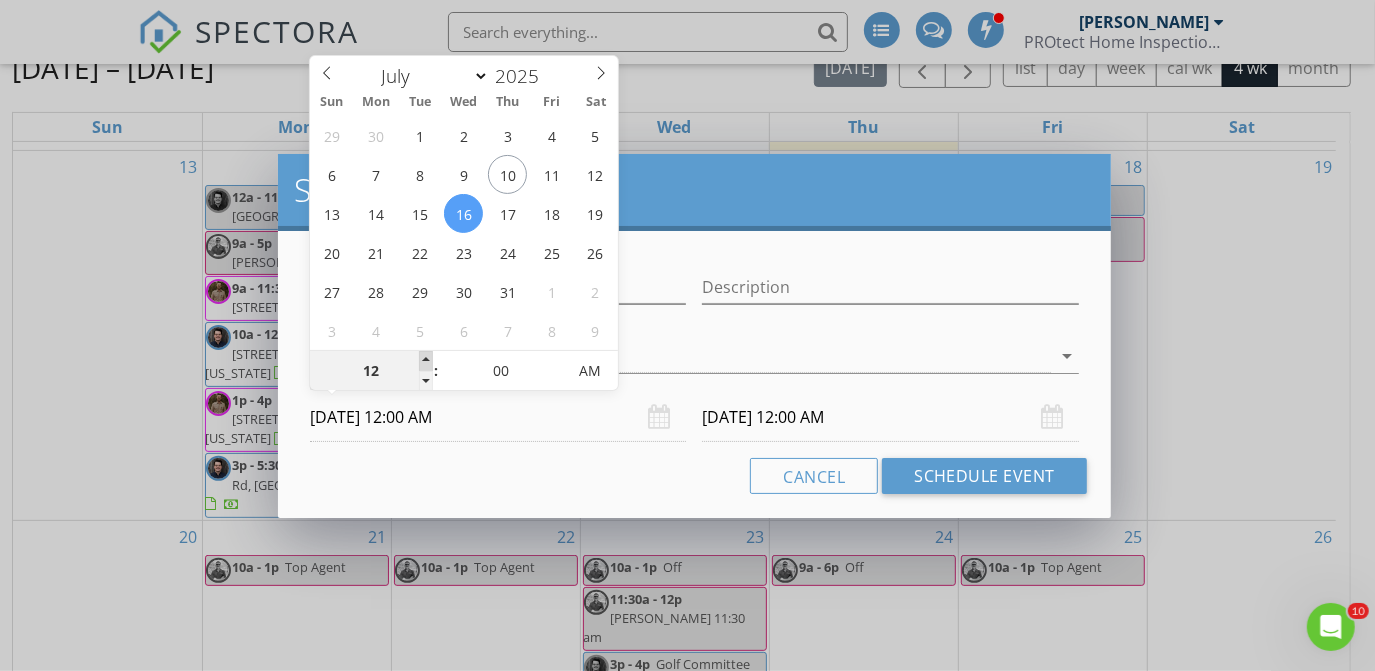 type on "01" 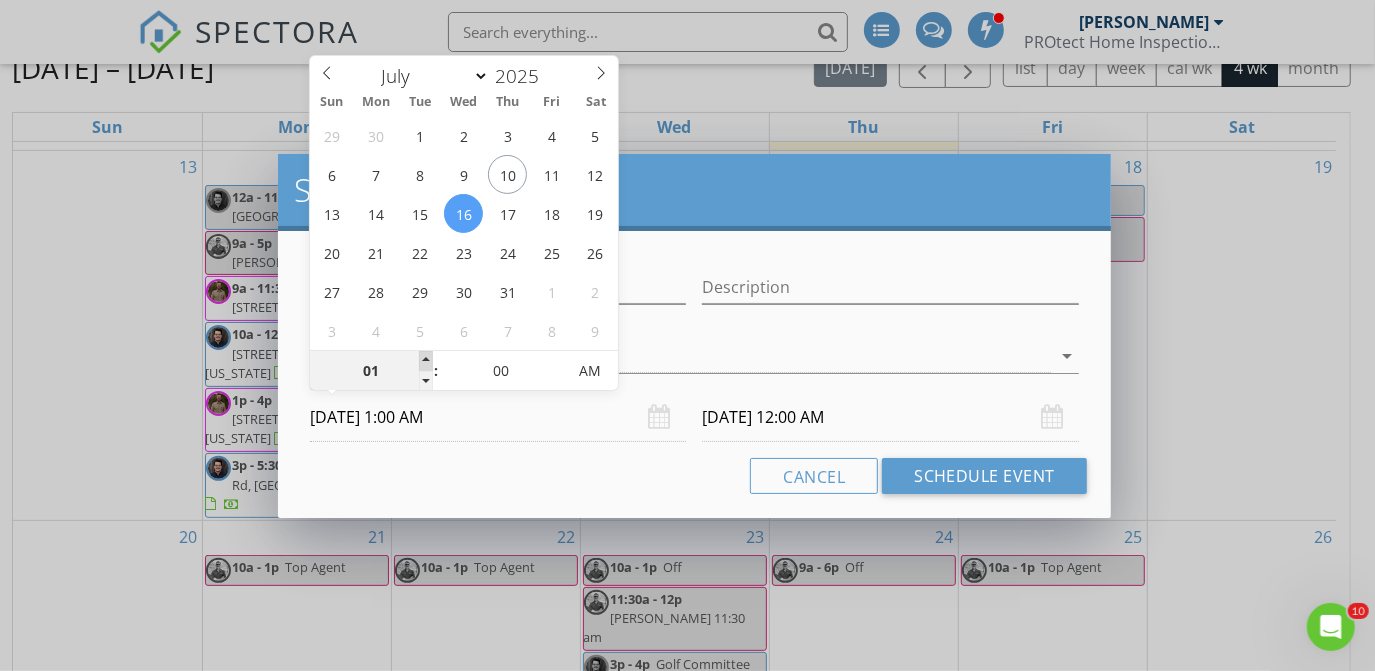 click at bounding box center [426, 361] 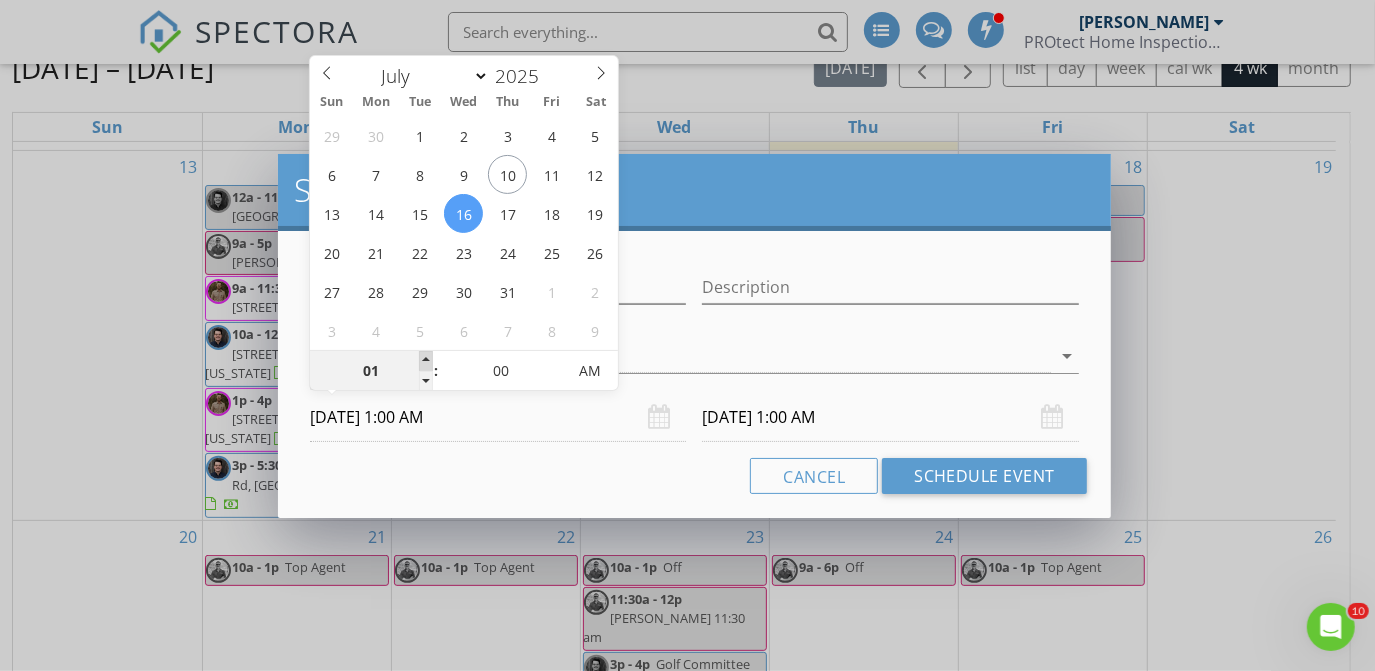type on "02" 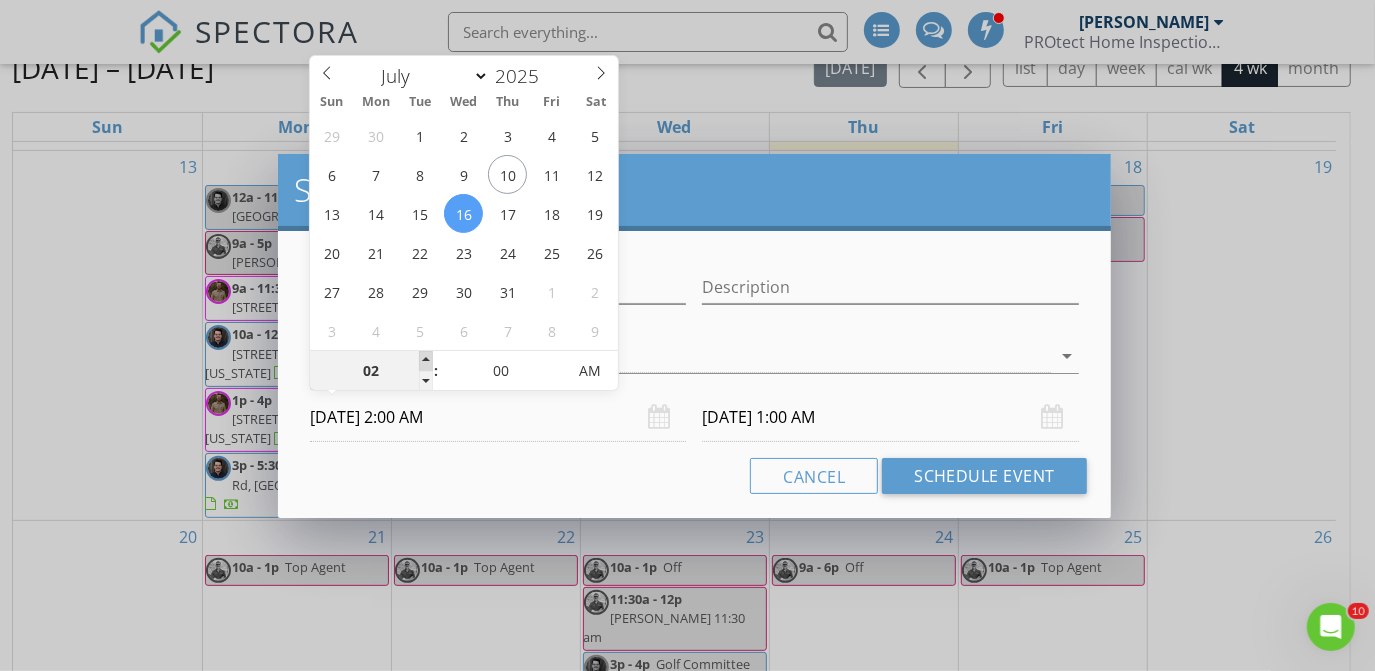 click at bounding box center (426, 361) 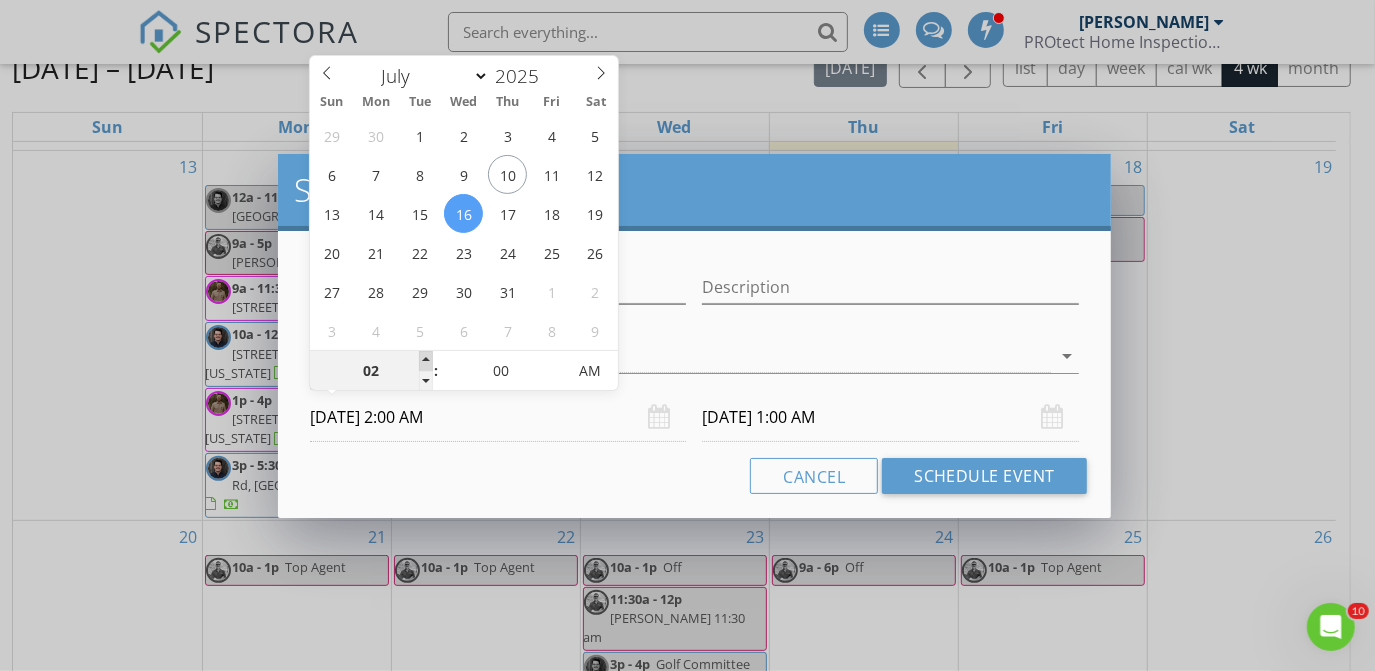 type on "[DATE] 2:00 AM" 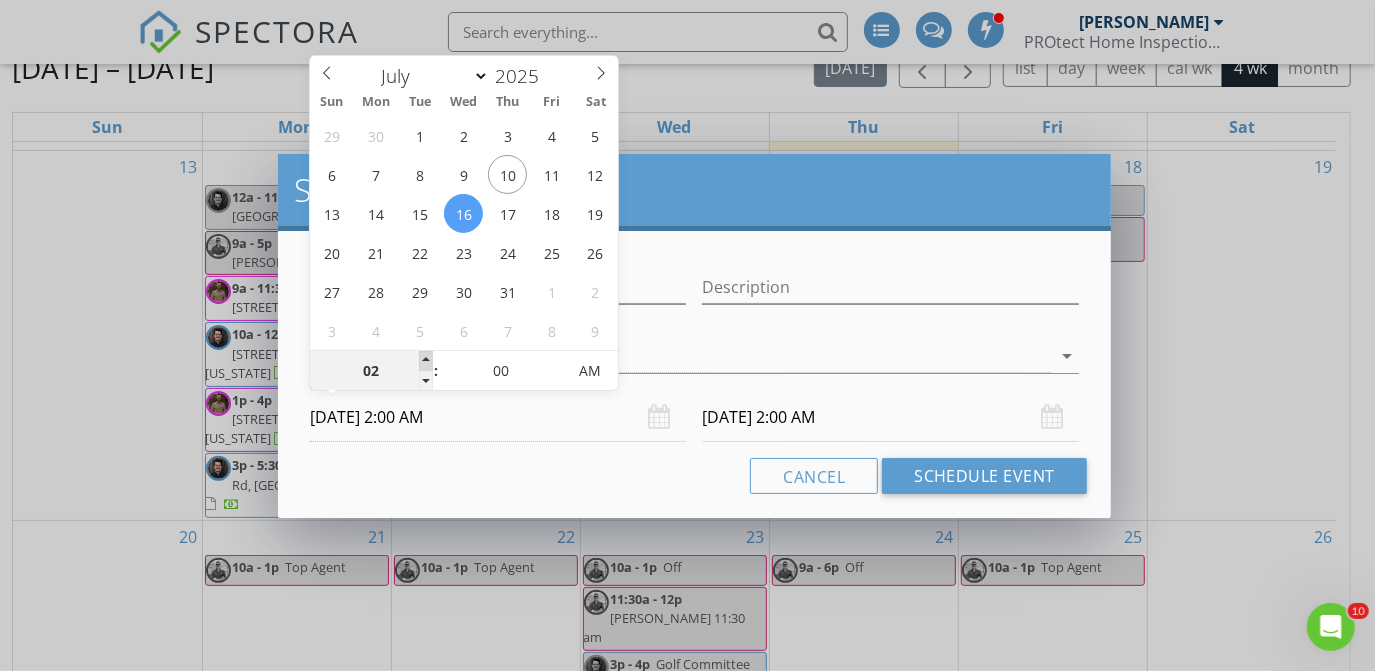 type on "03" 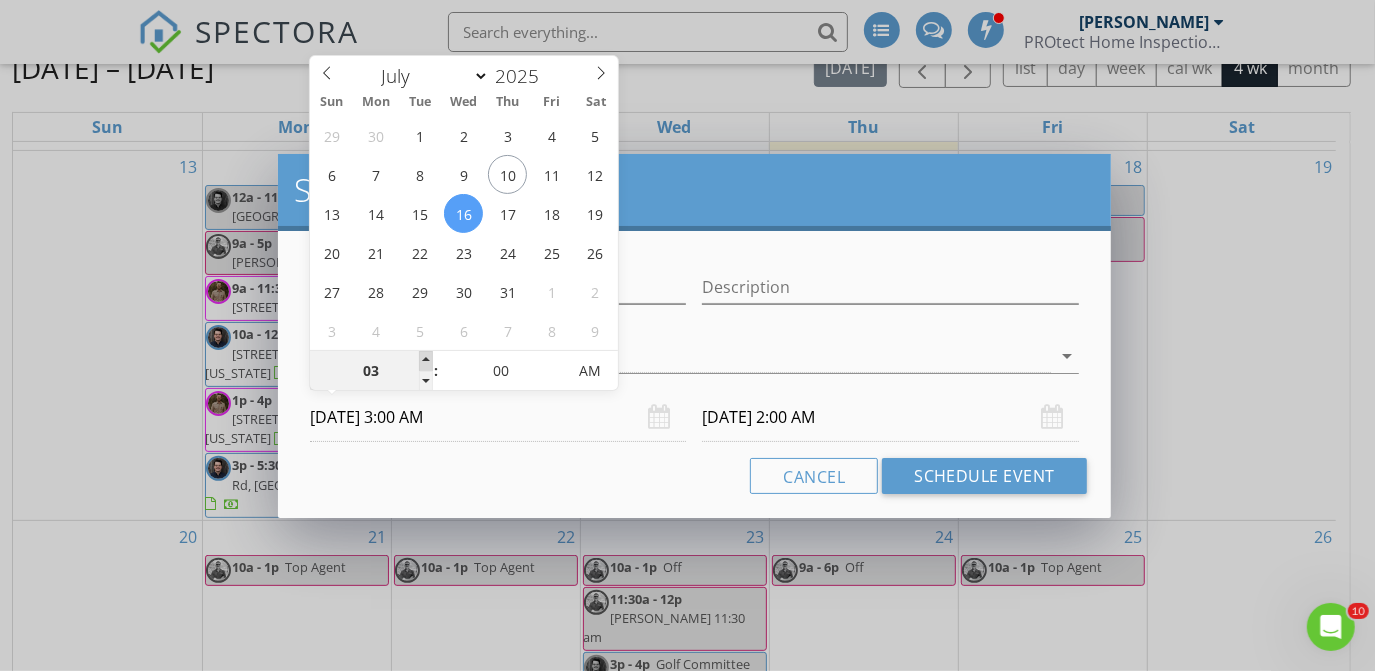 click at bounding box center [426, 361] 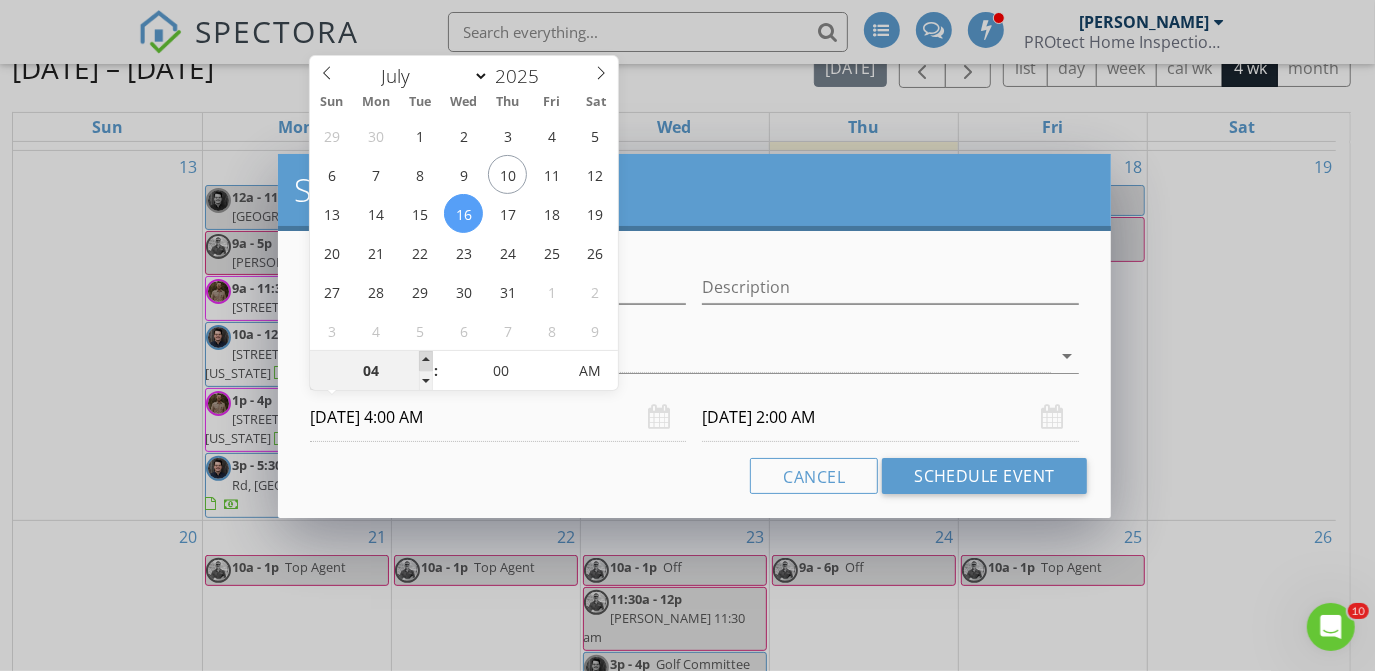 click at bounding box center [426, 361] 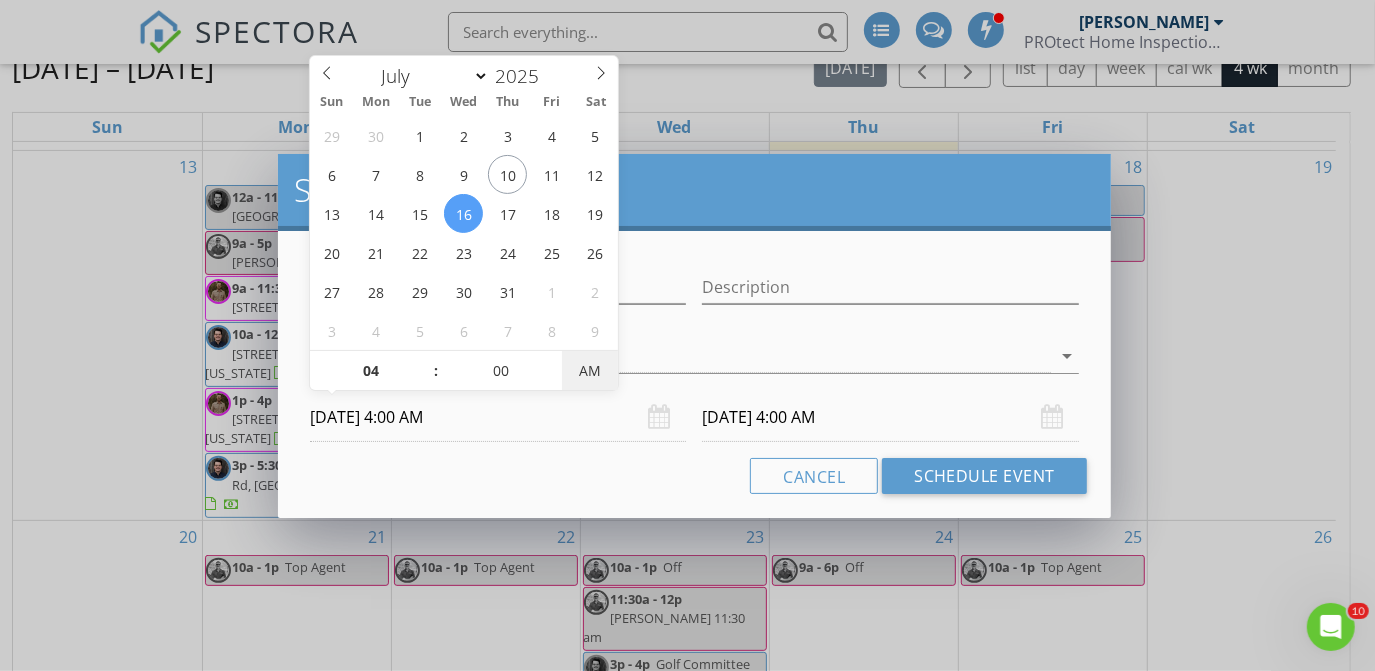 type on "[DATE] 4:00 PM" 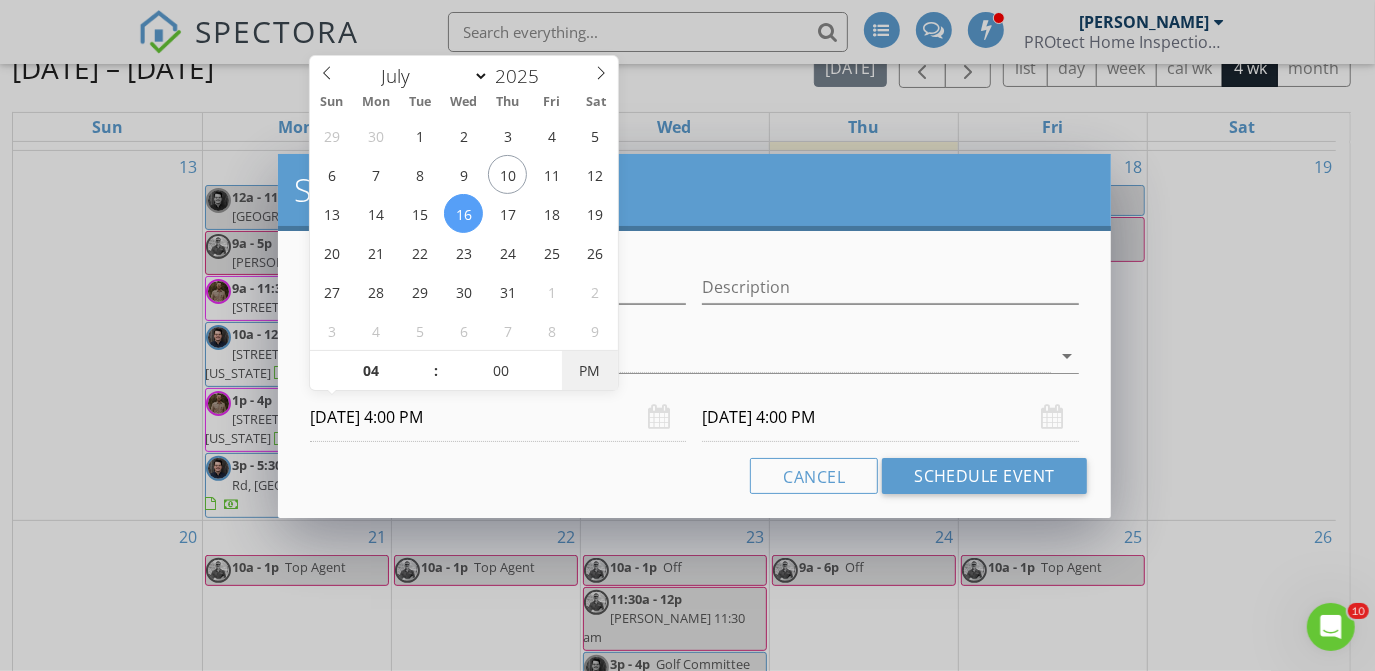 click on "PM" at bounding box center [589, 371] 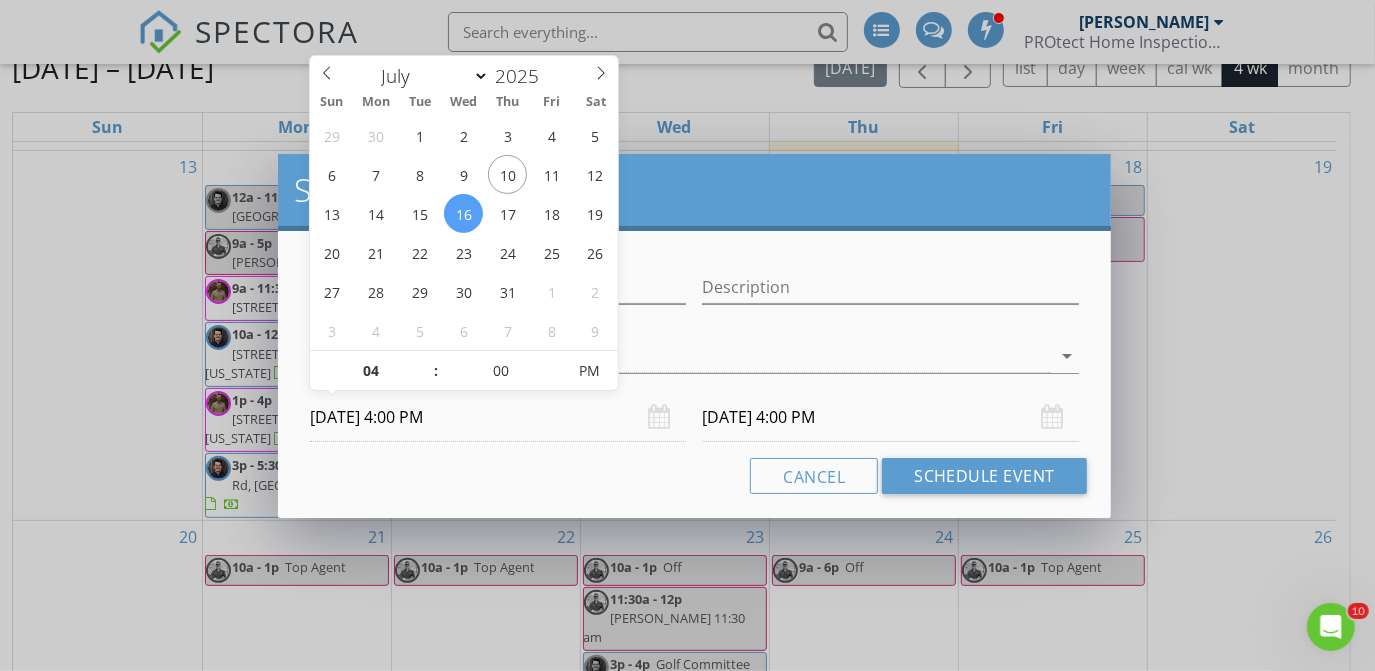 click on "Cancel   Schedule Event" at bounding box center (694, 476) 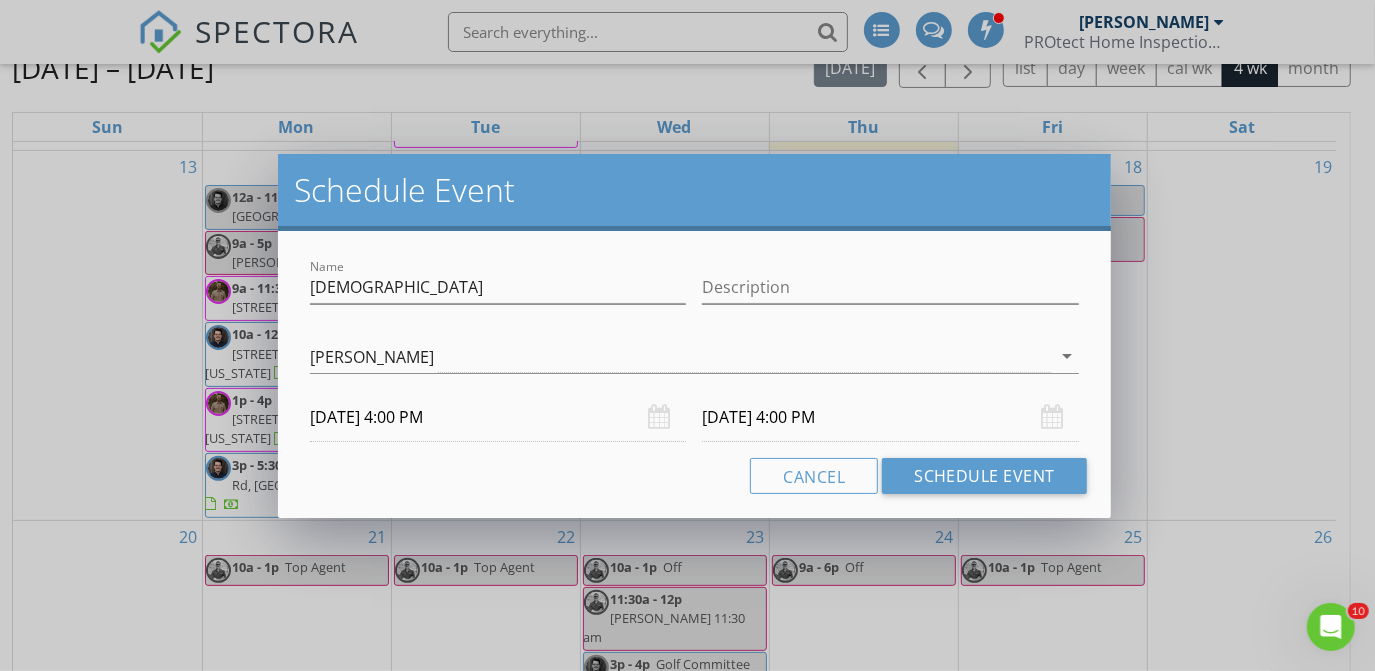 click on "[DATE] 4:00 PM" at bounding box center [890, 417] 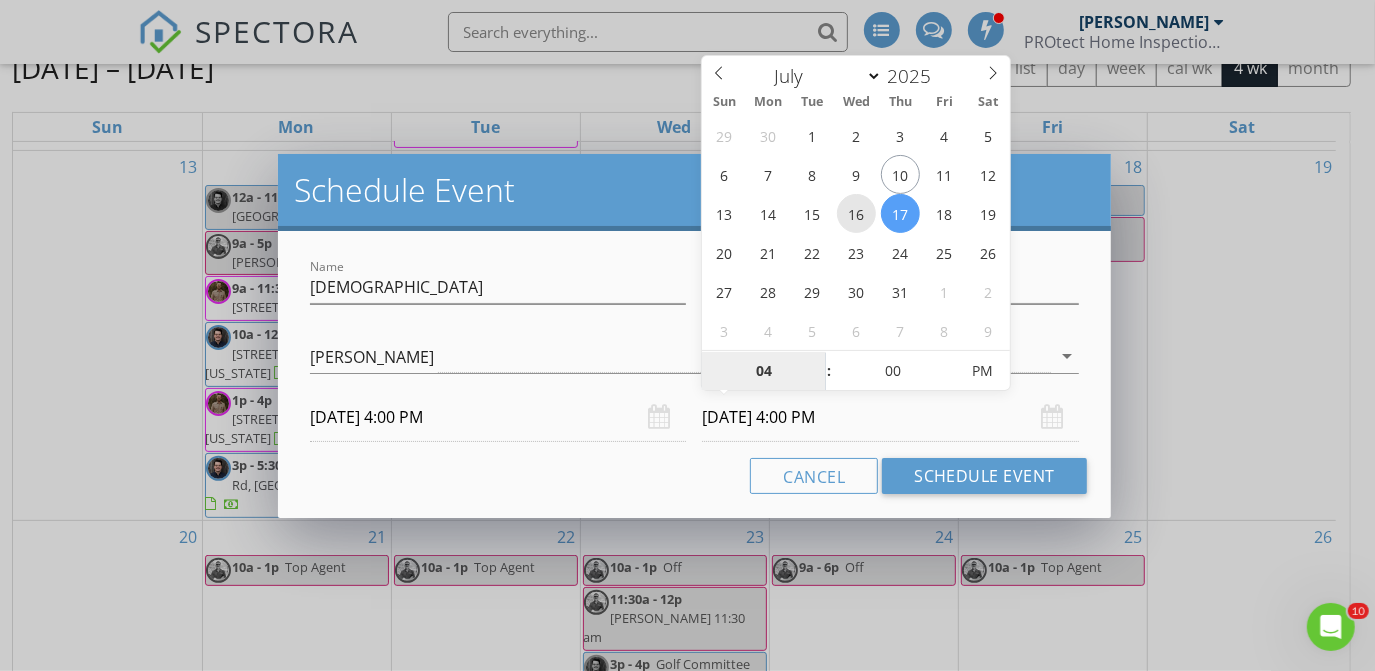 type on "[DATE] 4:00 PM" 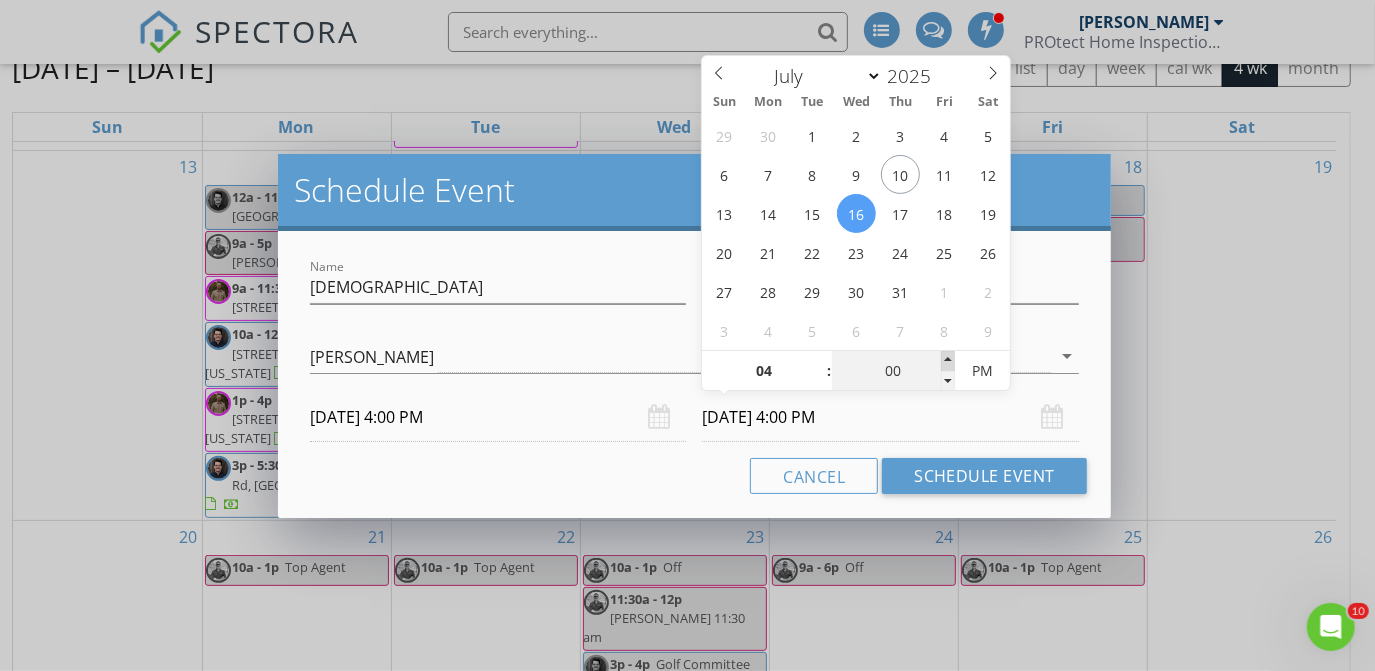 type on "05" 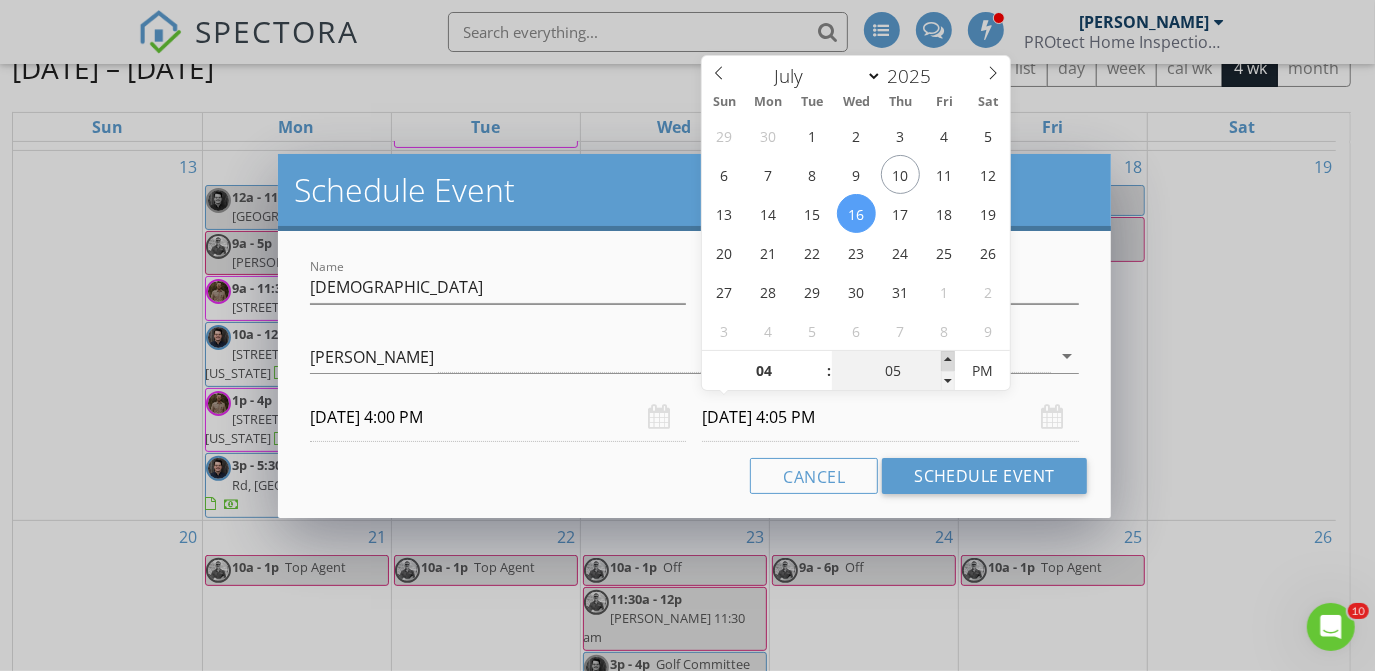 click at bounding box center (948, 361) 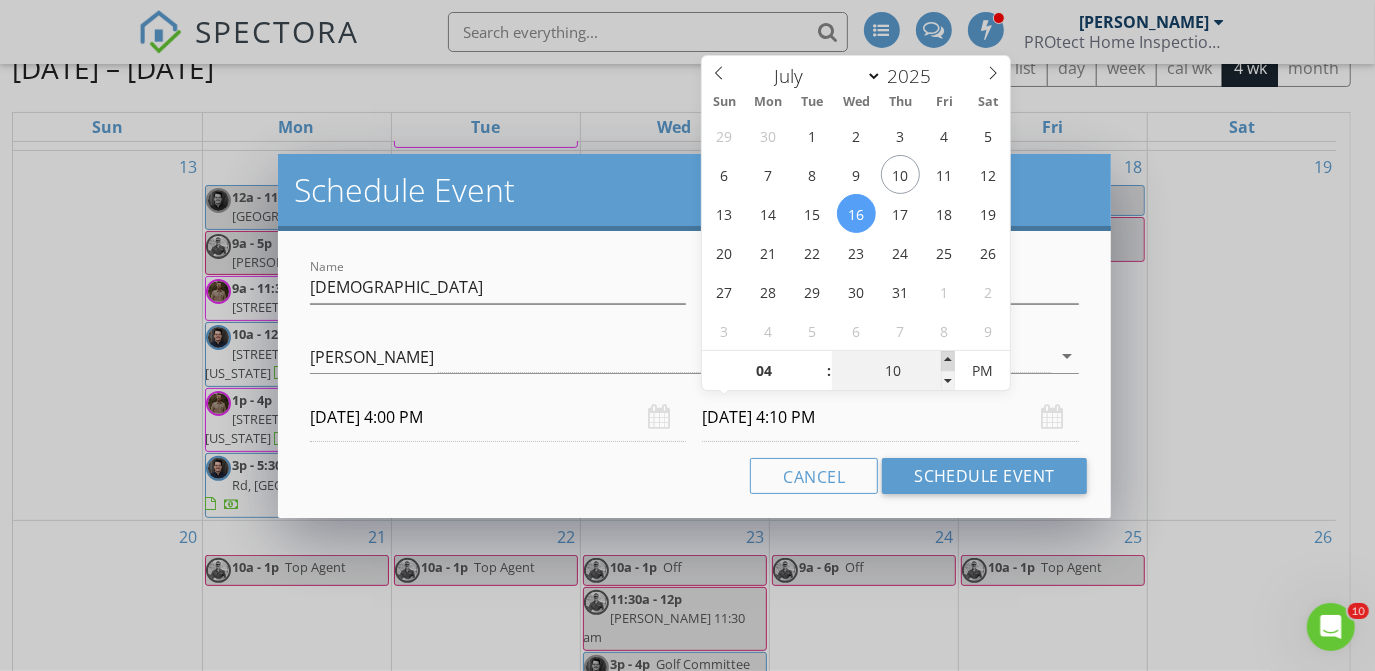 click at bounding box center [948, 361] 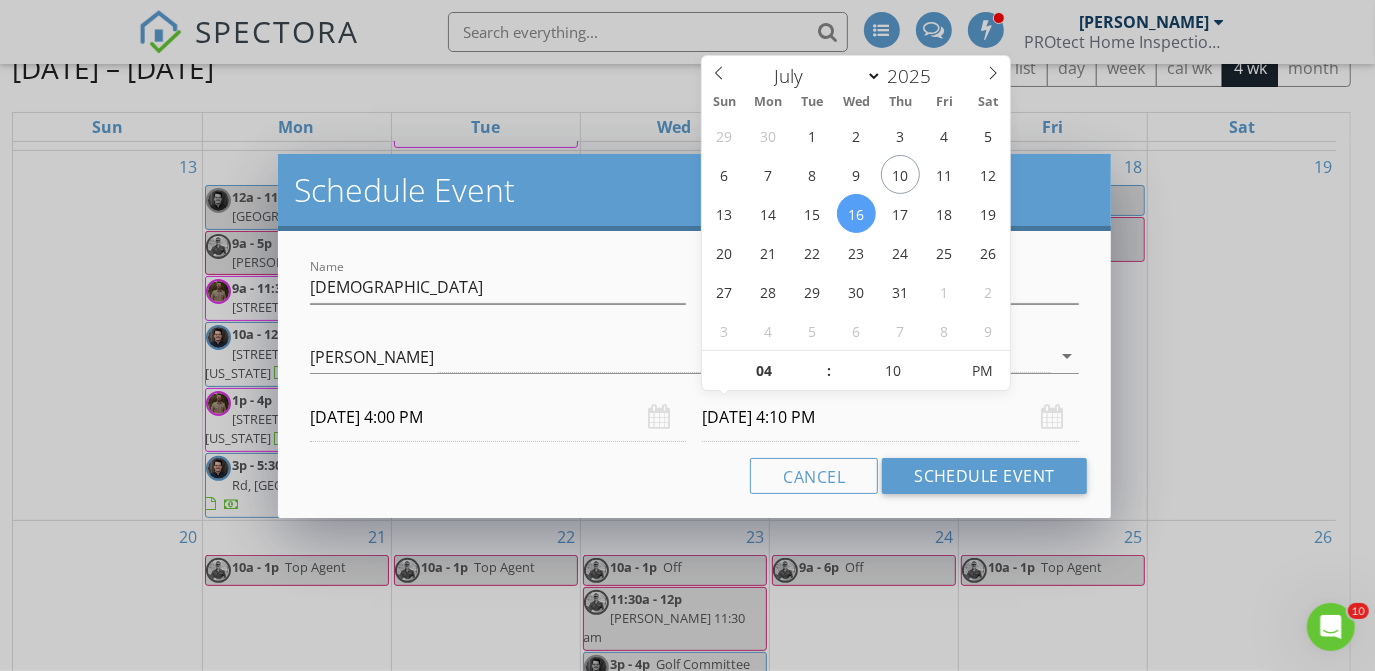 click on "[DATE] 4:10 PM" at bounding box center (890, 417) 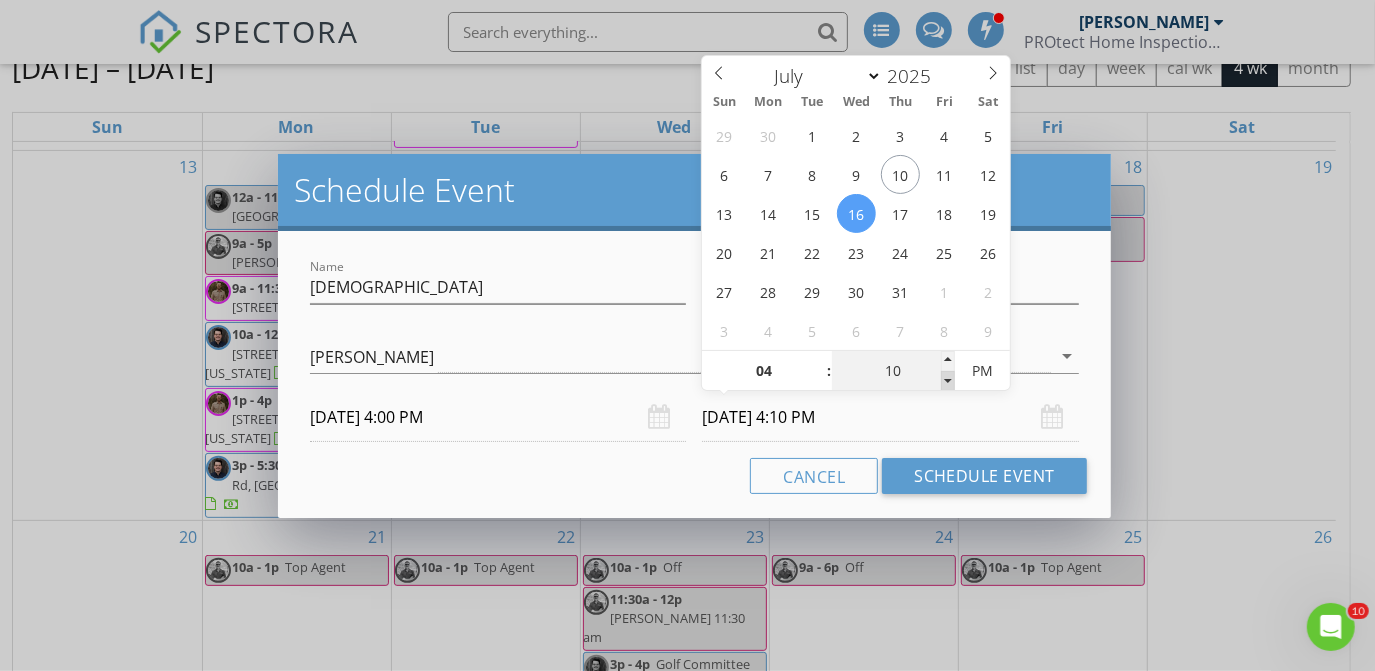 type on "05" 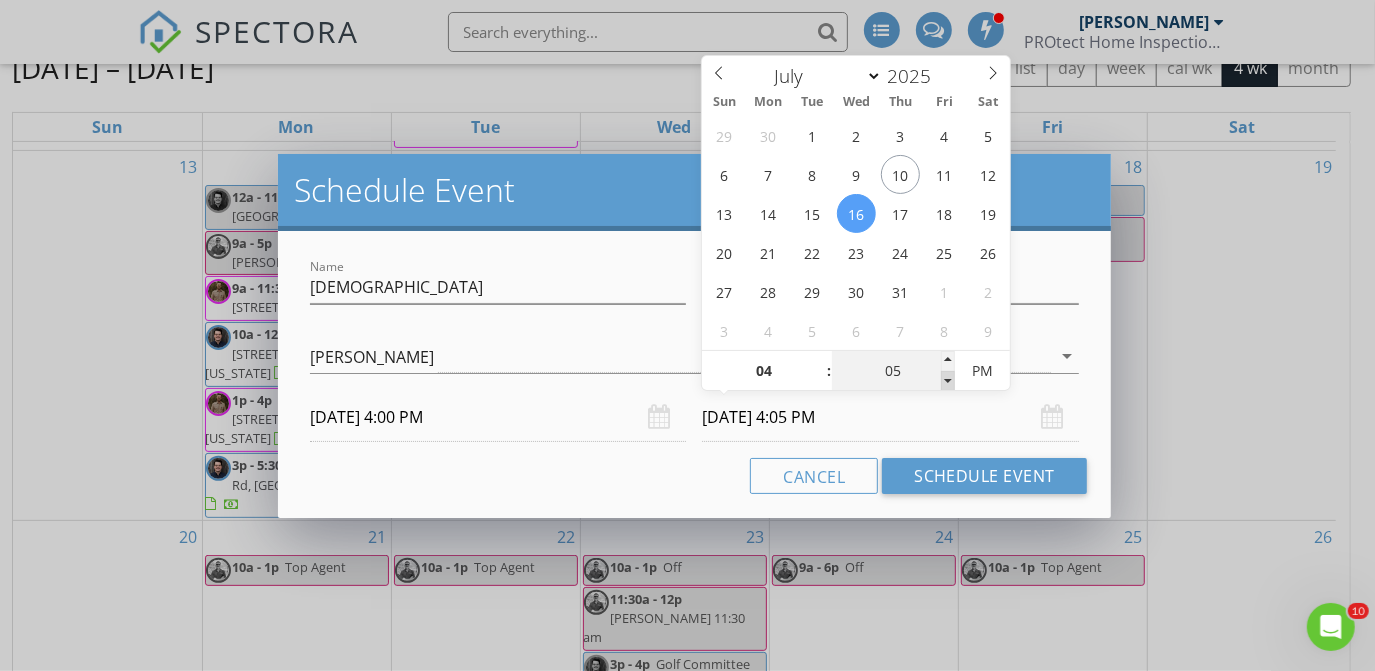 click at bounding box center [948, 381] 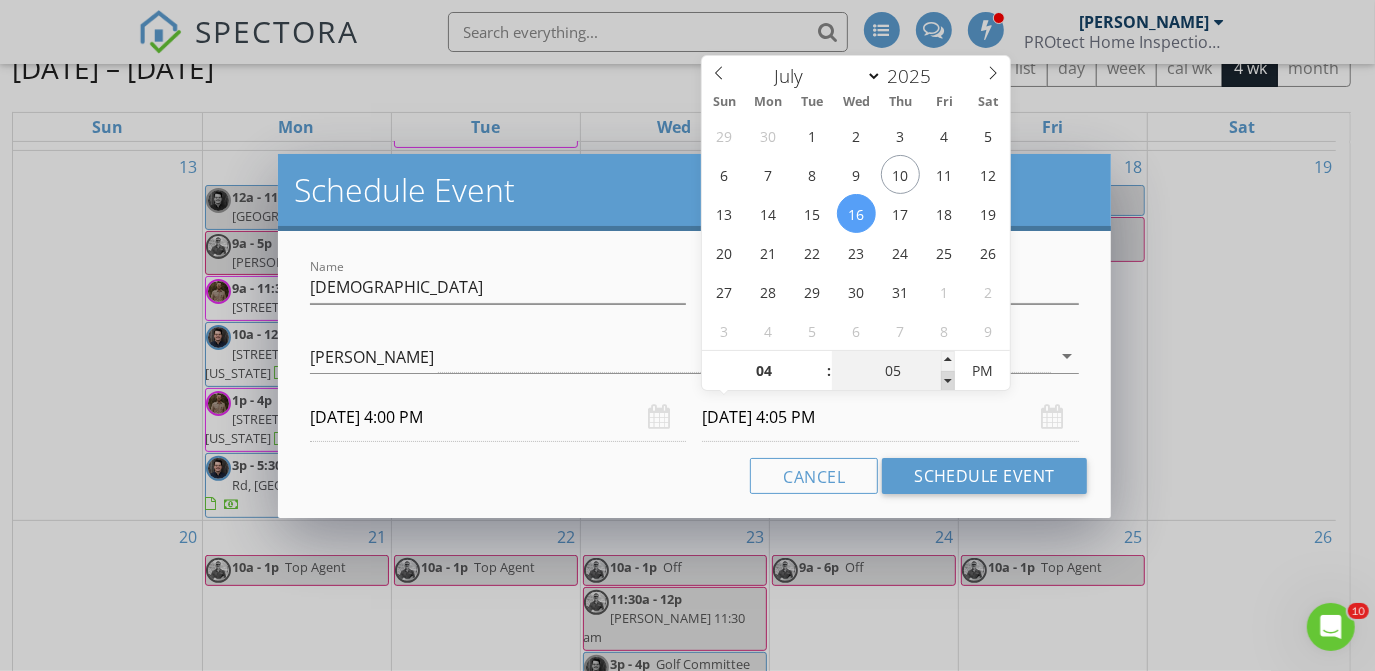type on "00" 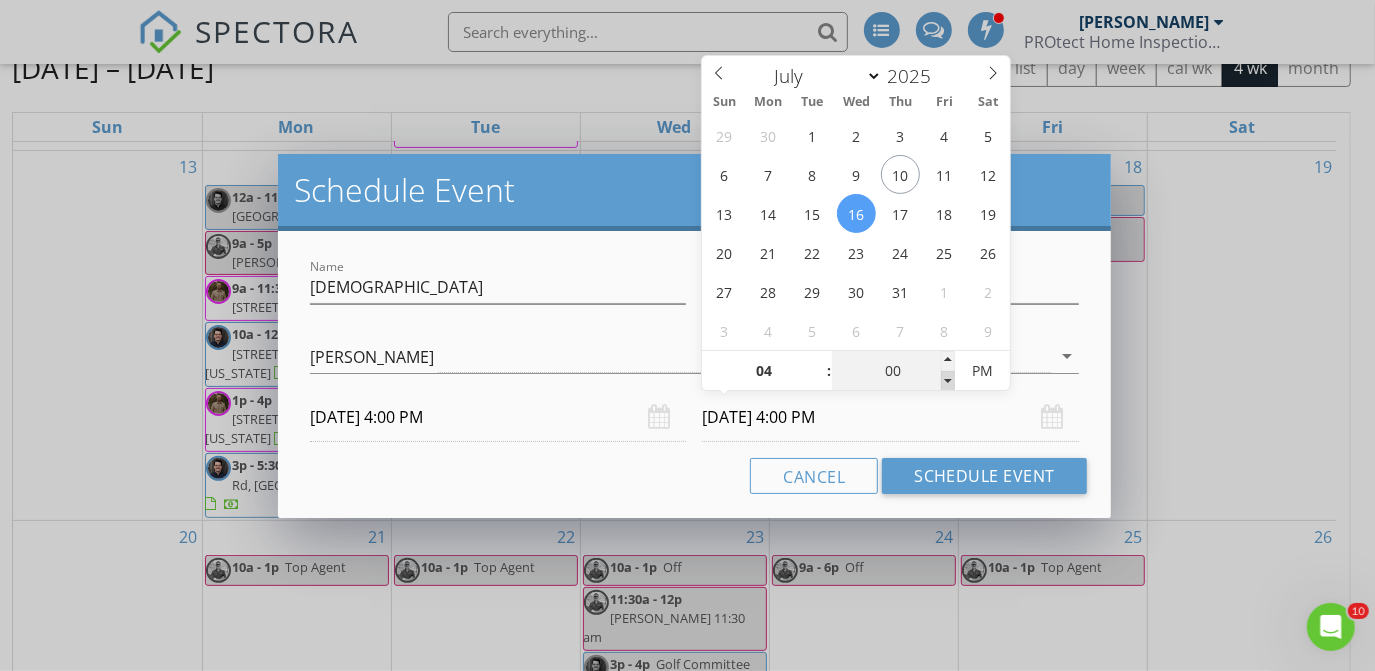 click at bounding box center (948, 381) 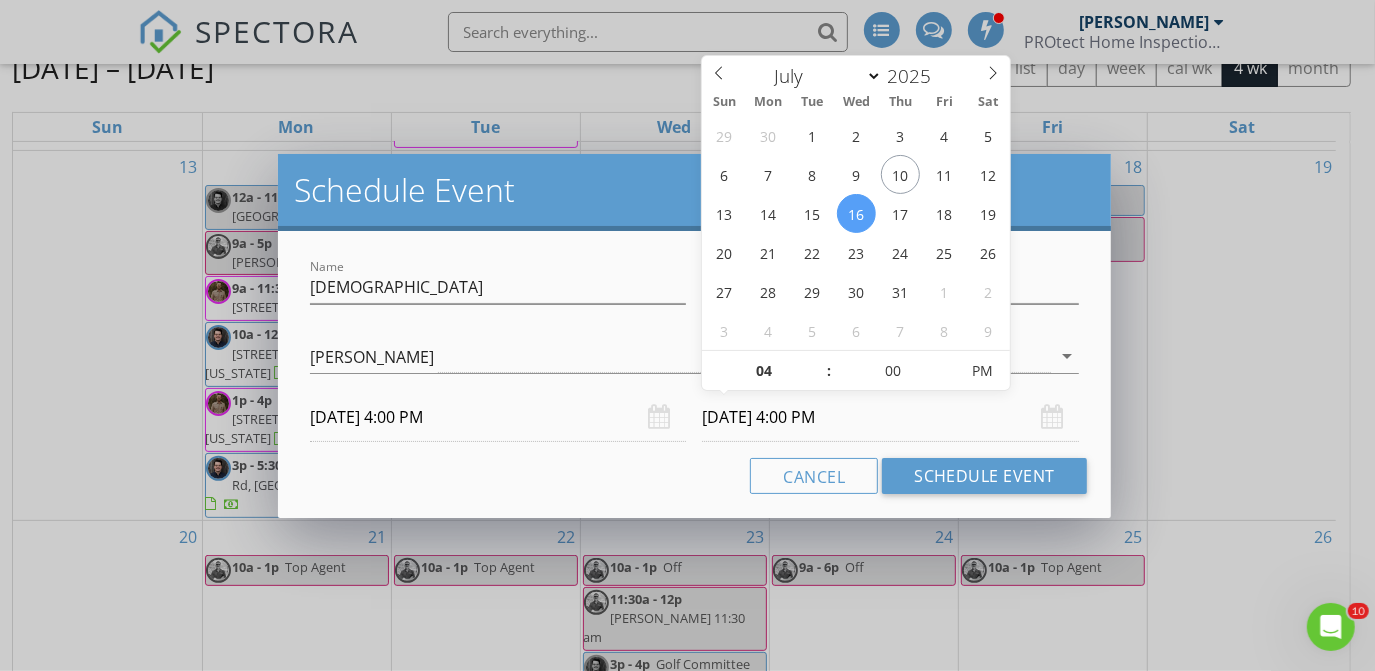 click on ":" at bounding box center [829, 371] 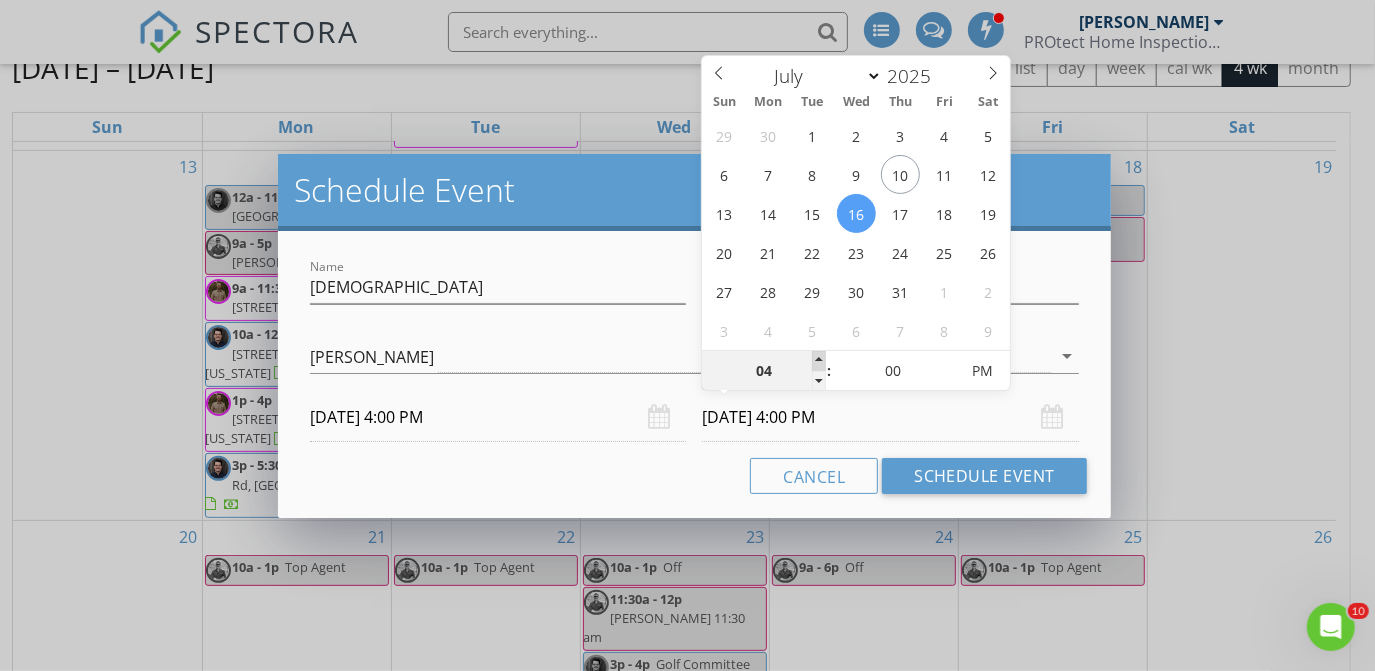 type on "05" 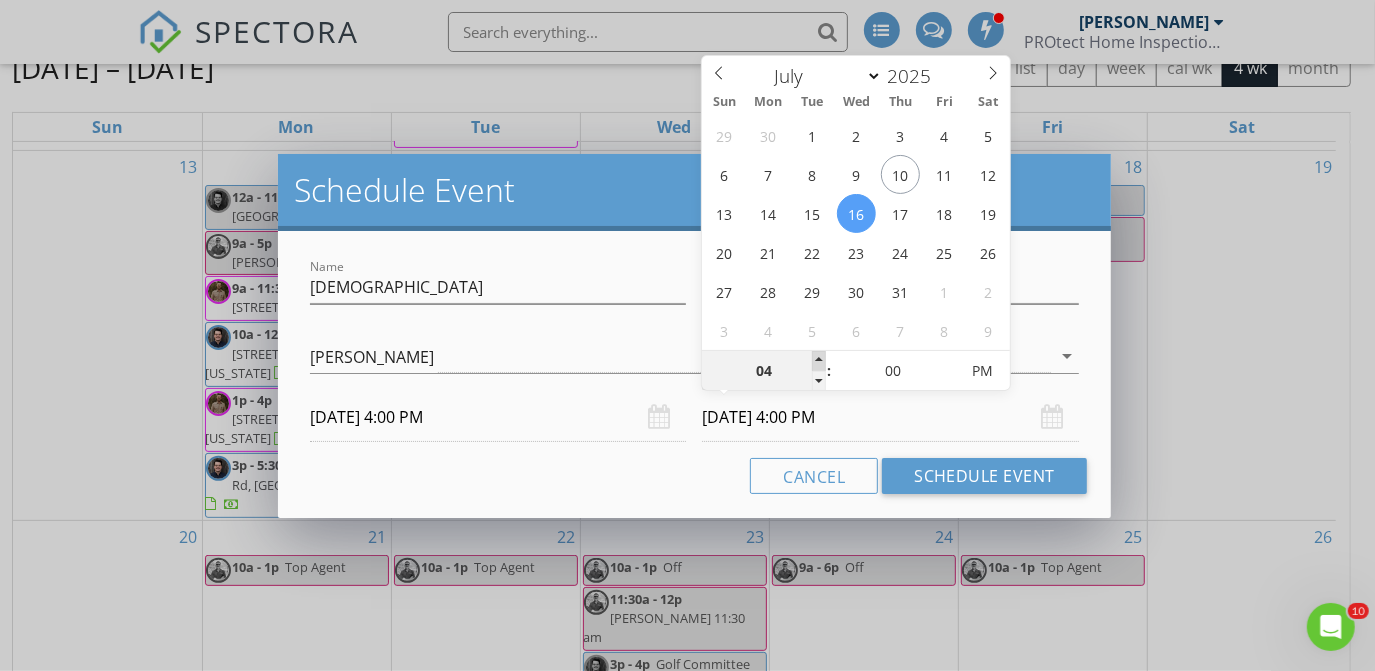 type on "[DATE] 5:00 PM" 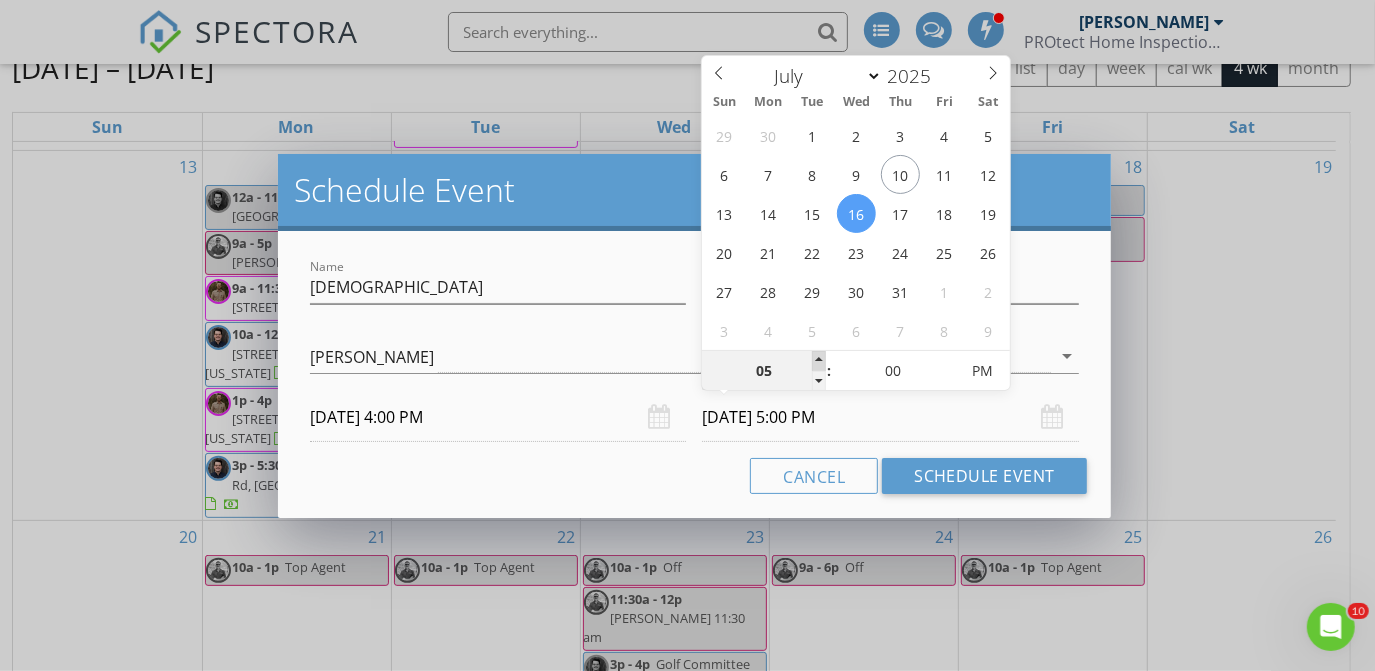 click at bounding box center [819, 361] 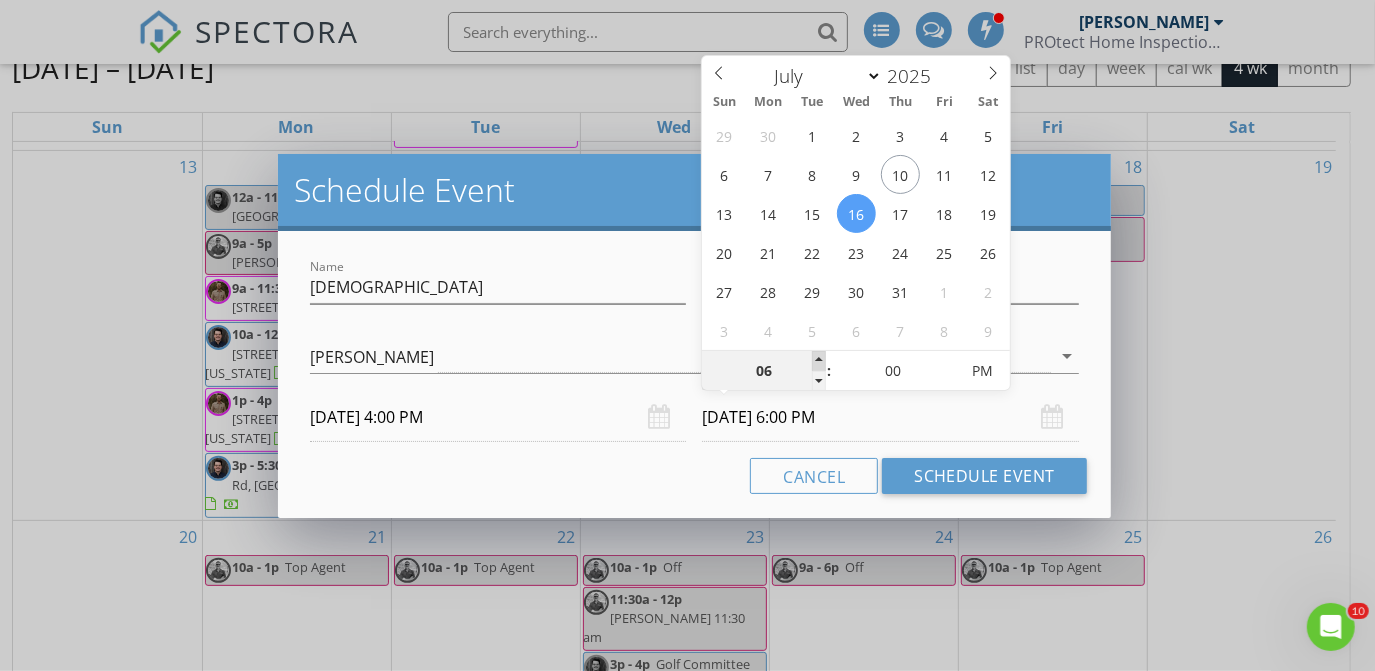 click at bounding box center [819, 361] 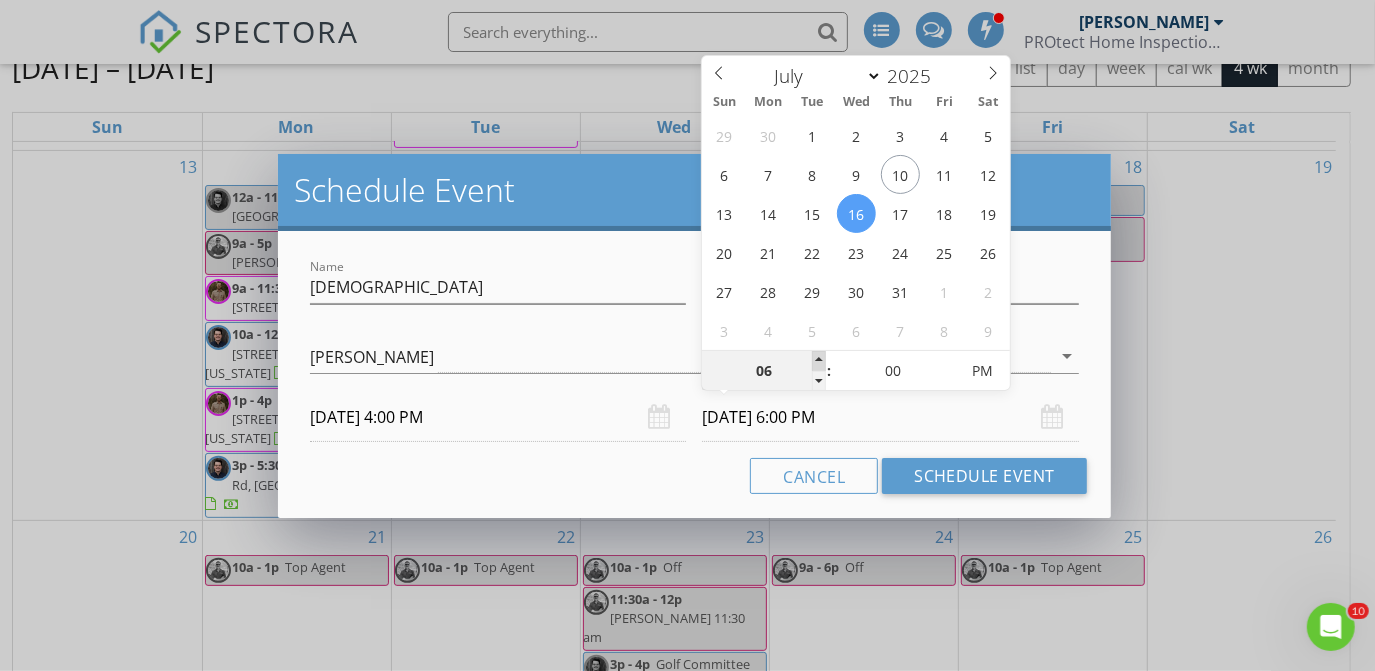 type on "07" 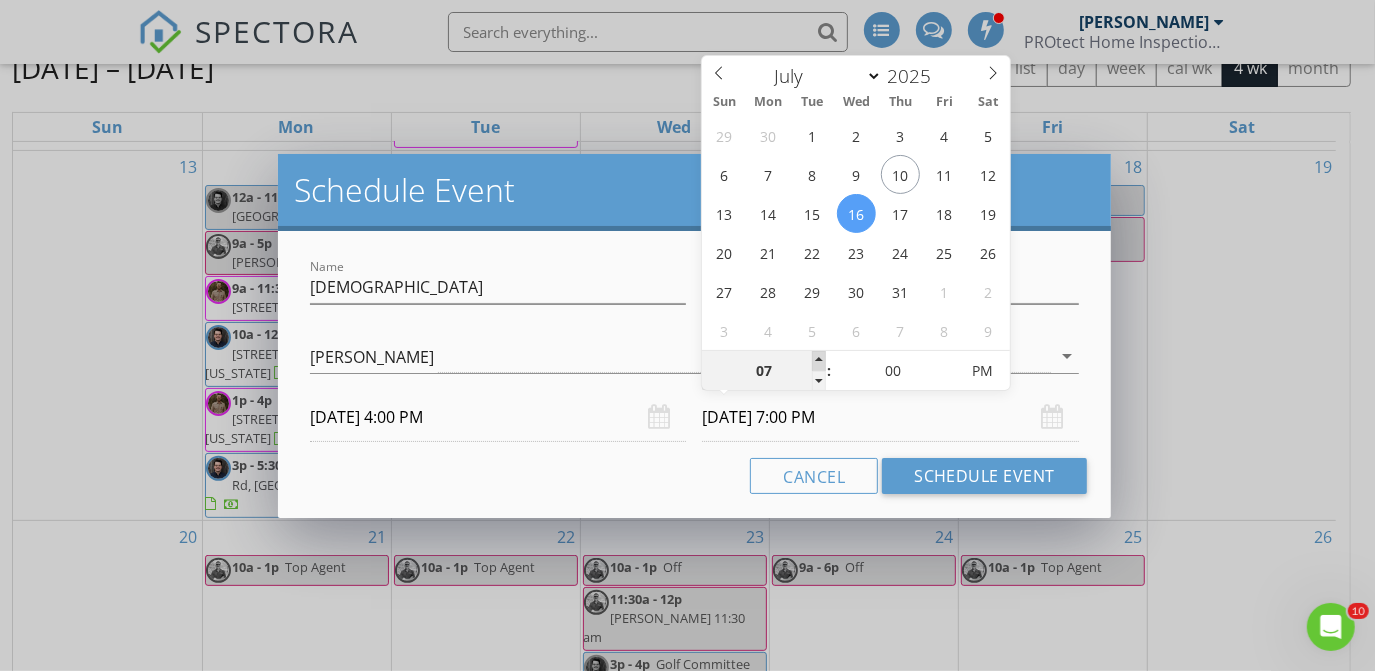 click at bounding box center (819, 361) 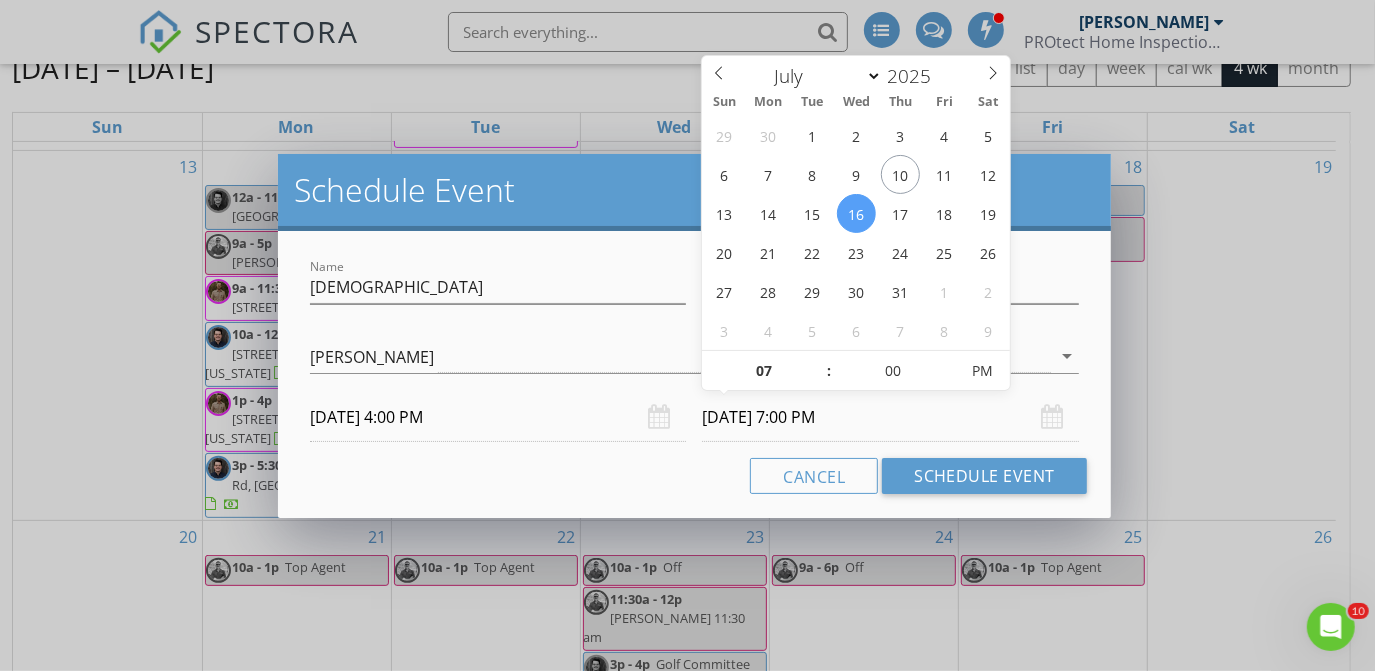 click on "[DATE] 4:00 PM" at bounding box center [498, 417] 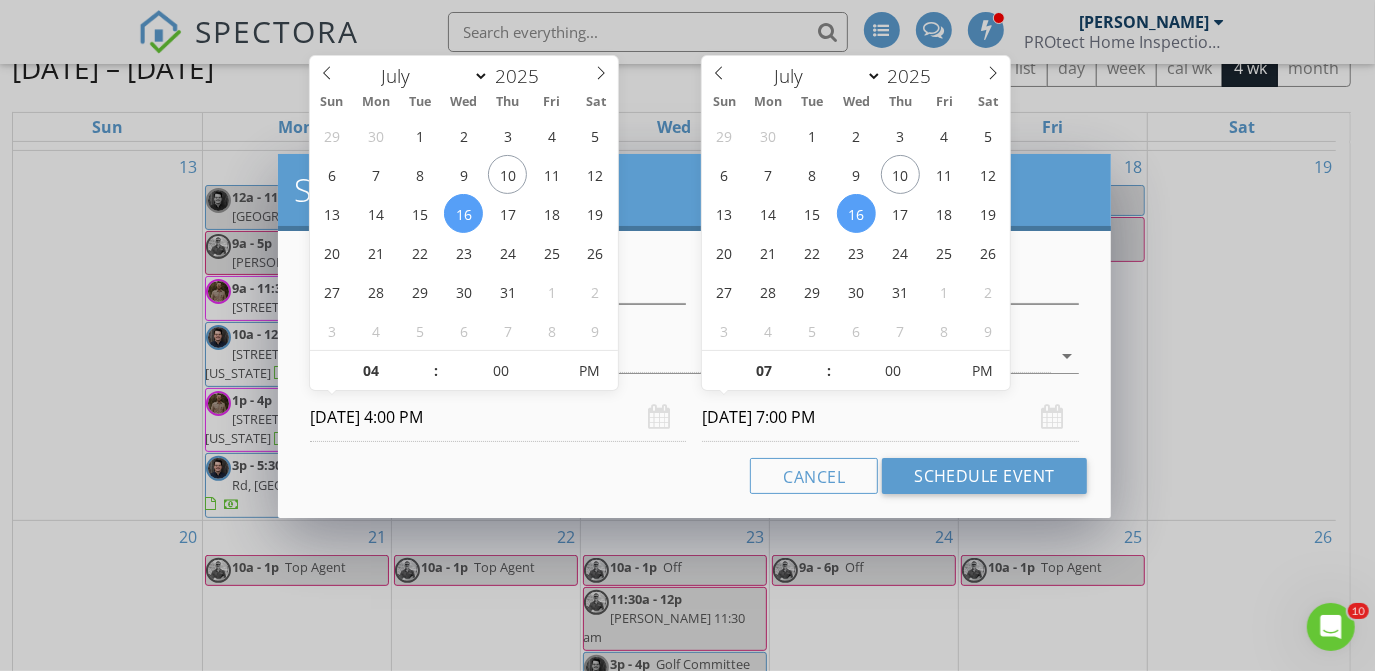 click on "Cancel   Schedule Event" at bounding box center (694, 476) 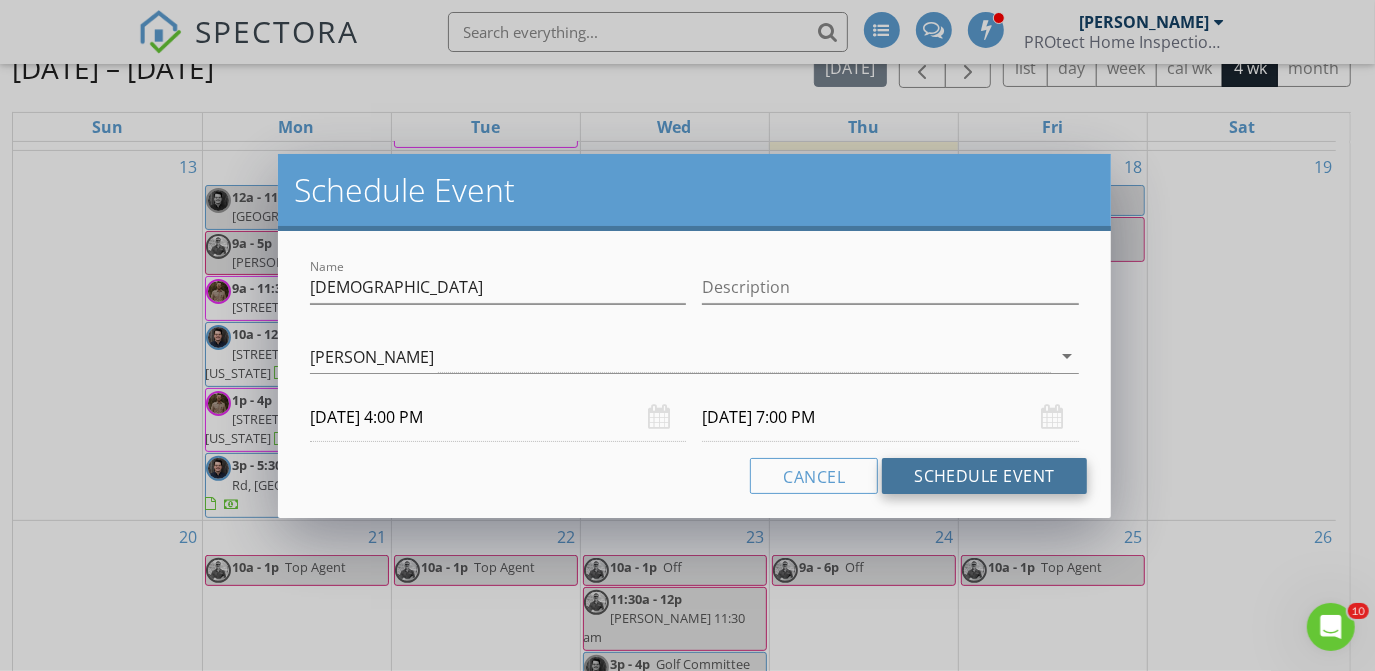click on "Schedule Event" at bounding box center (984, 476) 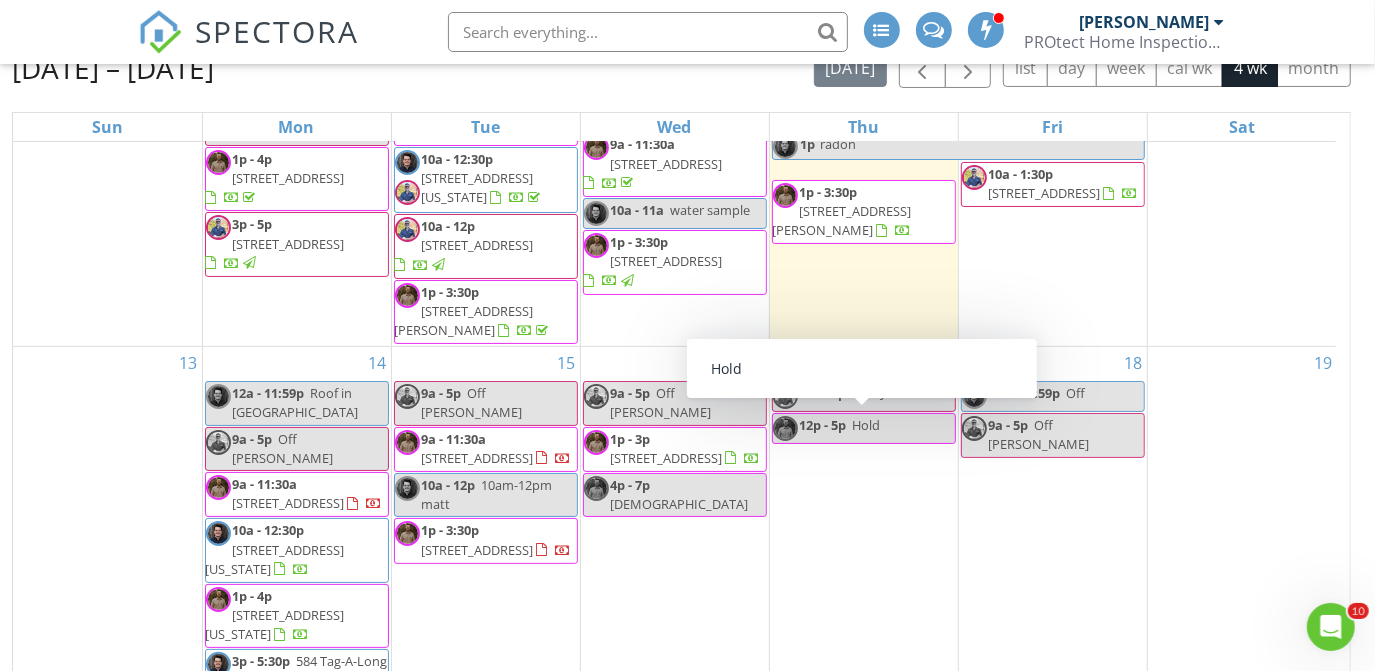 scroll, scrollTop: 336, scrollLeft: 0, axis: vertical 